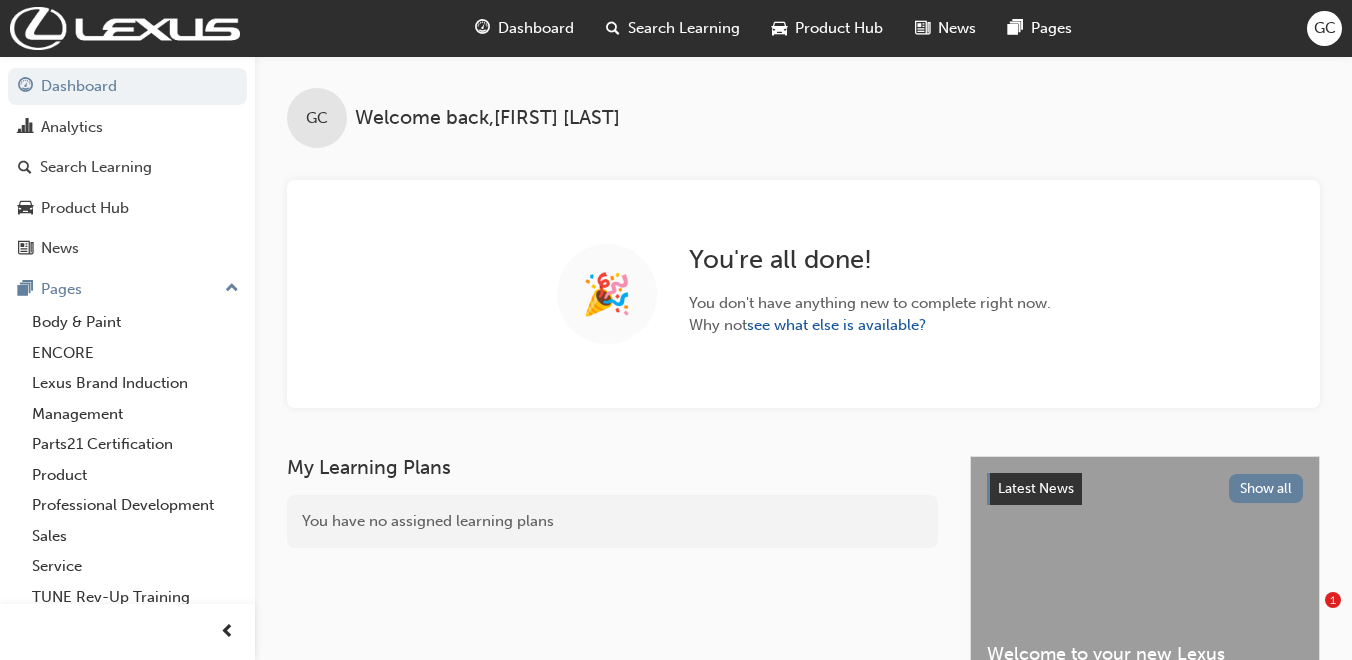 scroll, scrollTop: 0, scrollLeft: 0, axis: both 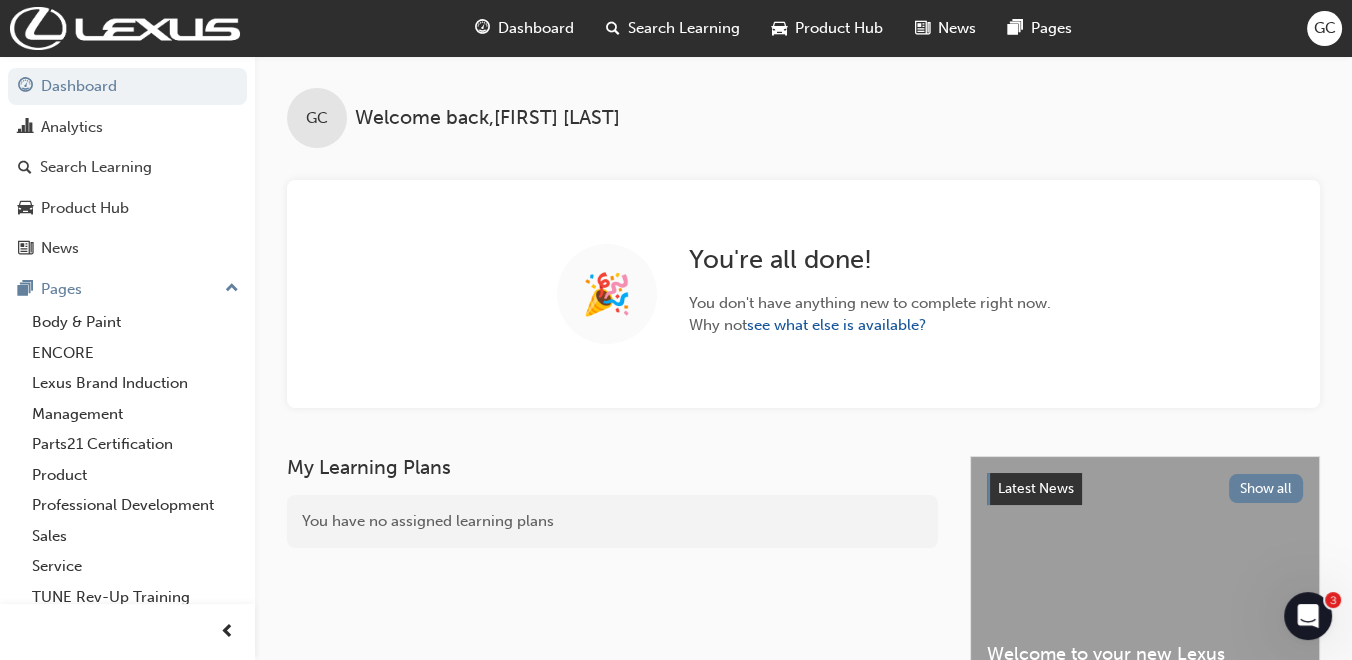 click on "Search Learning" at bounding box center [684, 28] 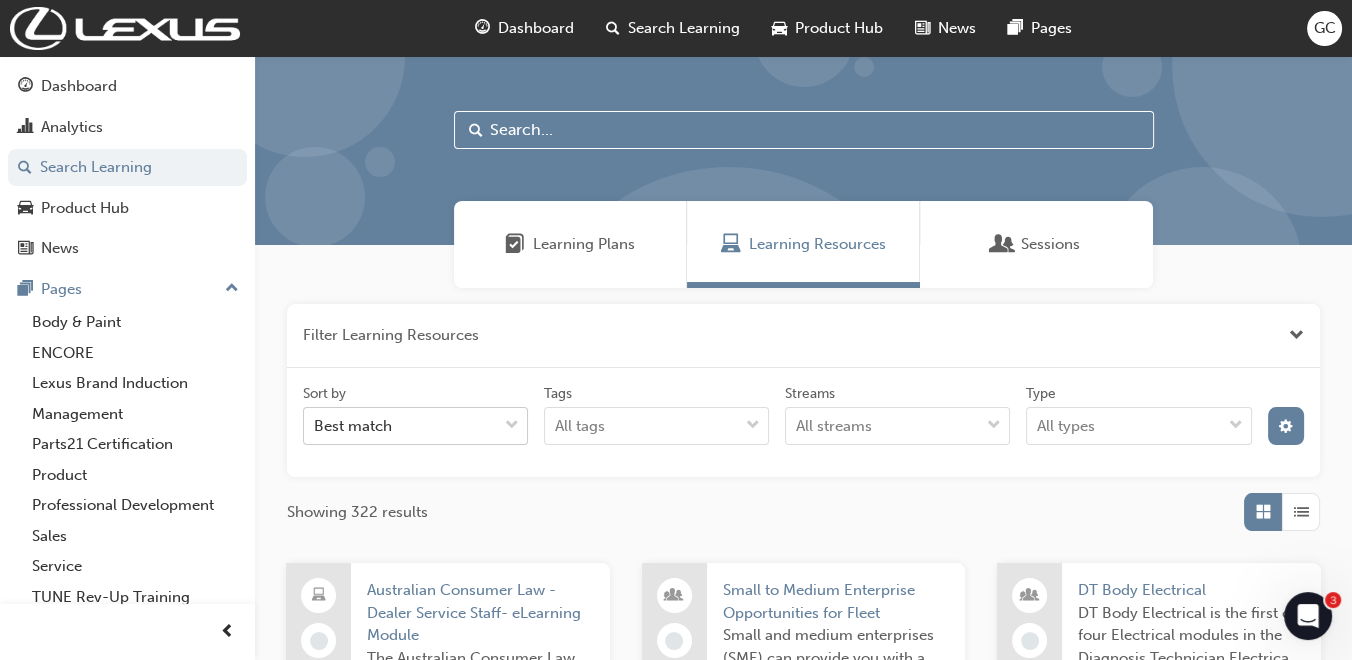click on "Best match" at bounding box center [400, 426] 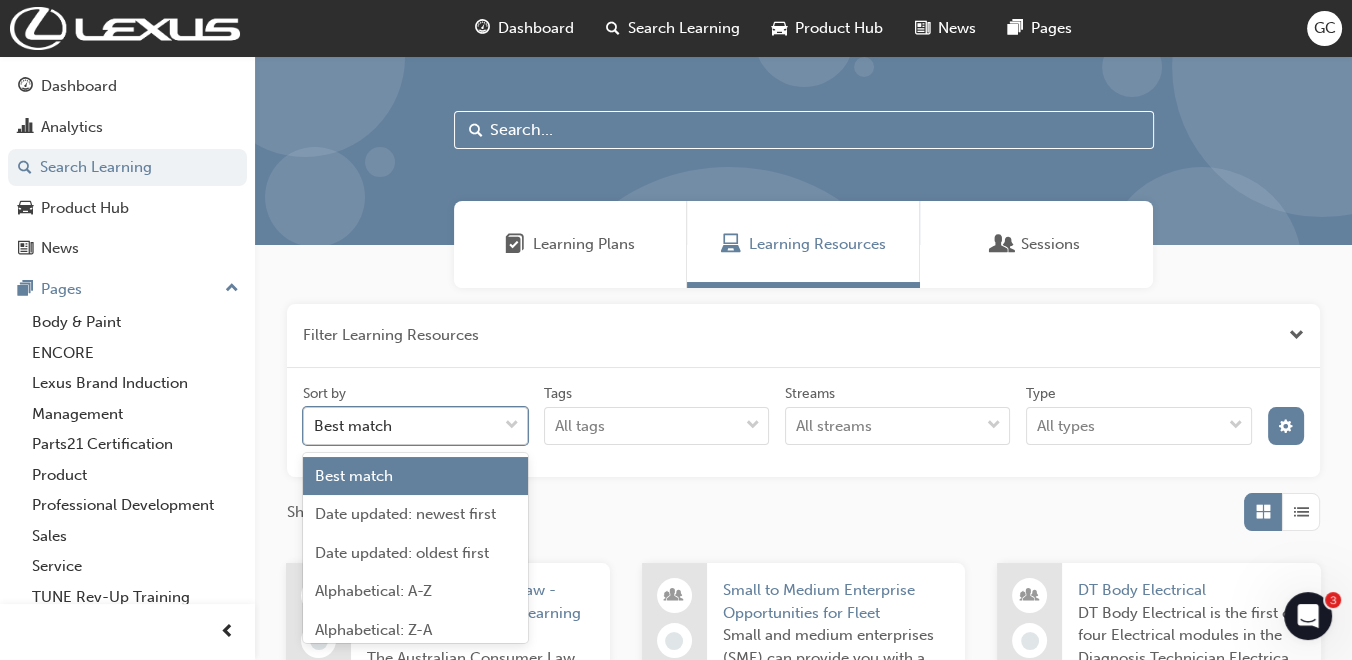scroll, scrollTop: 10, scrollLeft: 0, axis: vertical 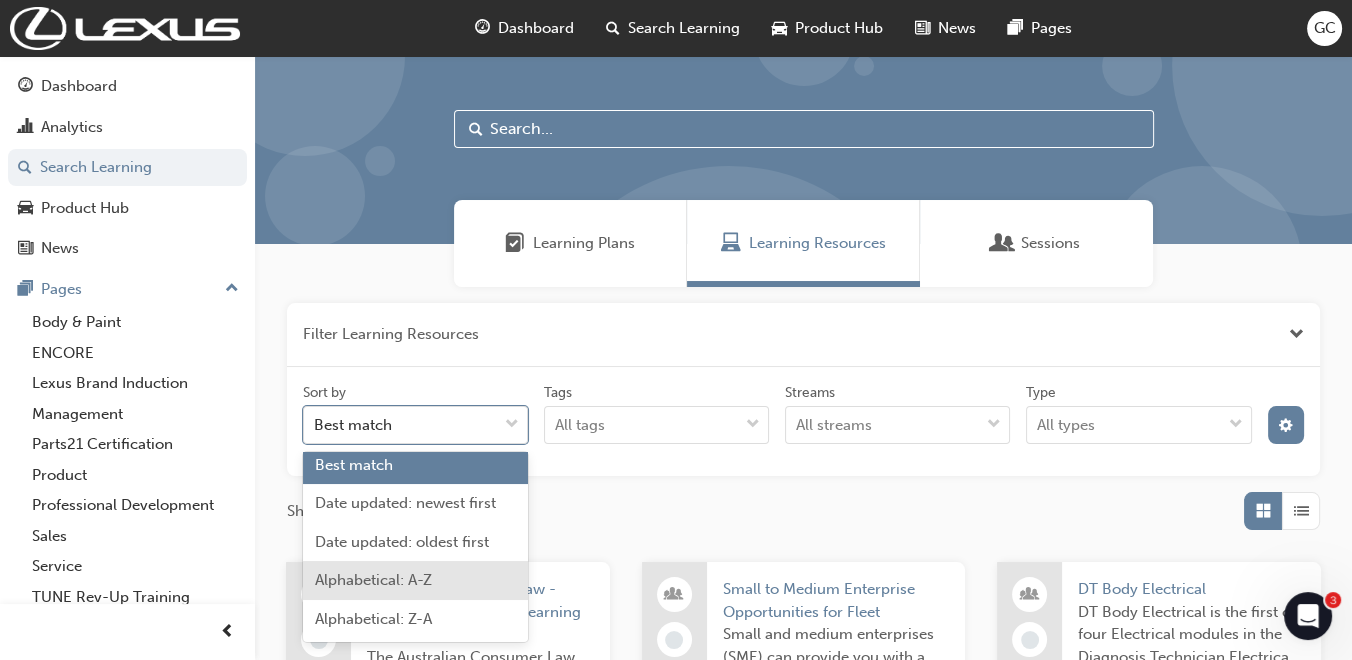 click on "Alphabetical: A-Z" at bounding box center (373, 580) 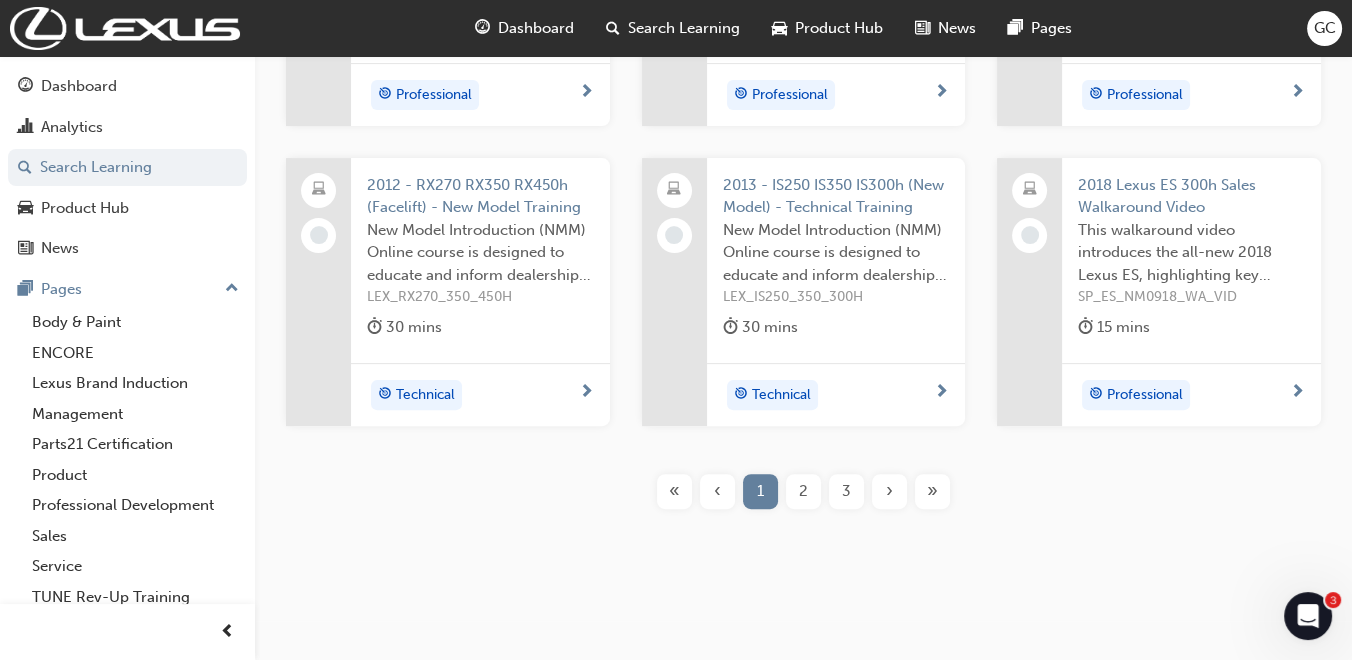 scroll, scrollTop: 745, scrollLeft: 0, axis: vertical 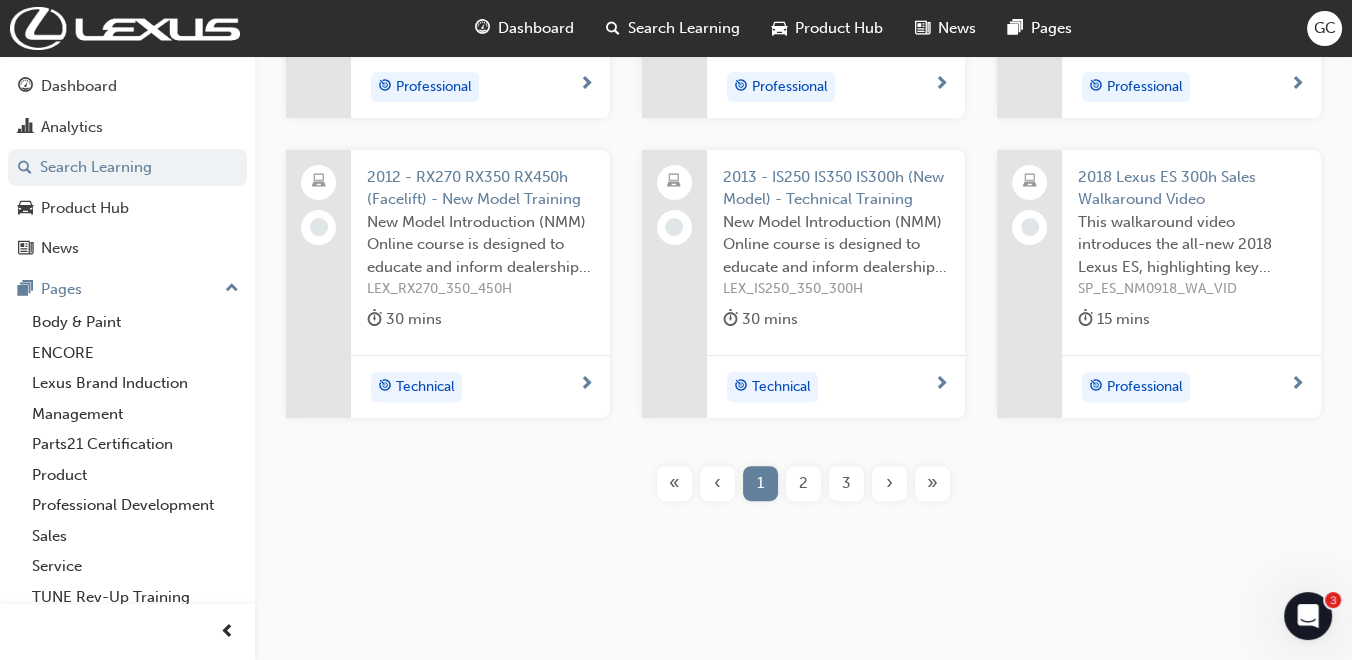 click on "2" at bounding box center (803, 483) 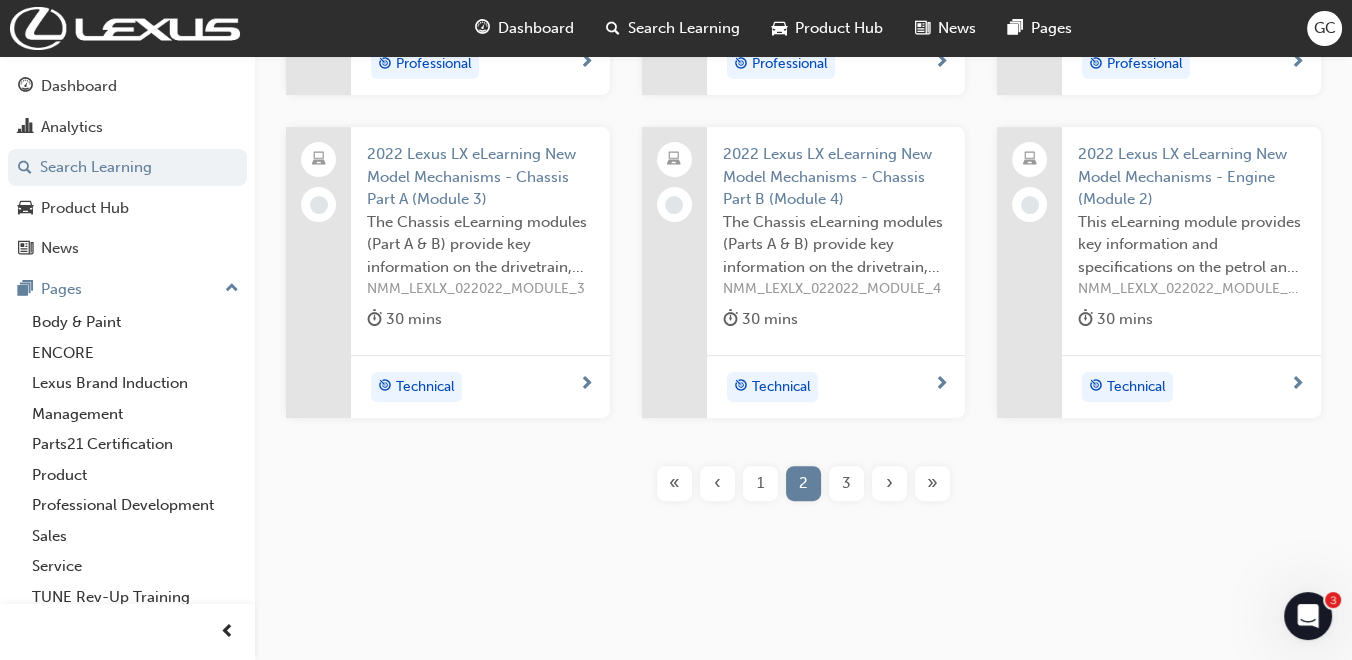 click on "3" at bounding box center [846, 483] 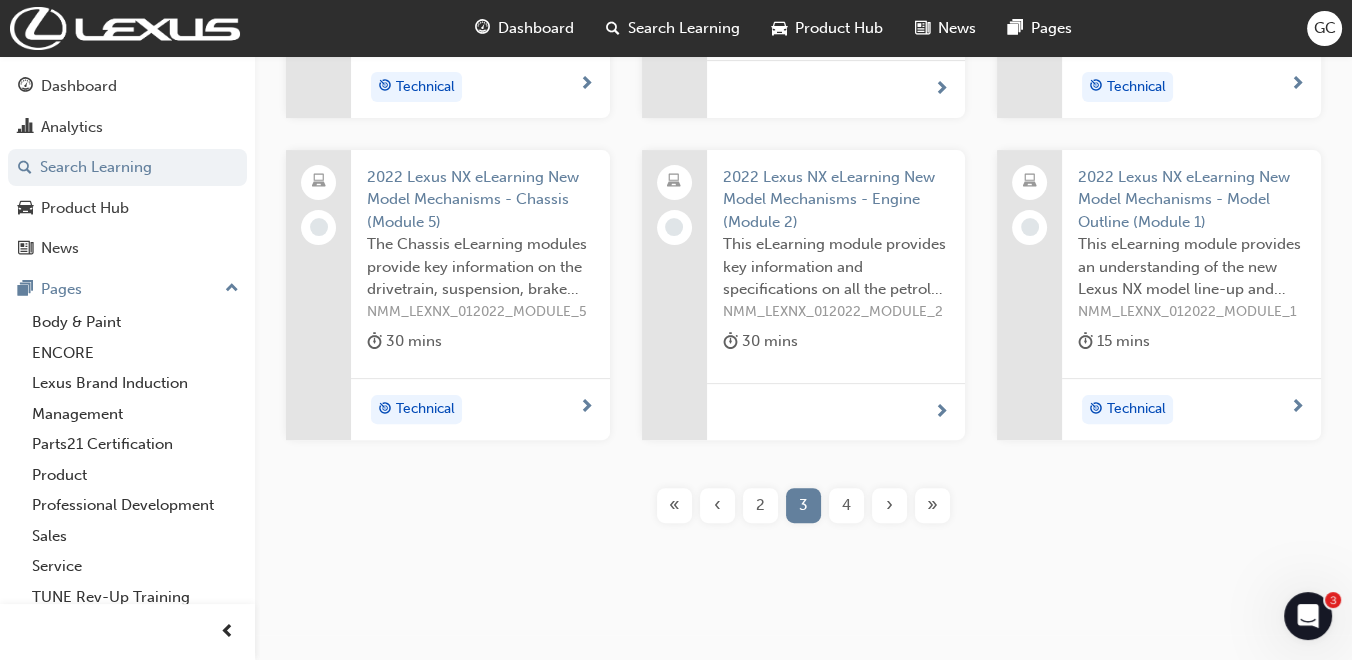 click on "4" at bounding box center [846, 505] 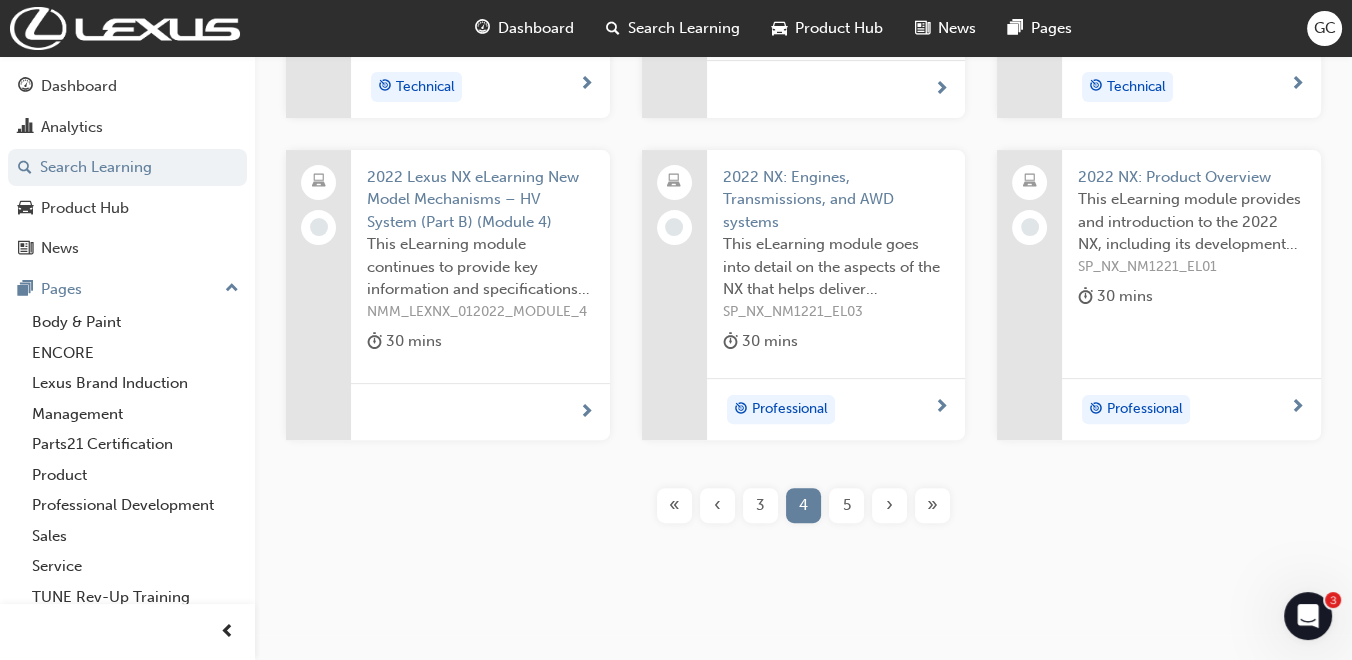click on "5" at bounding box center [846, 505] 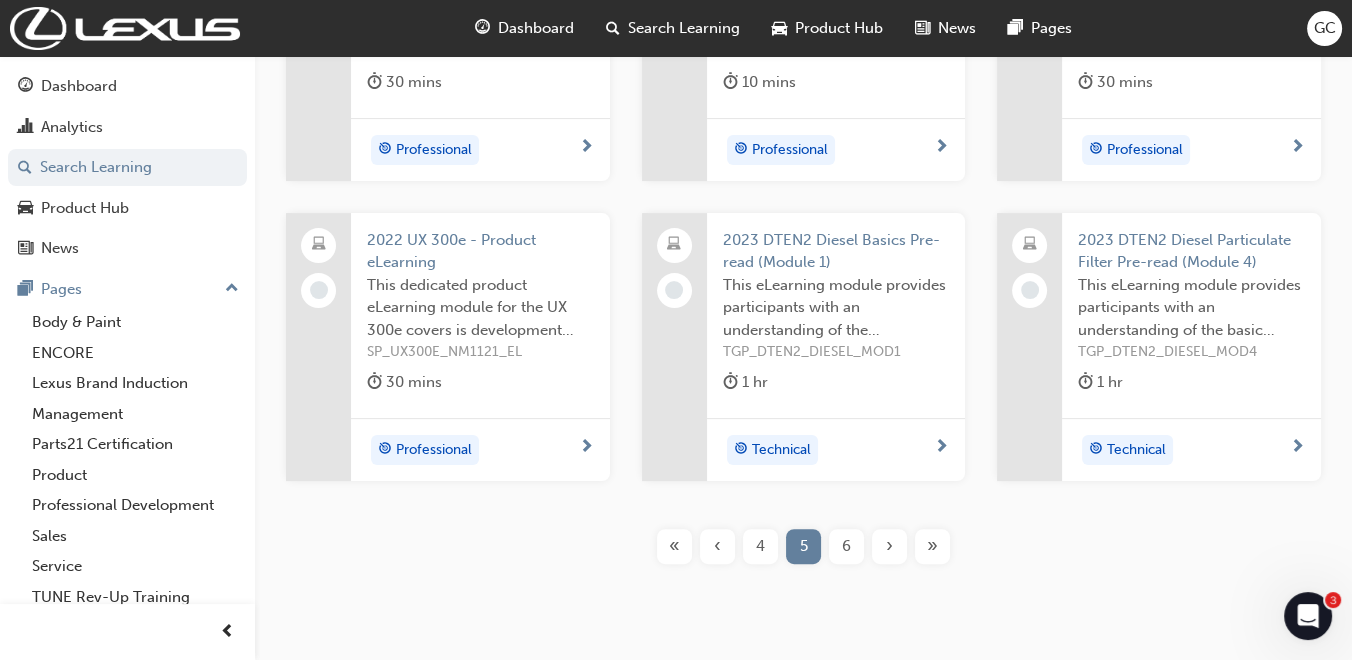 scroll, scrollTop: 700, scrollLeft: 0, axis: vertical 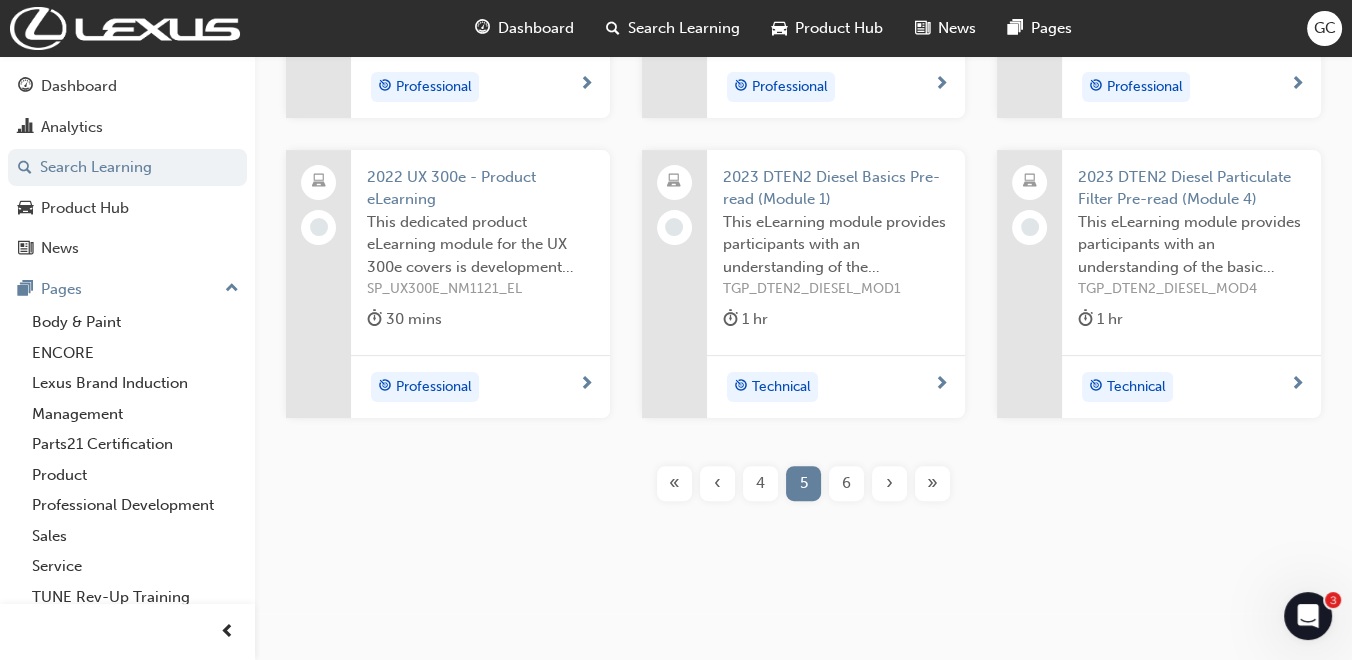 click on "6" at bounding box center [846, 483] 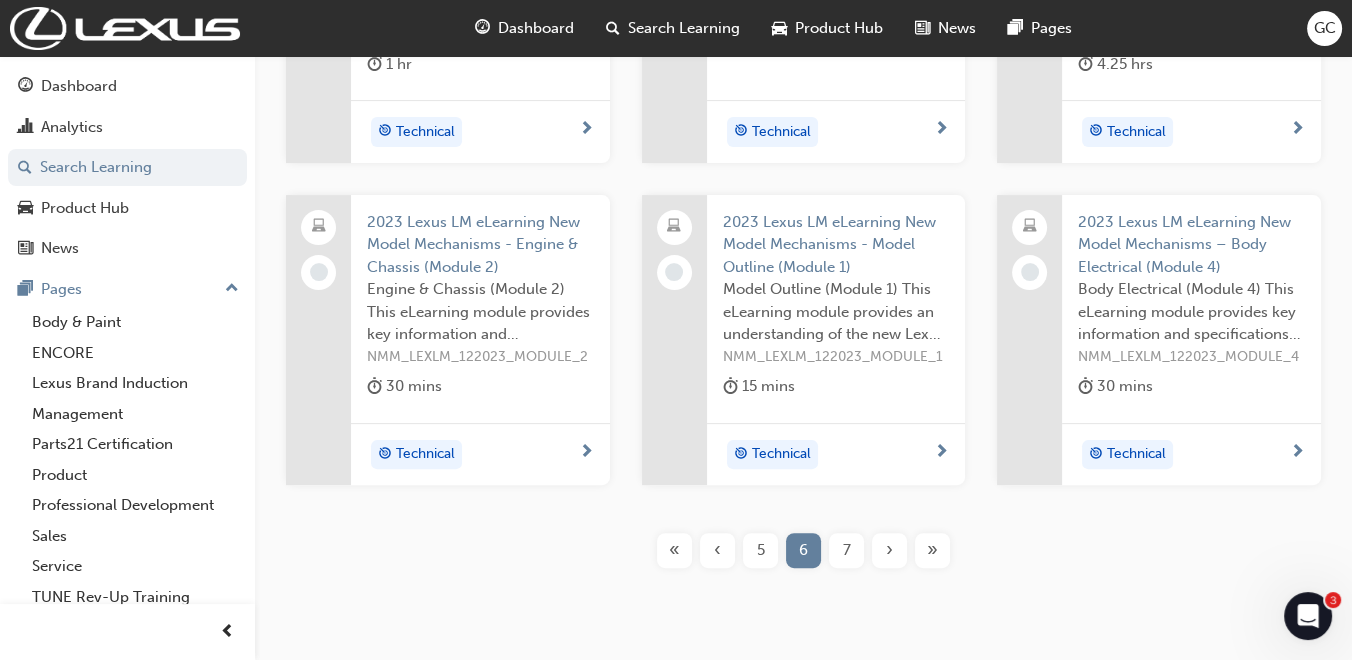 click on "7" at bounding box center (847, 550) 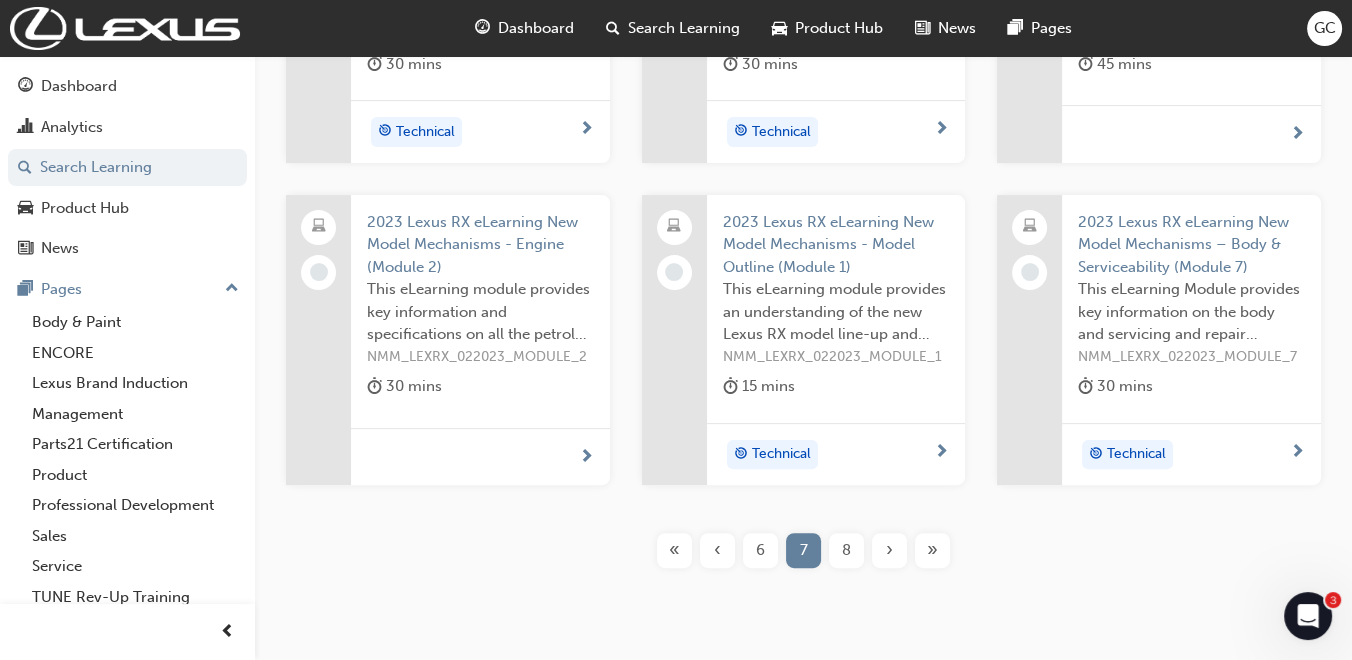 click on "8" at bounding box center [846, 550] 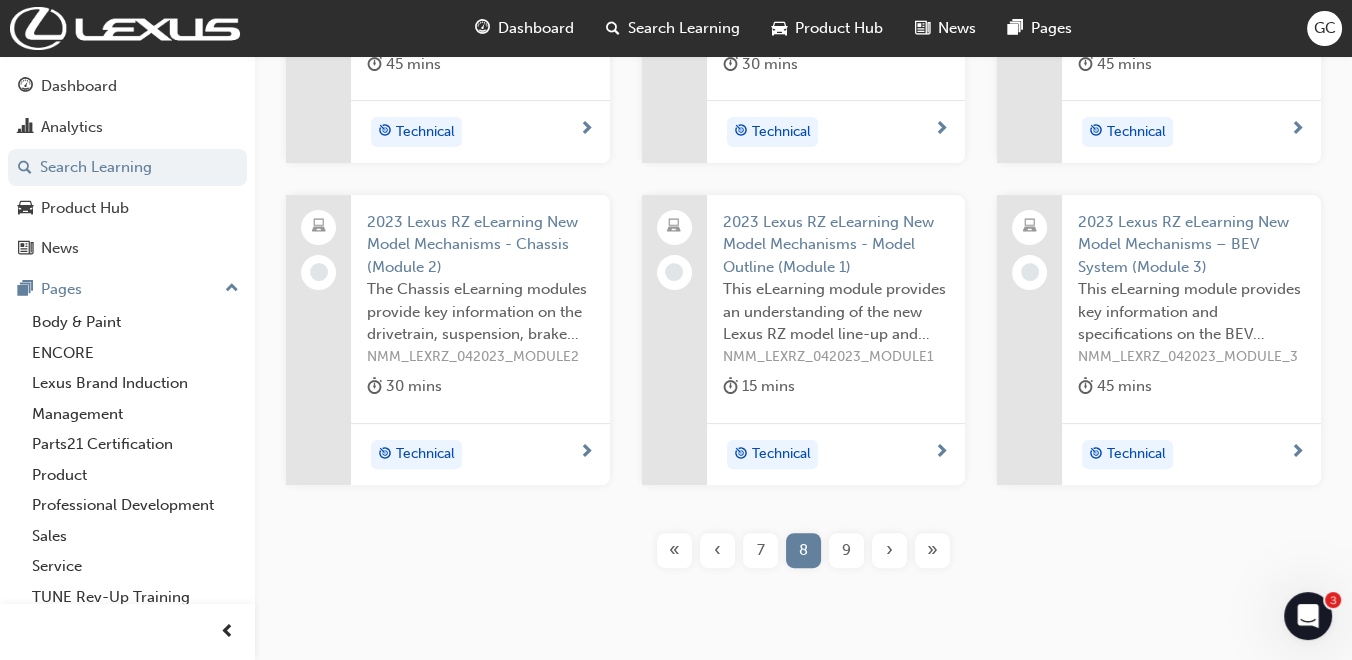 click on "9" at bounding box center (846, 550) 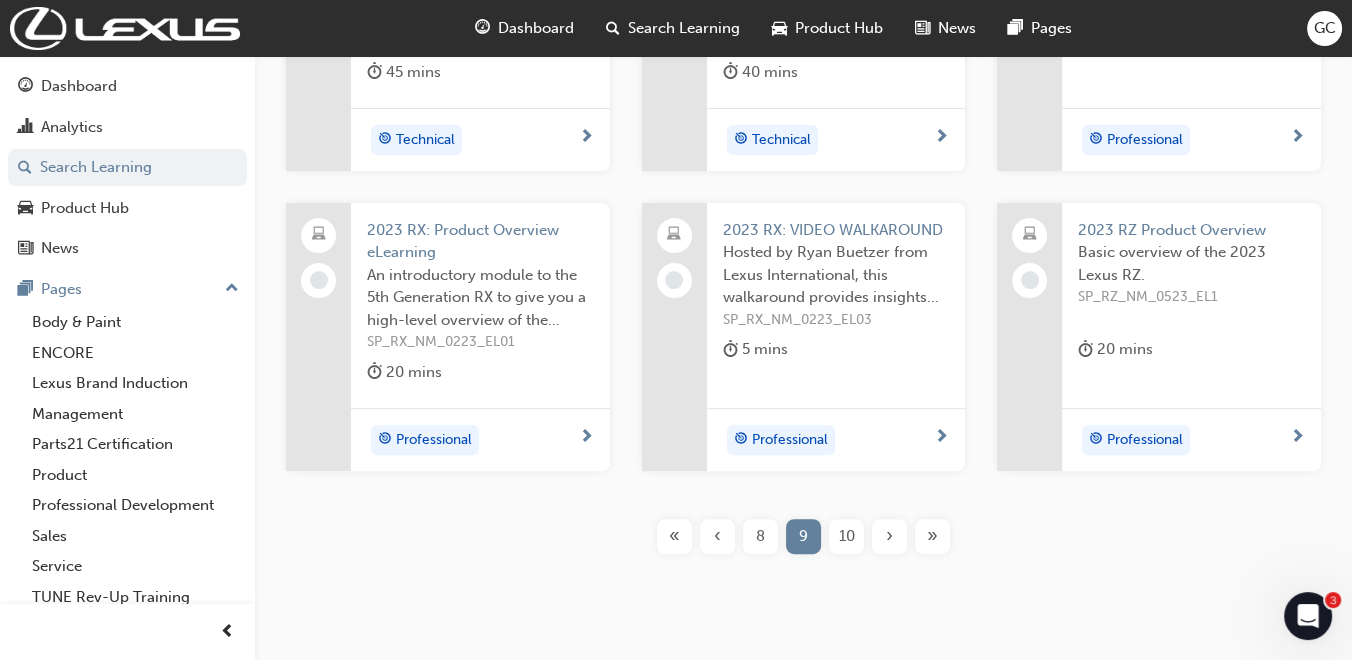 scroll, scrollTop: 700, scrollLeft: 0, axis: vertical 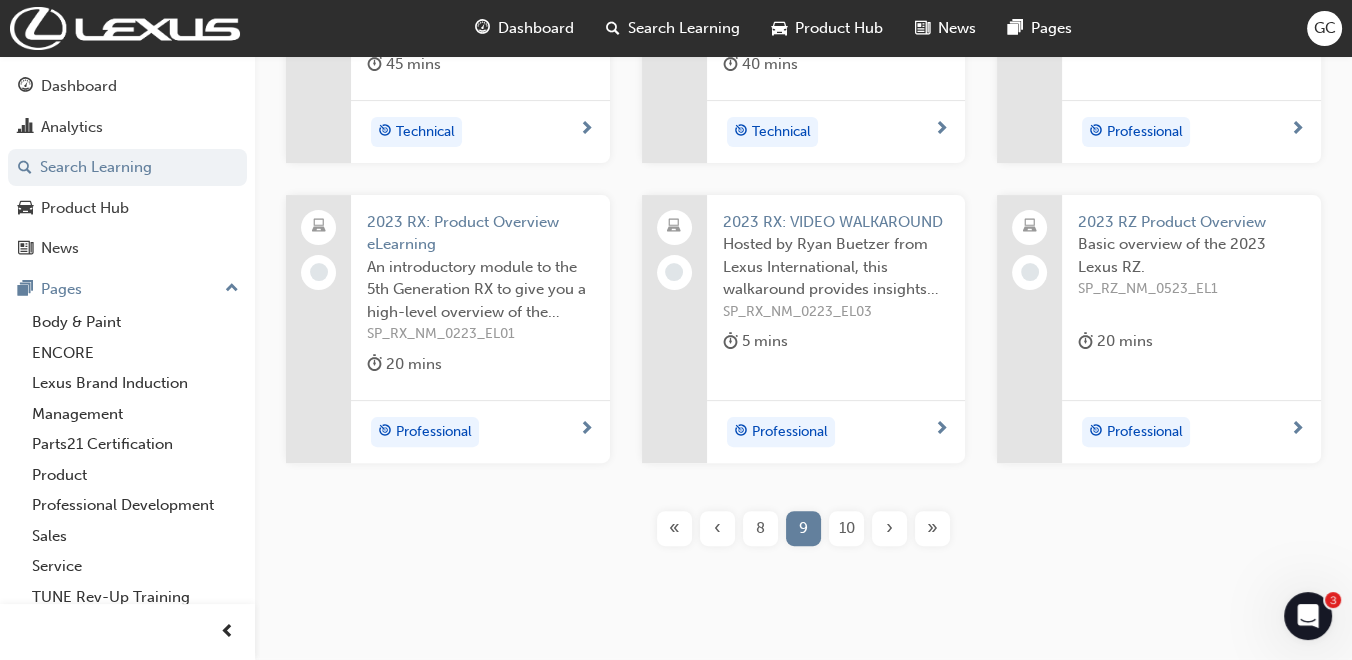 click on "10" at bounding box center (847, 528) 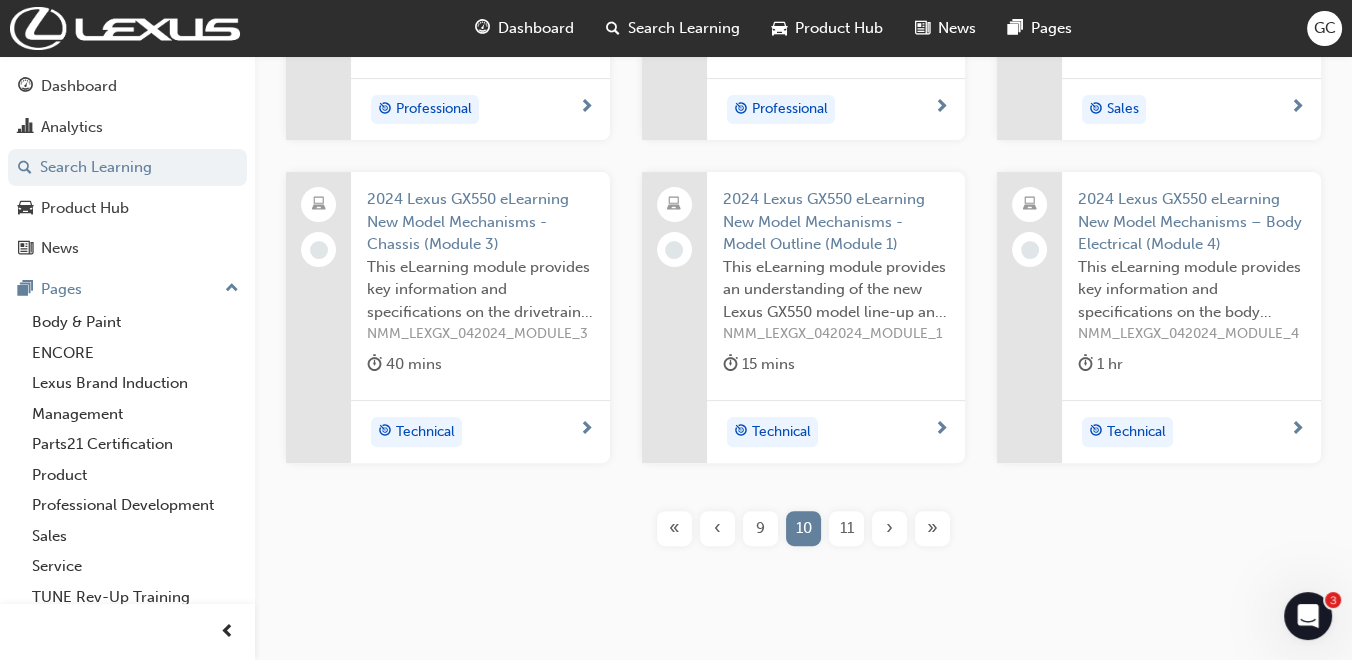 click on "11" at bounding box center (847, 528) 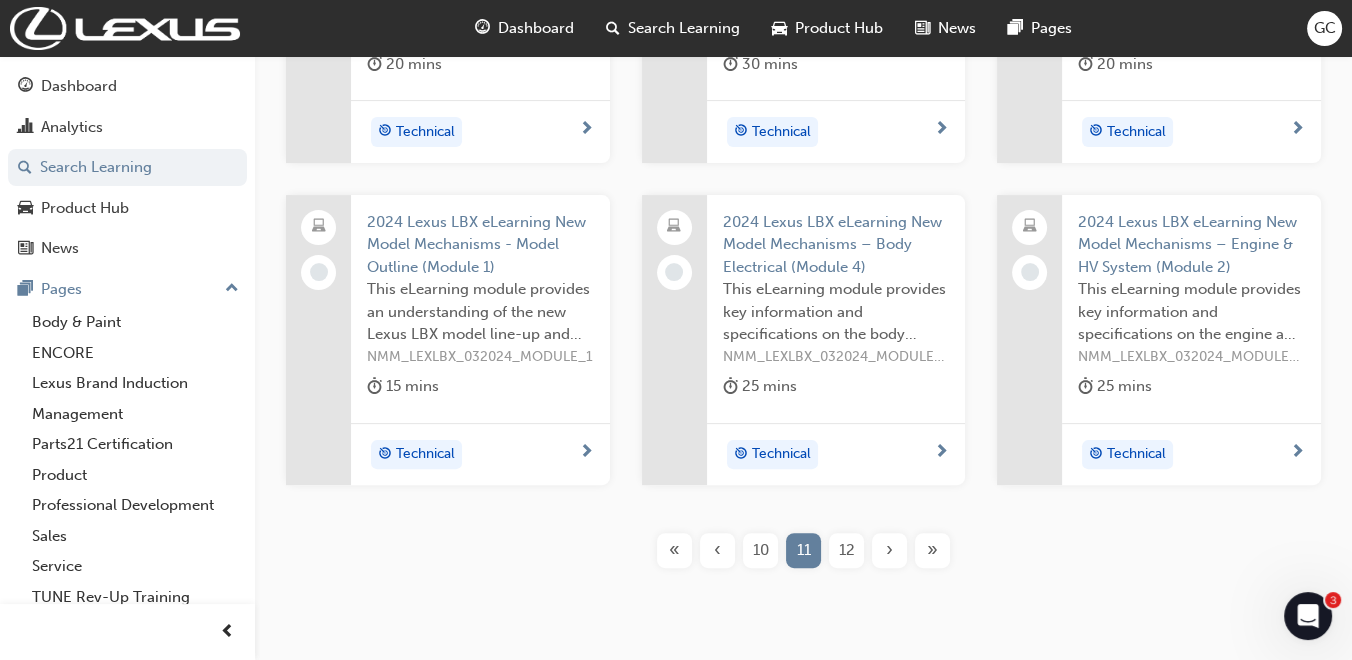 click on "12" at bounding box center (846, 550) 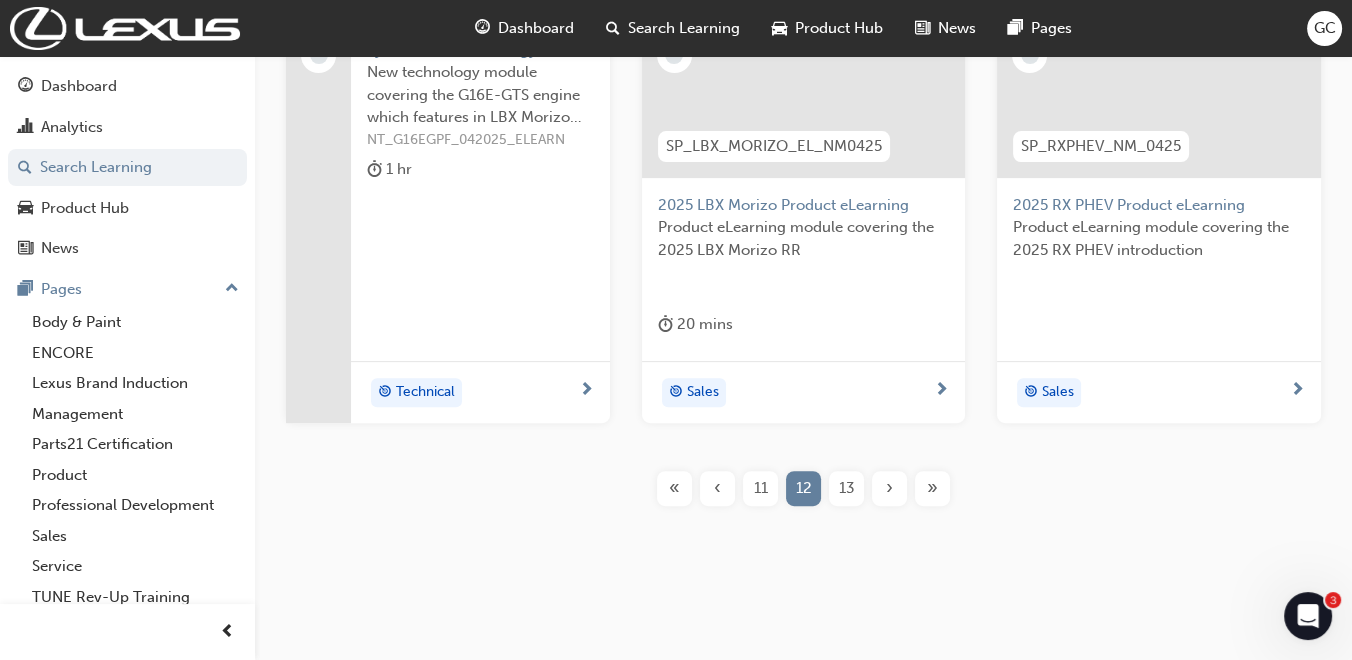 scroll, scrollTop: 922, scrollLeft: 0, axis: vertical 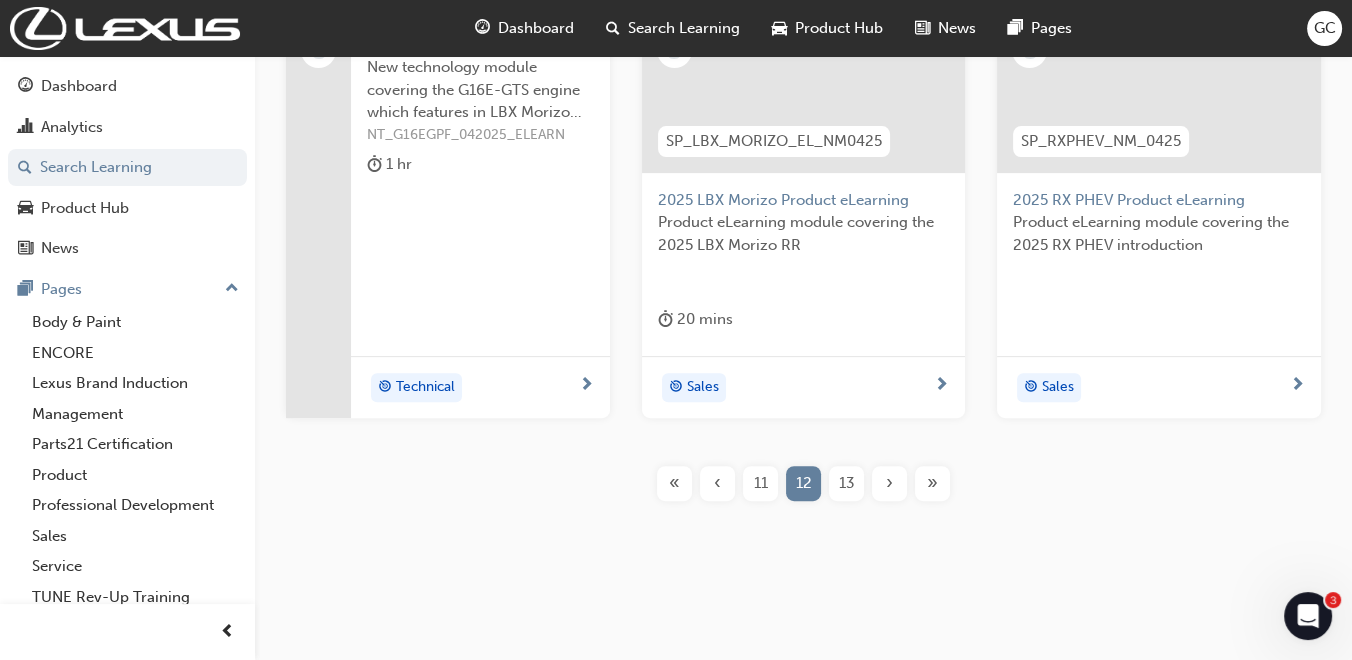 click on "13" at bounding box center [847, 483] 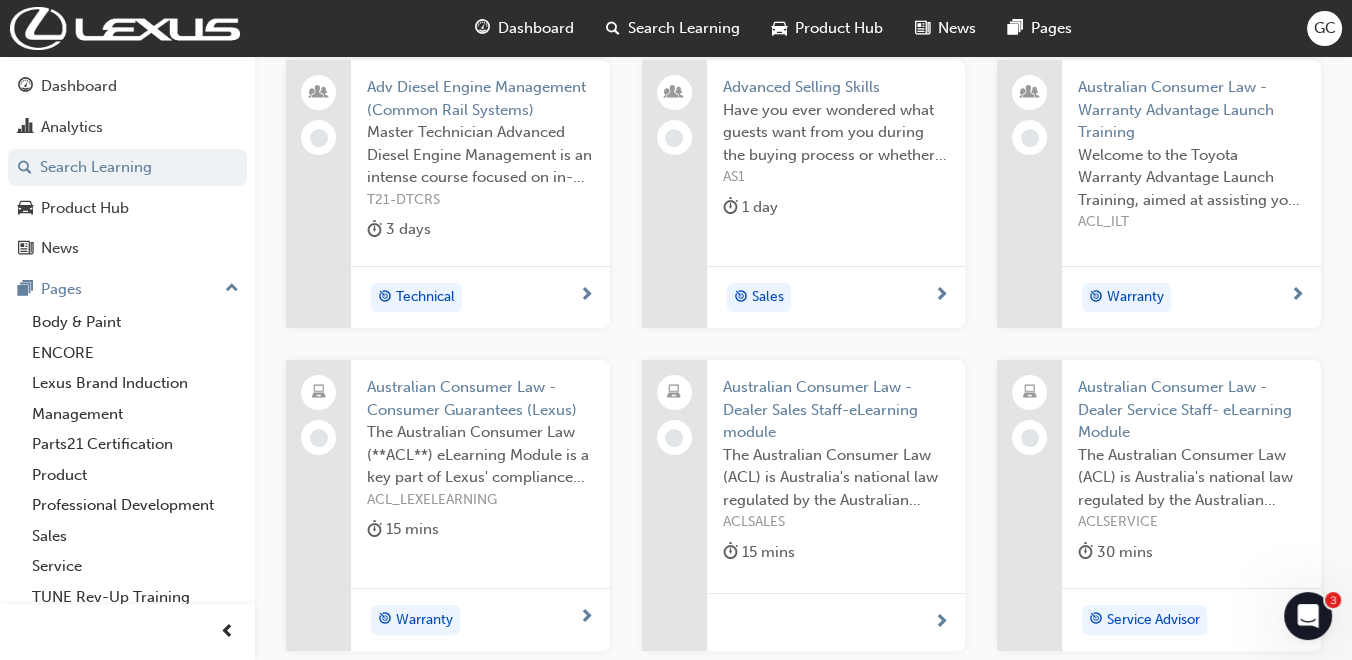 scroll, scrollTop: 634, scrollLeft: 0, axis: vertical 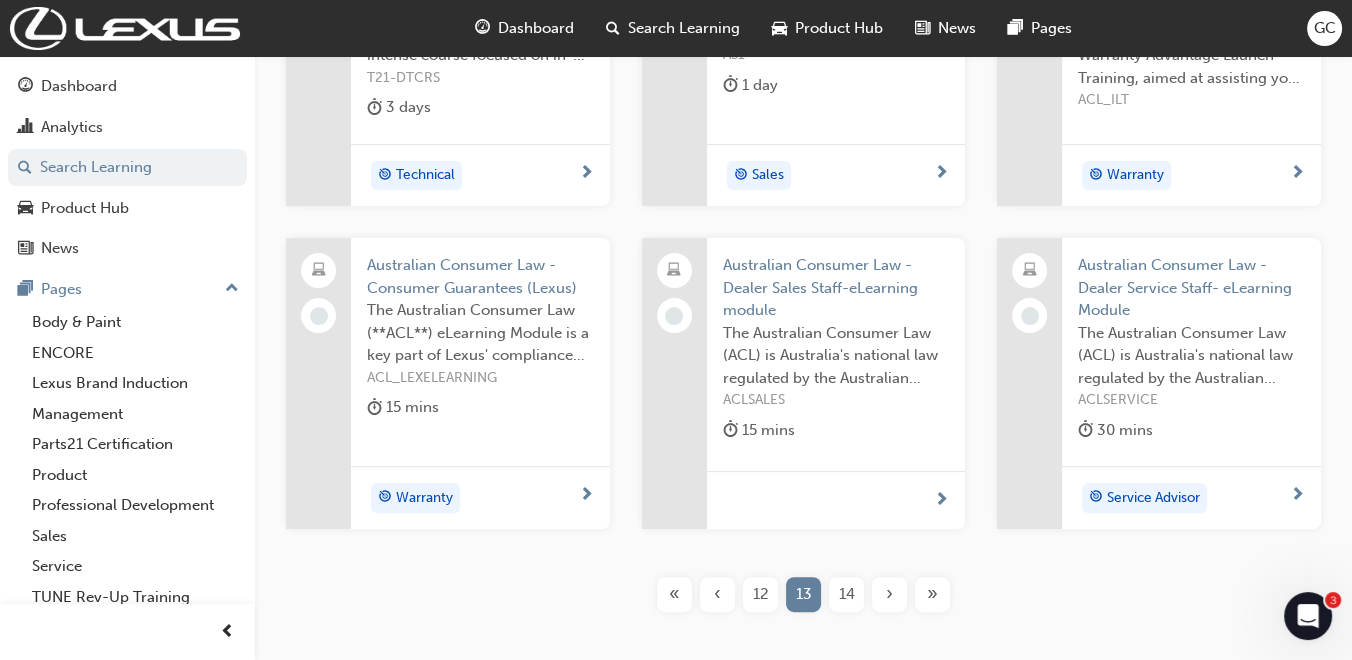 click on "14" at bounding box center (847, 594) 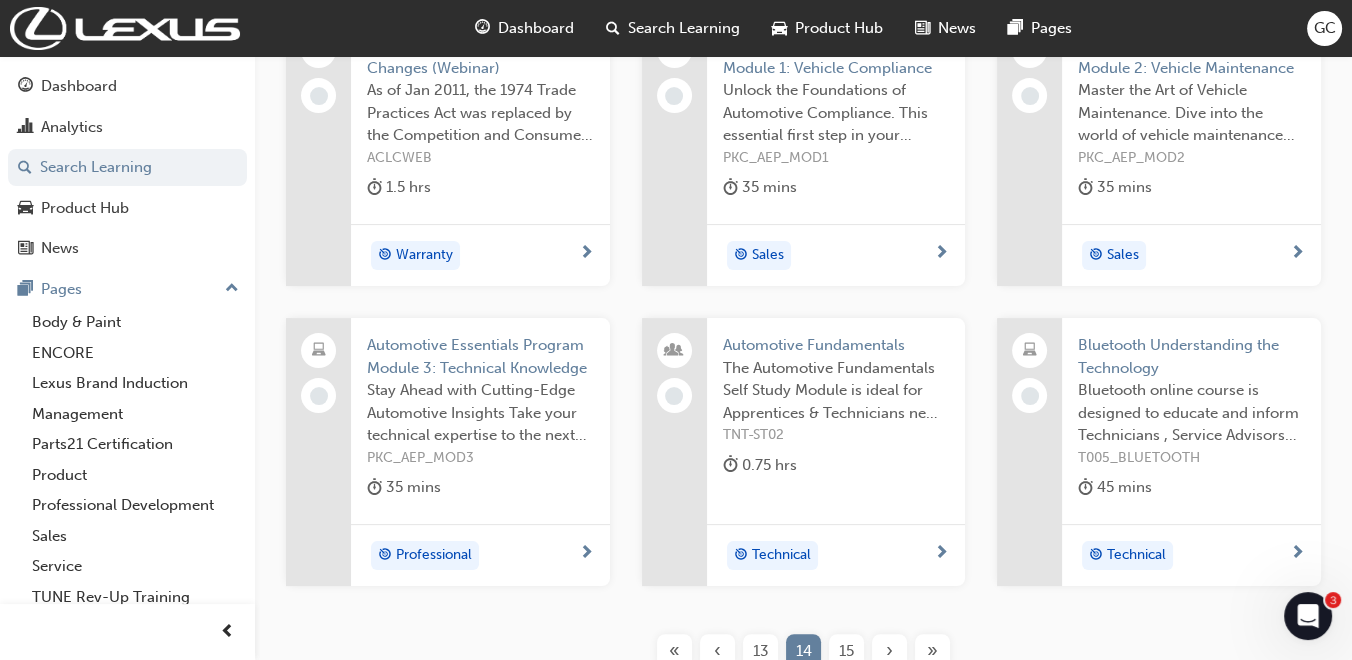 scroll, scrollTop: 634, scrollLeft: 0, axis: vertical 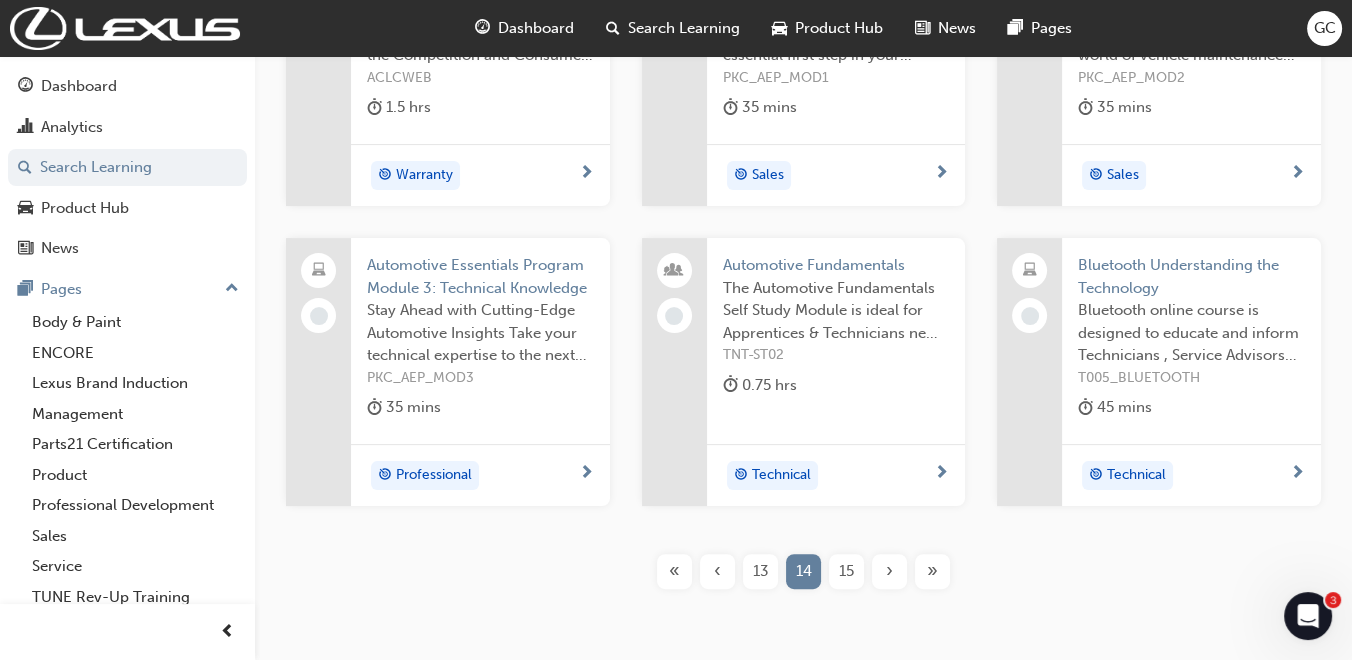 click on "15" at bounding box center (846, 571) 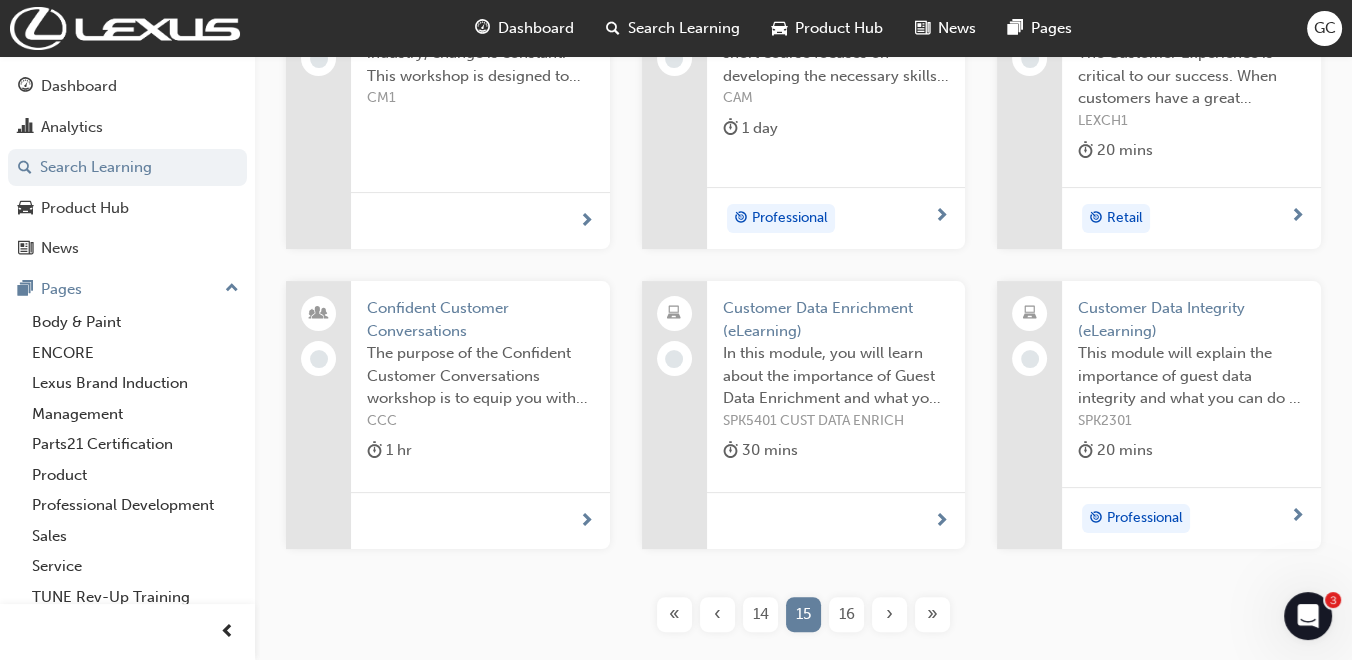 scroll, scrollTop: 634, scrollLeft: 0, axis: vertical 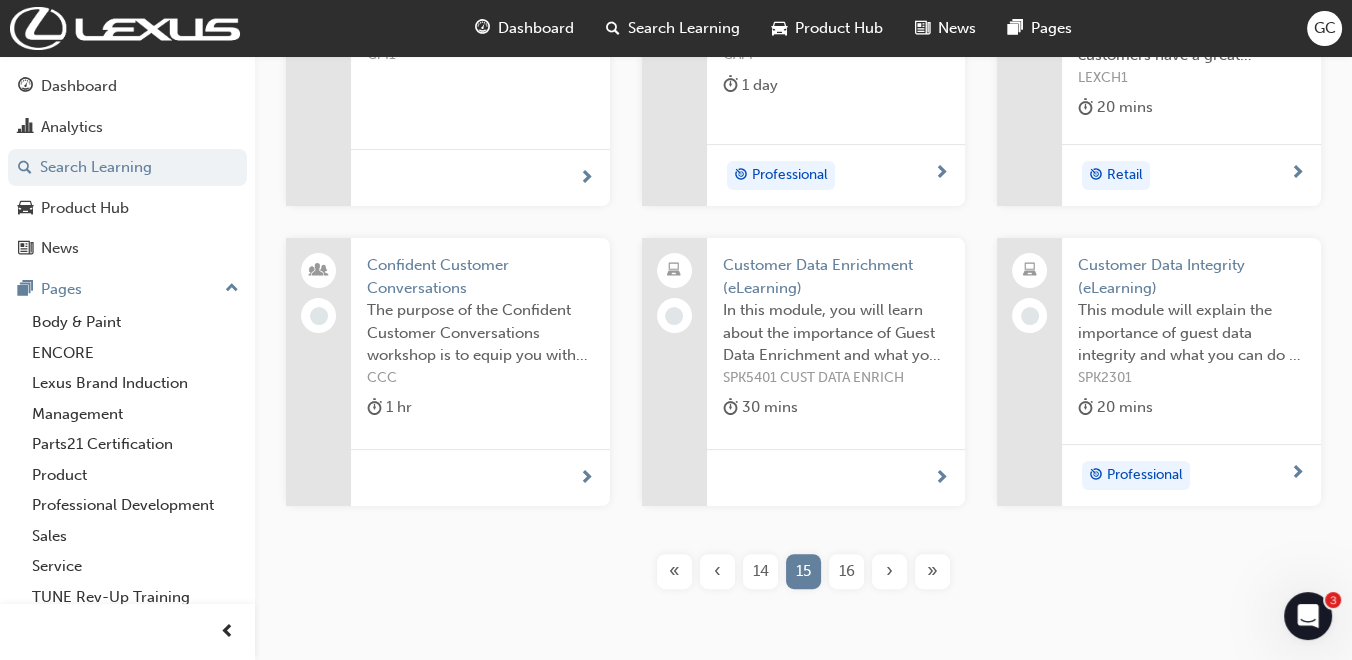 click on "16" at bounding box center (847, 571) 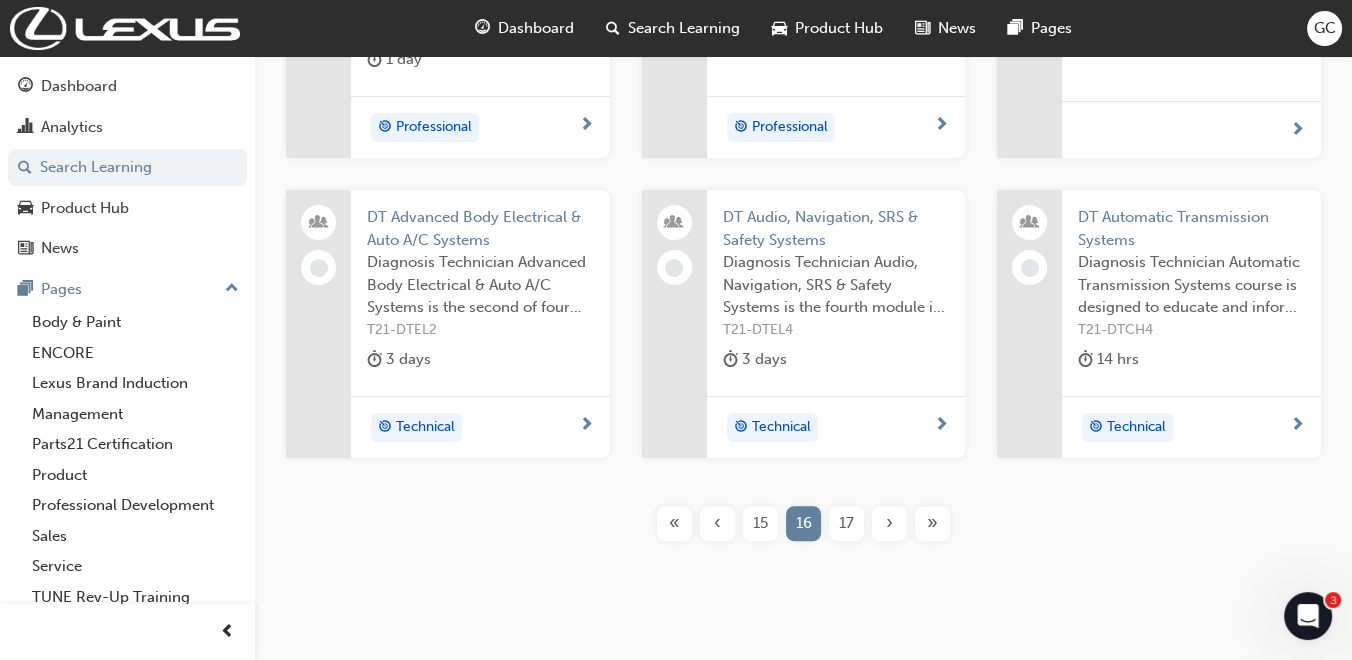 scroll, scrollTop: 722, scrollLeft: 0, axis: vertical 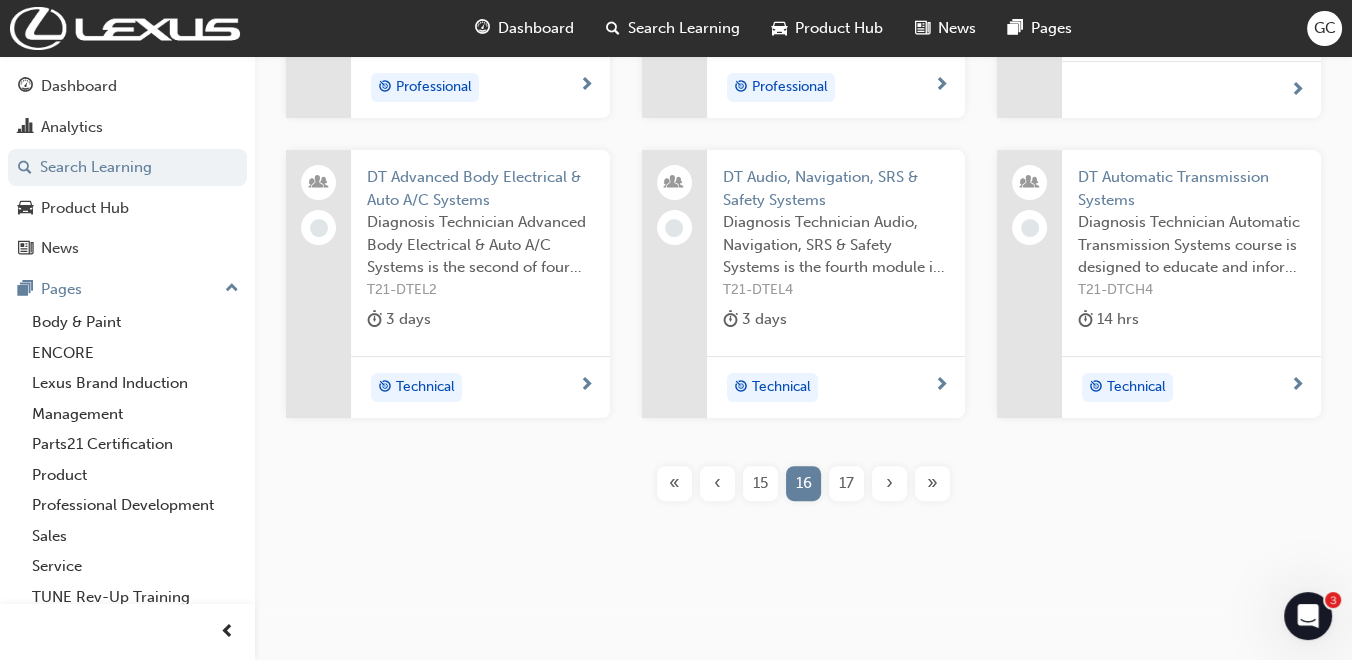 click on "DT Advanced Body Electrical & Auto A/C Systems" at bounding box center [480, 188] 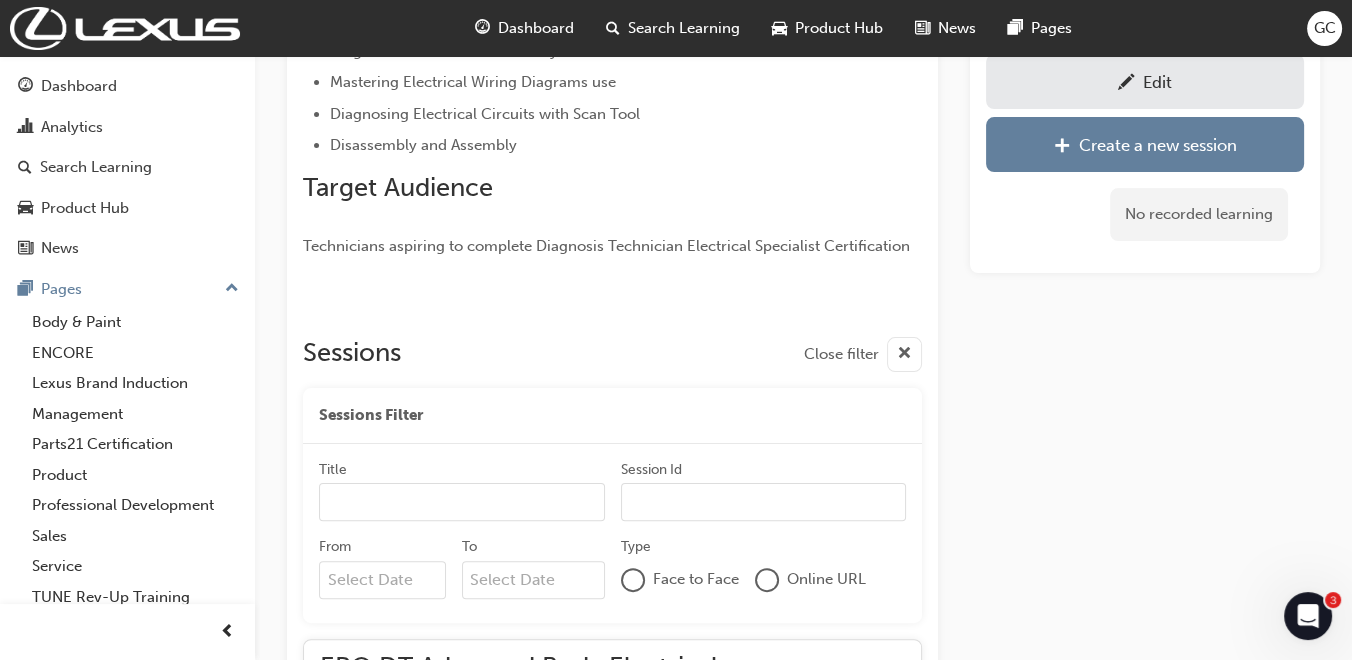 scroll, scrollTop: 657, scrollLeft: 0, axis: vertical 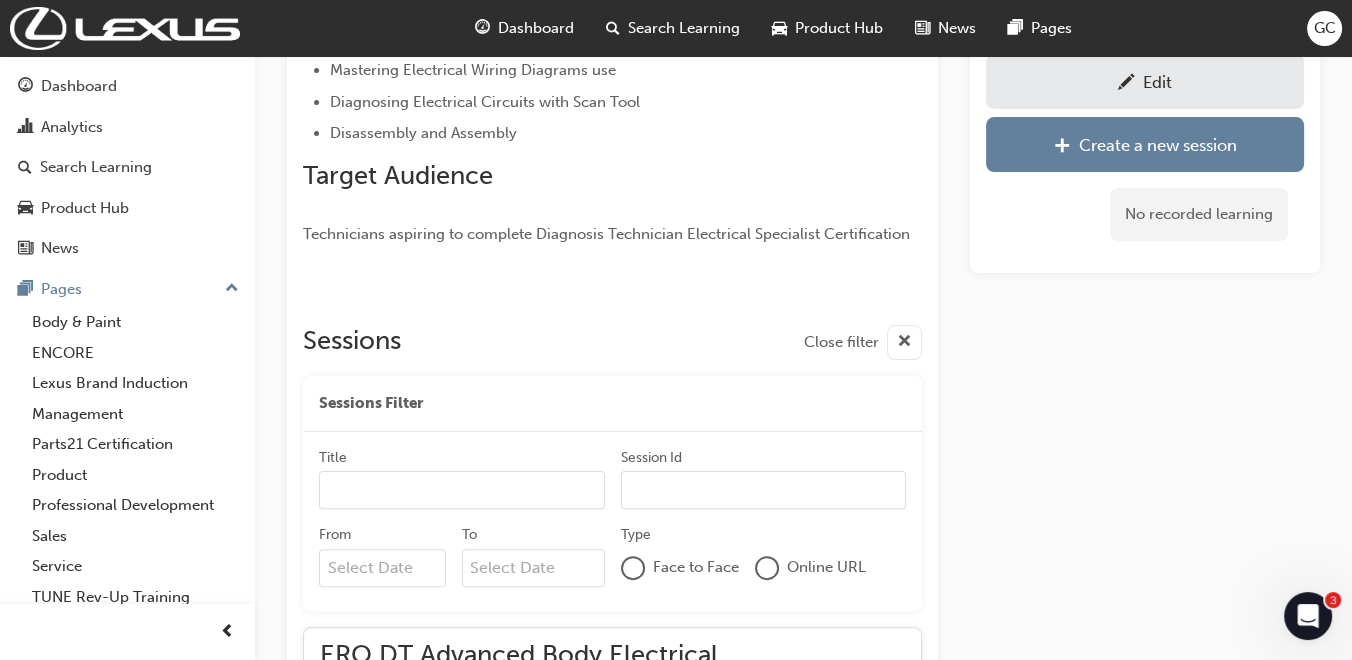 click on "Edit" at bounding box center (1145, 81) 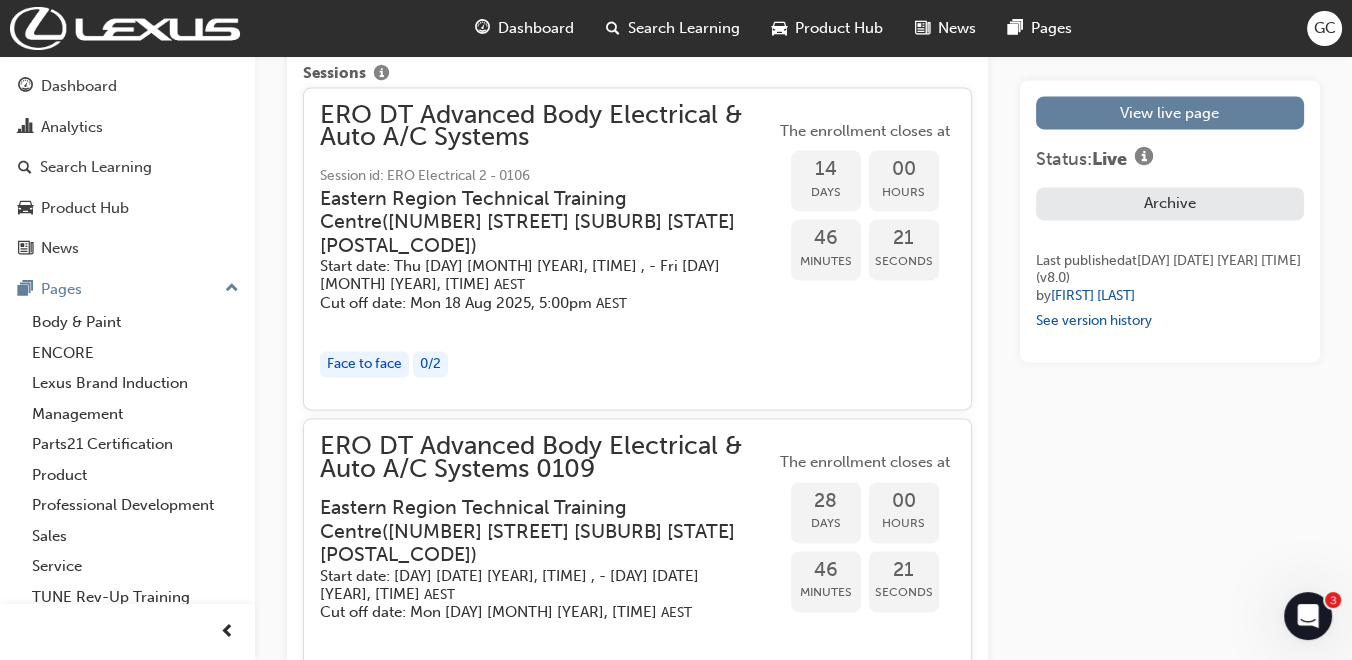 scroll, scrollTop: 3555, scrollLeft: 0, axis: vertical 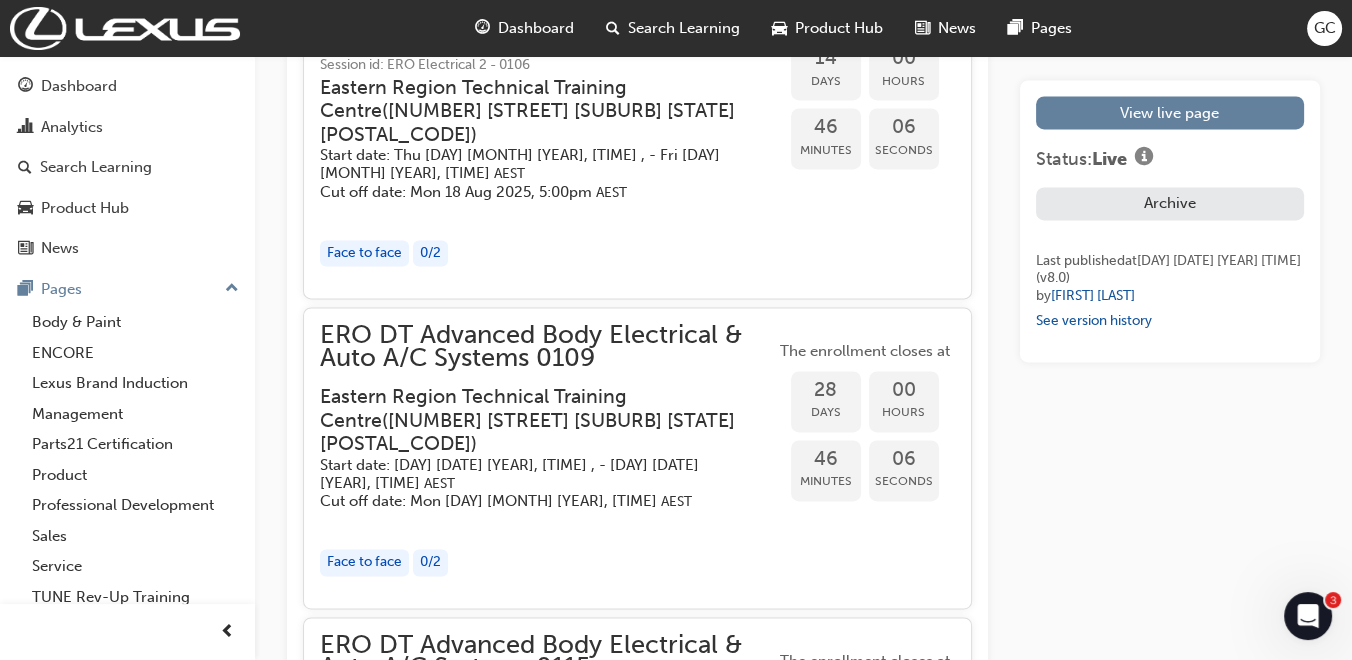 click on "[LOCATION] ( [POSTAL_CODE] )" at bounding box center (531, 420) 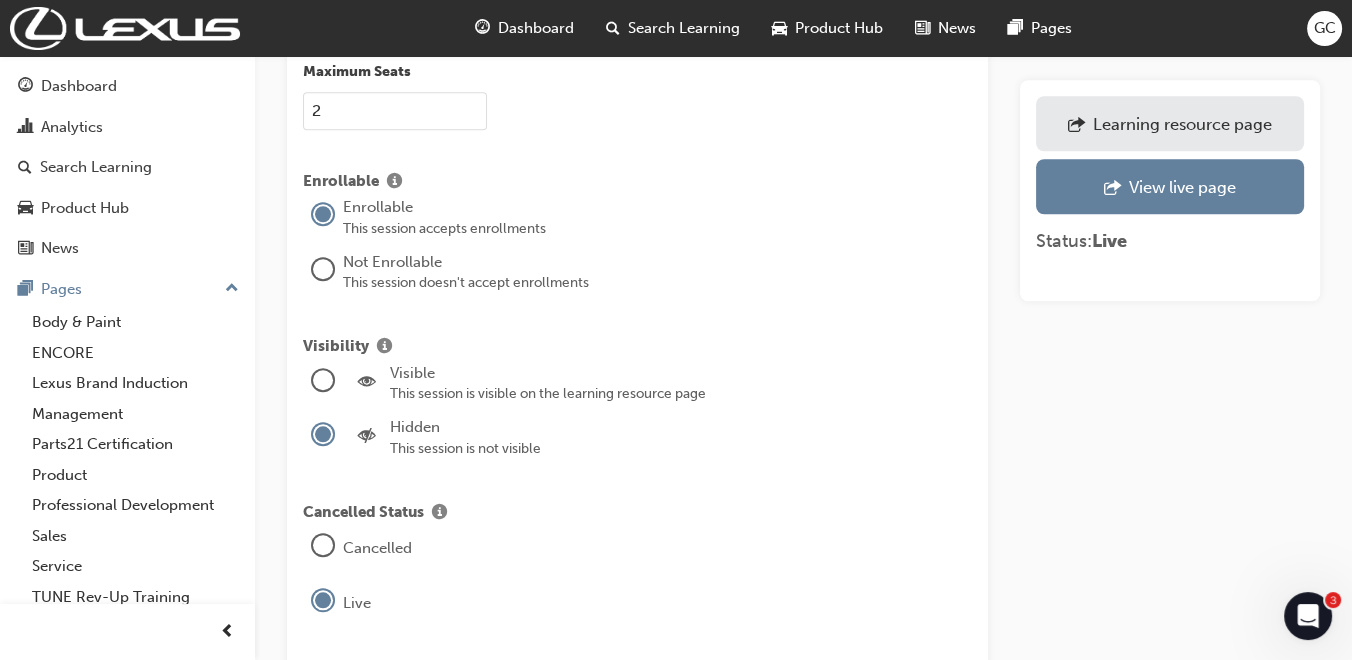 scroll, scrollTop: 2222, scrollLeft: 0, axis: vertical 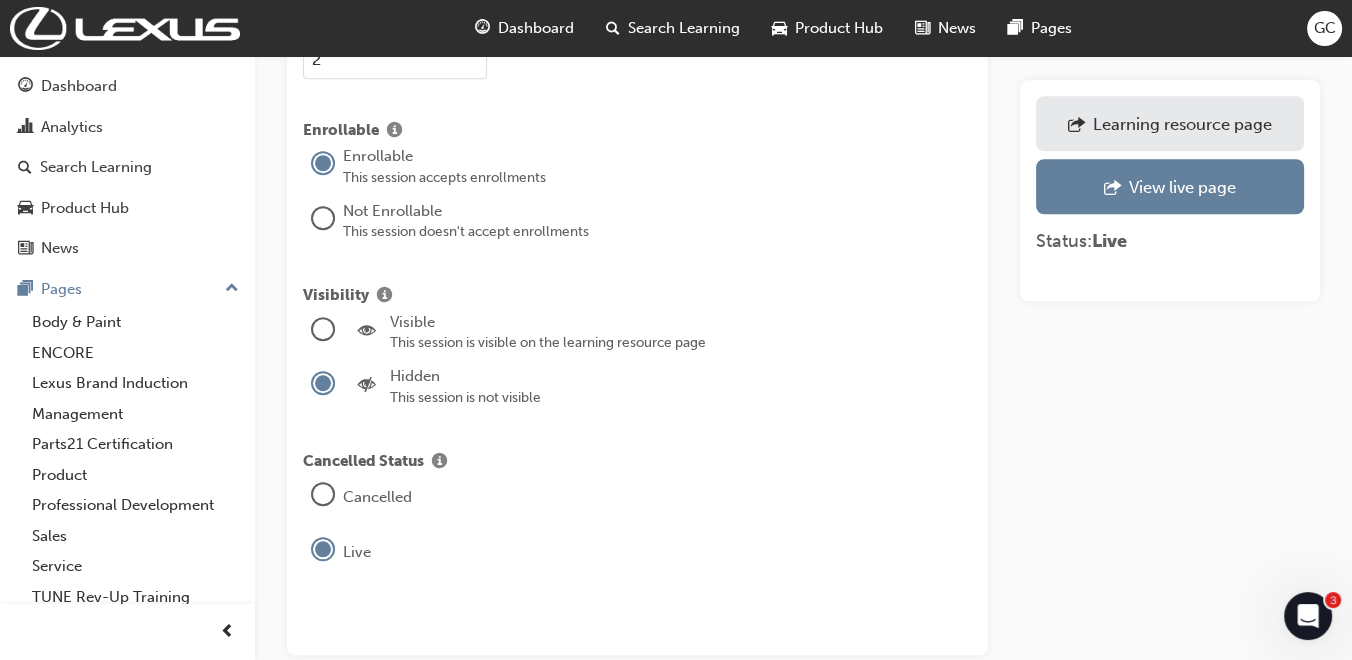 click at bounding box center (323, 329) 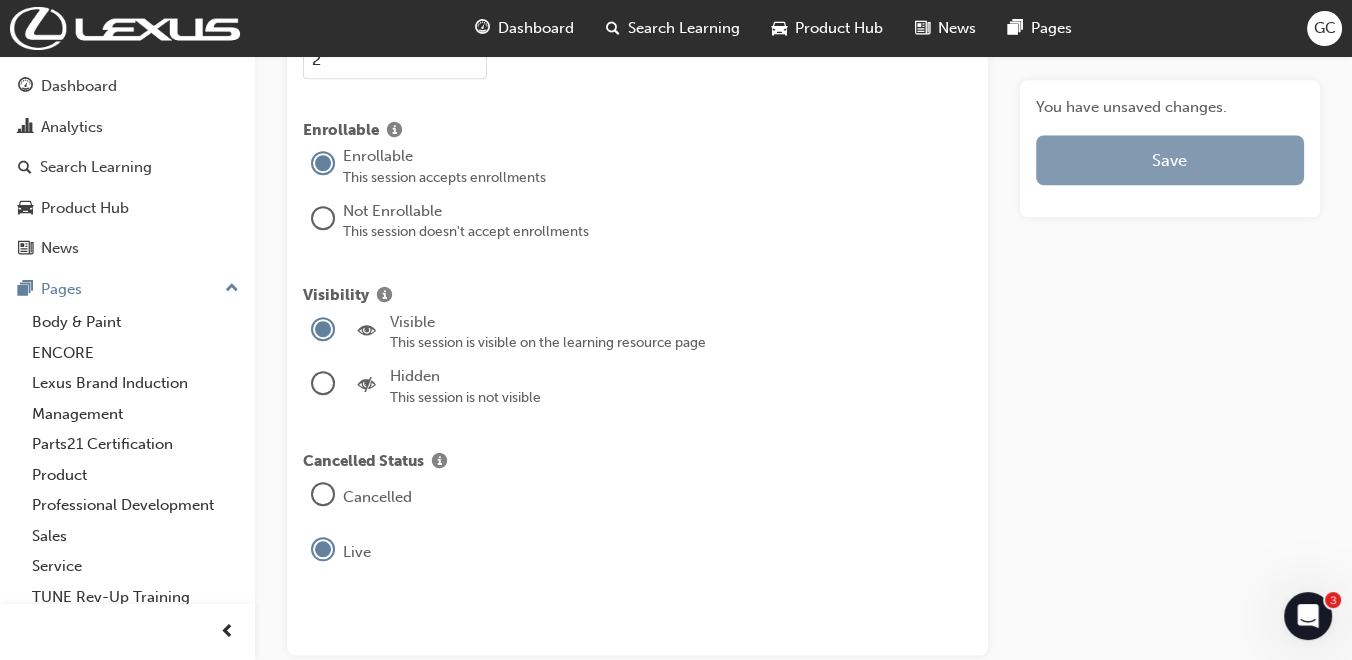 click on "Save" at bounding box center [1170, 160] 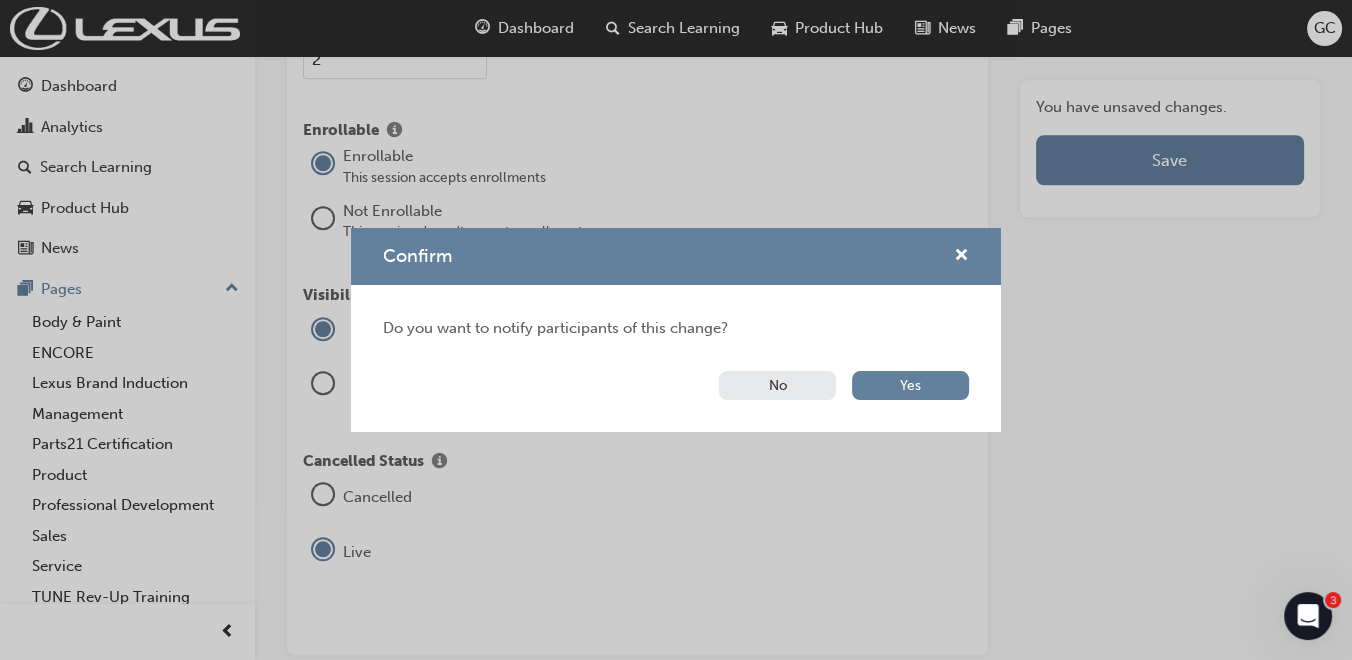 click on "No" at bounding box center [777, 385] 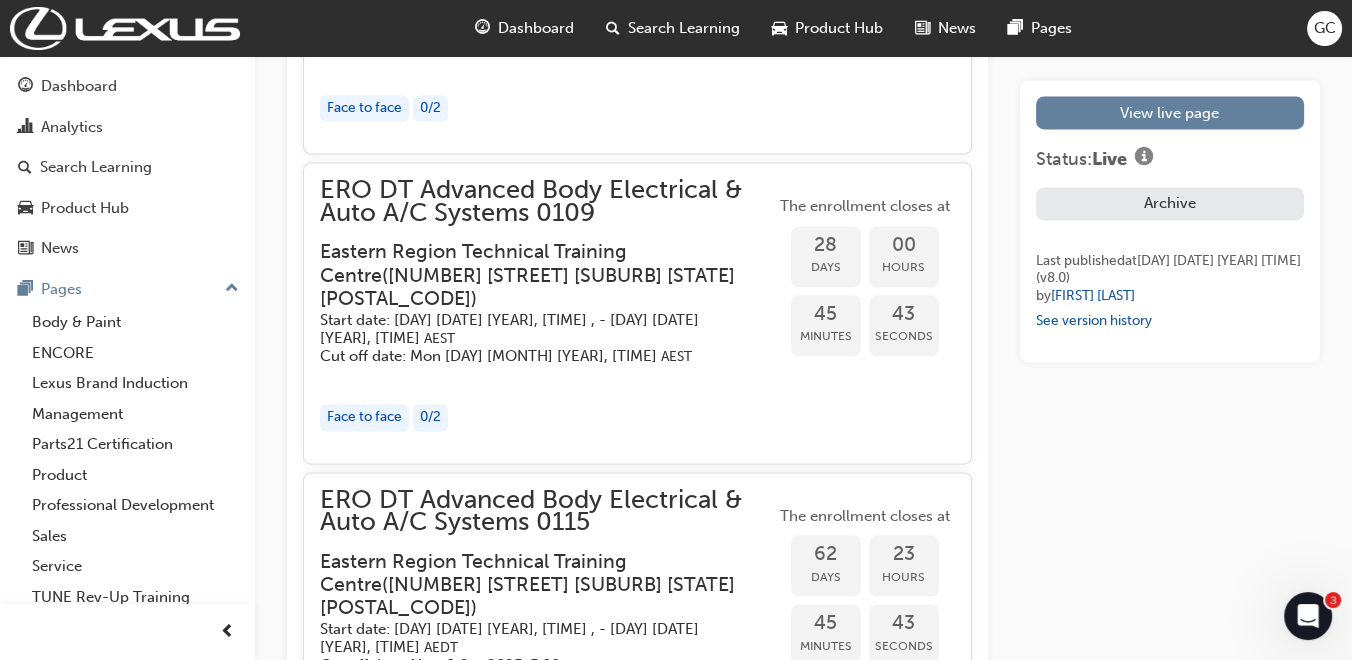 scroll, scrollTop: 3922, scrollLeft: 0, axis: vertical 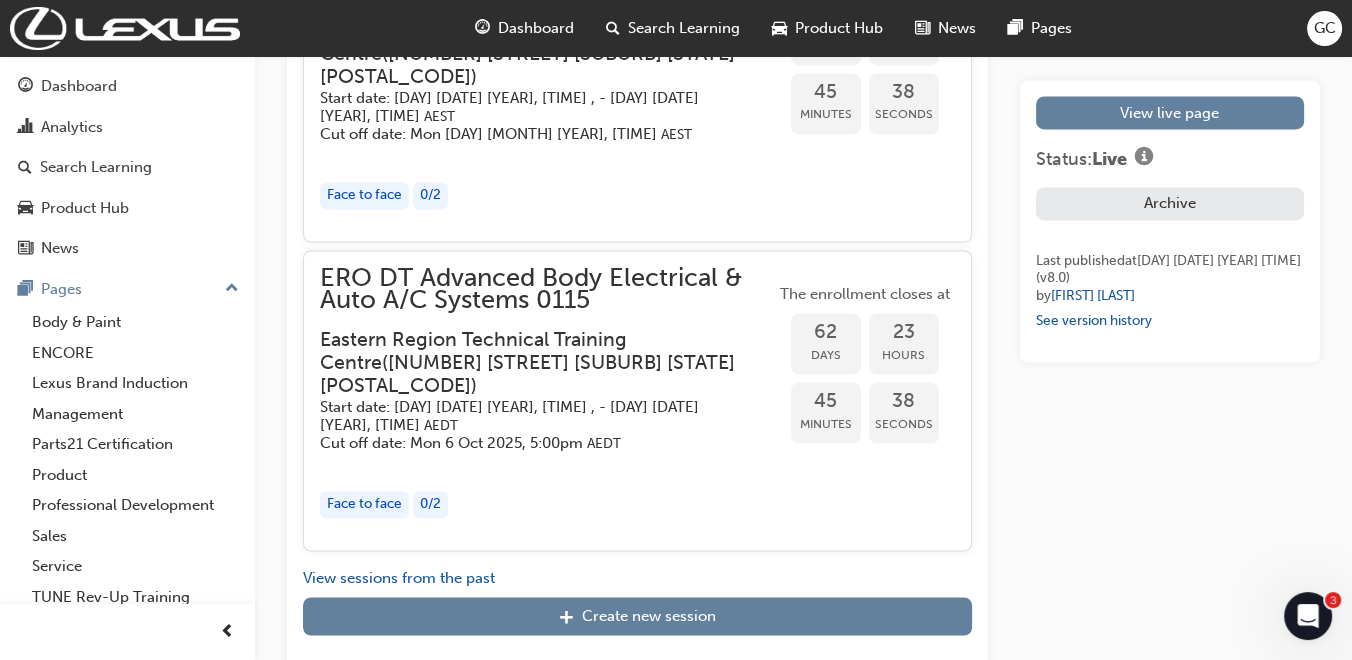 click on "[ADDRESS]" at bounding box center [531, 363] 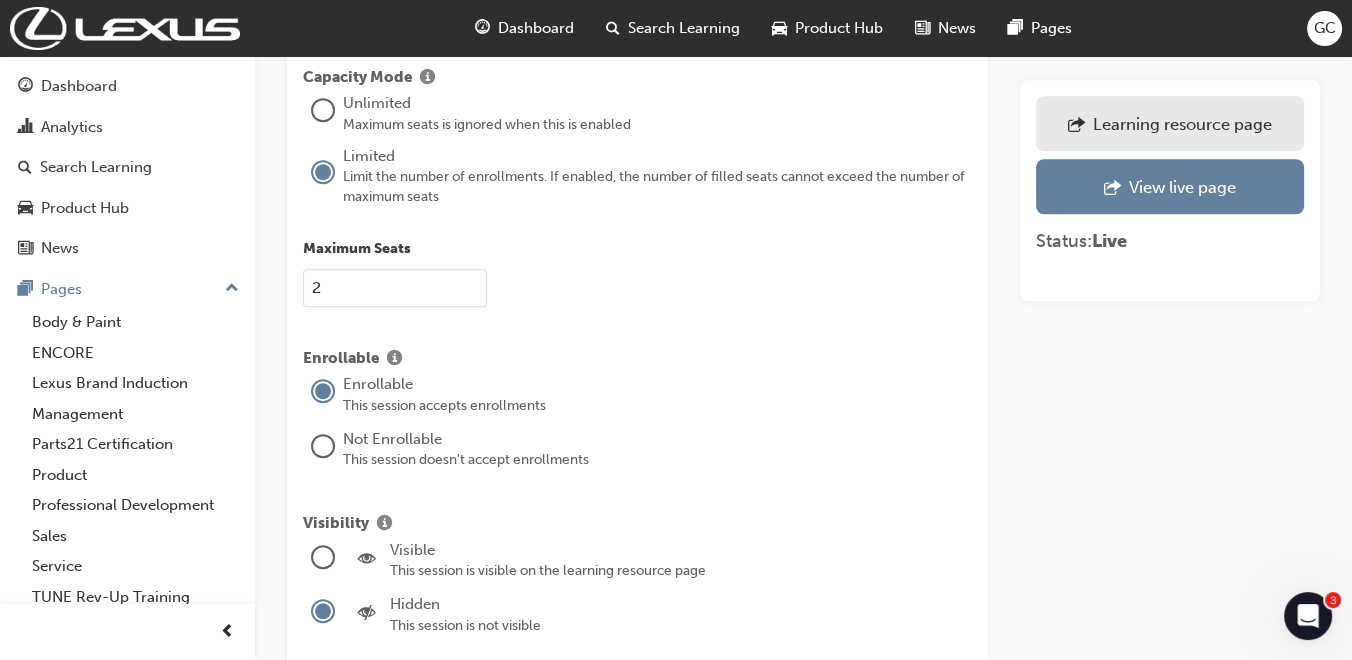 scroll, scrollTop: 2222, scrollLeft: 0, axis: vertical 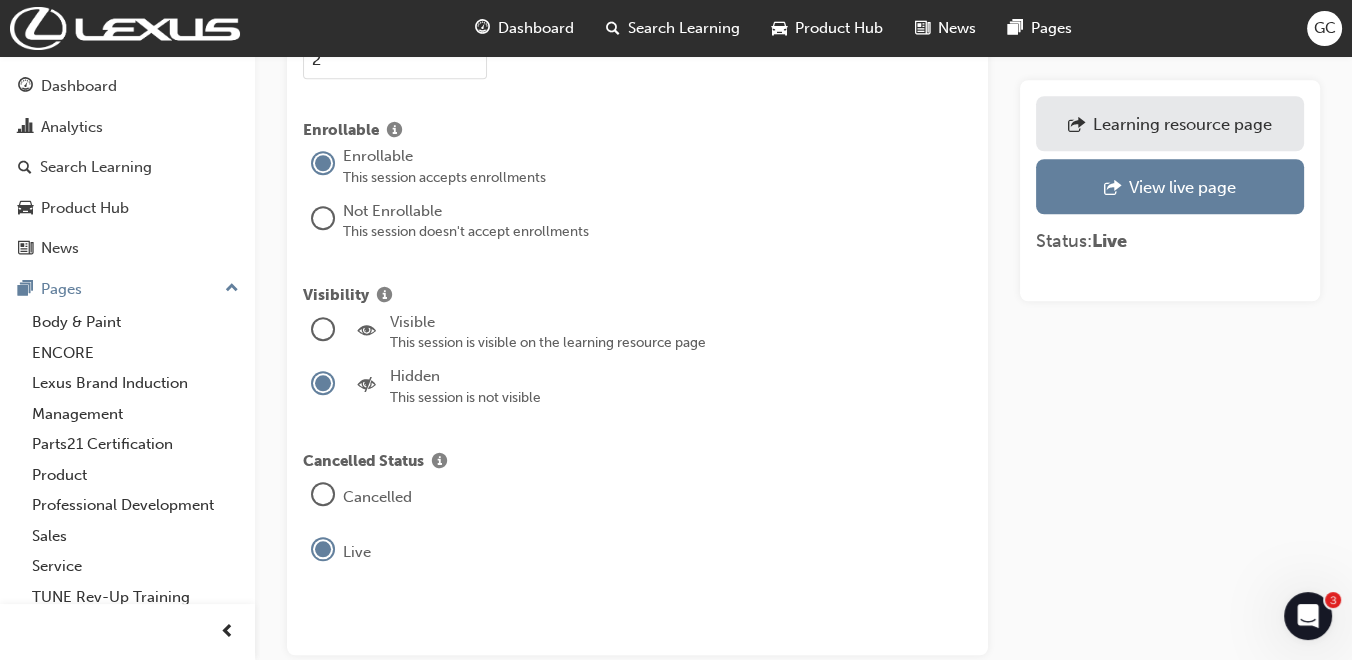 click at bounding box center (323, 329) 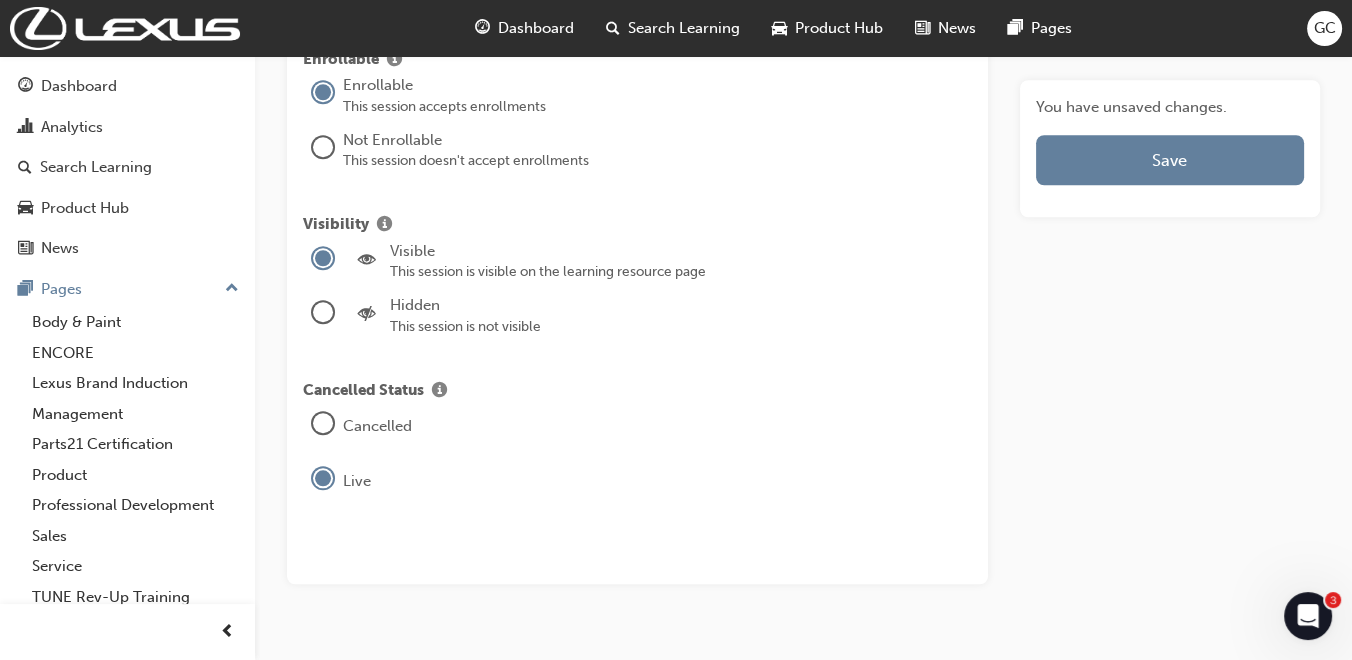 scroll, scrollTop: 2327, scrollLeft: 0, axis: vertical 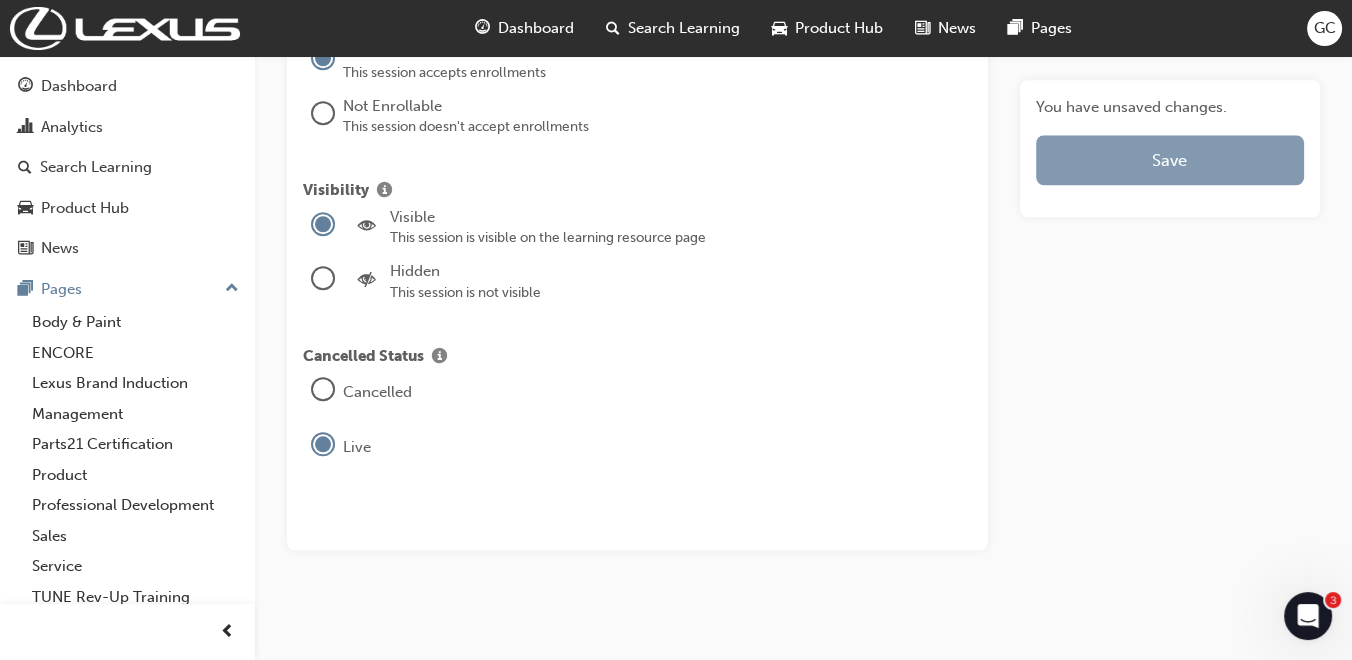 click on "Save" at bounding box center (1170, 160) 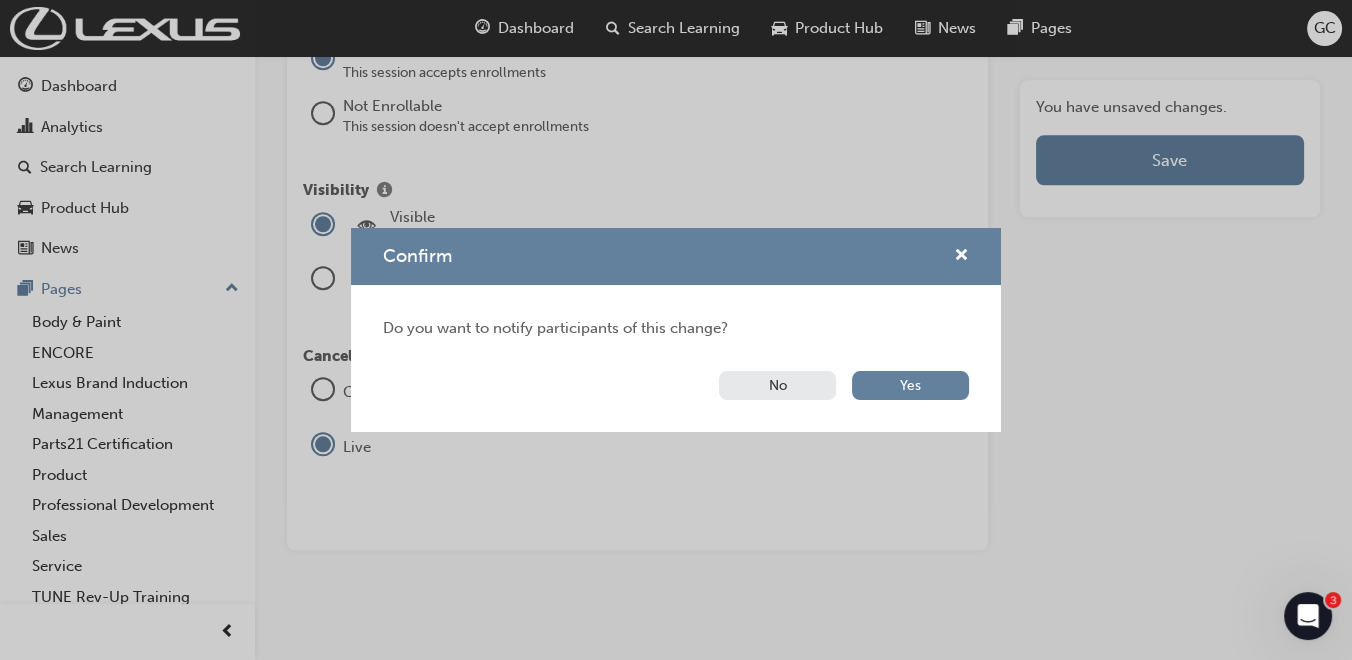click on "No" at bounding box center (777, 385) 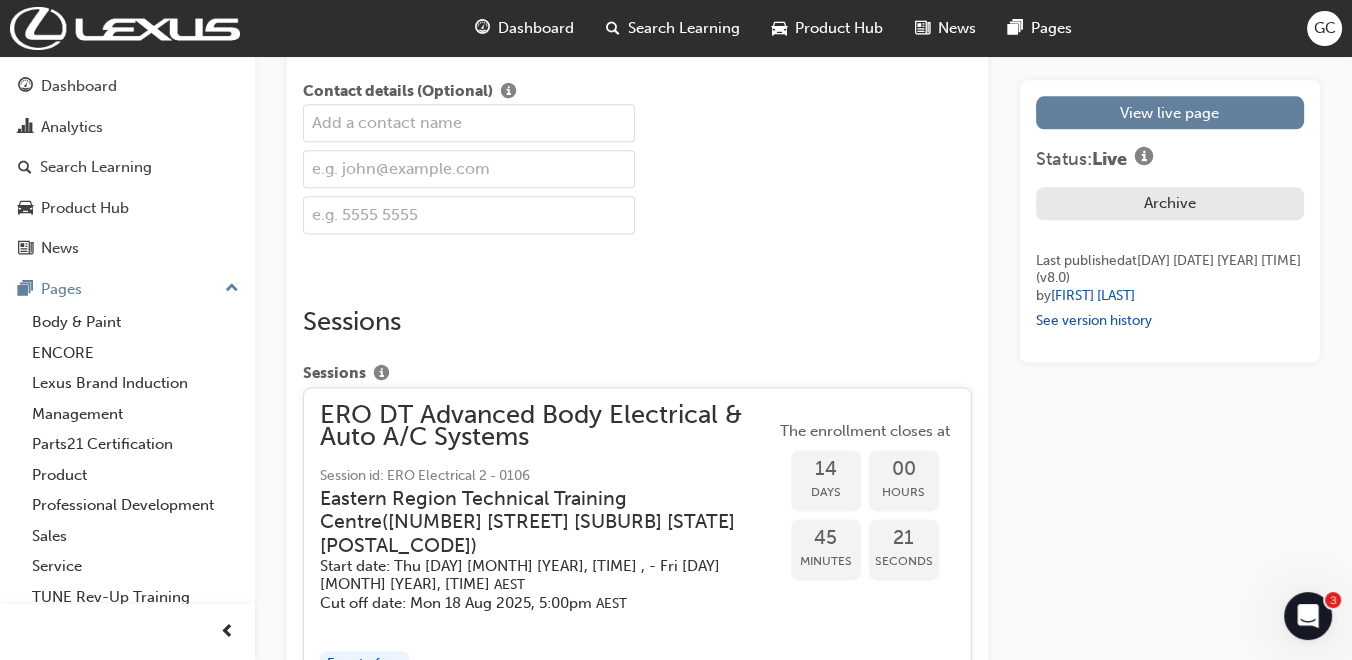 scroll, scrollTop: 657, scrollLeft: 0, axis: vertical 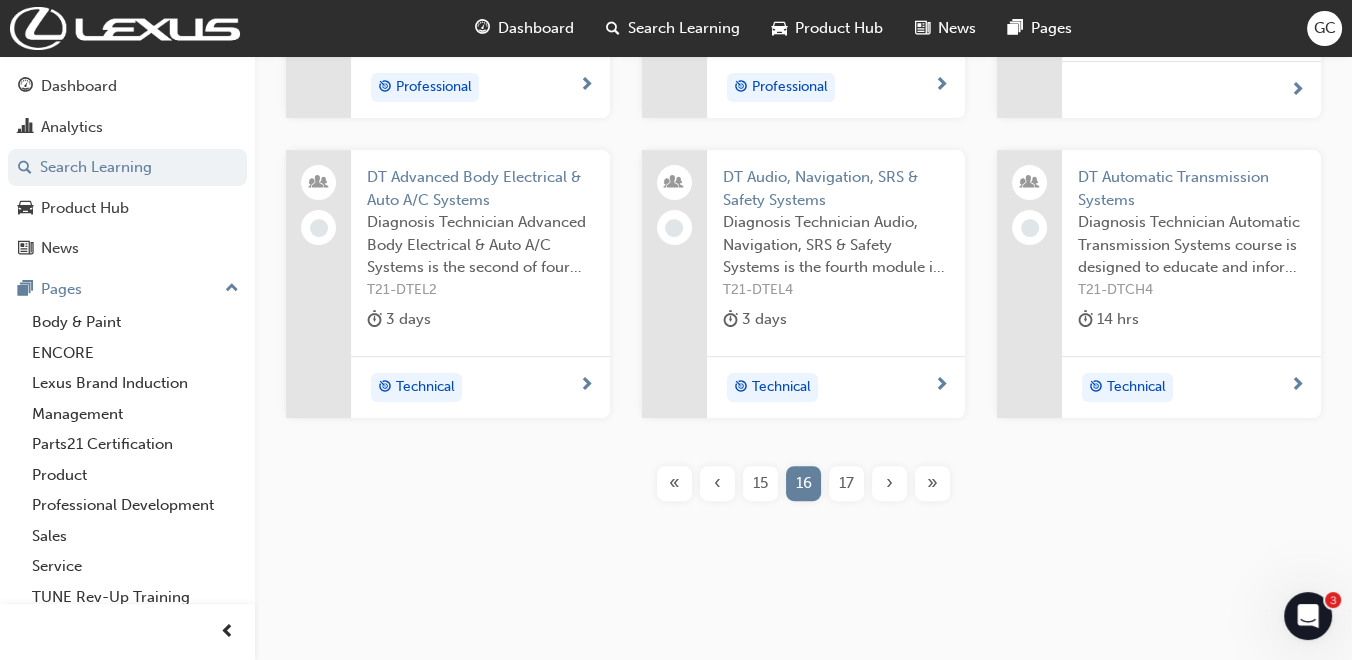 click on "DT Audio, Navigation, SRS & Safety Systems" at bounding box center (836, 188) 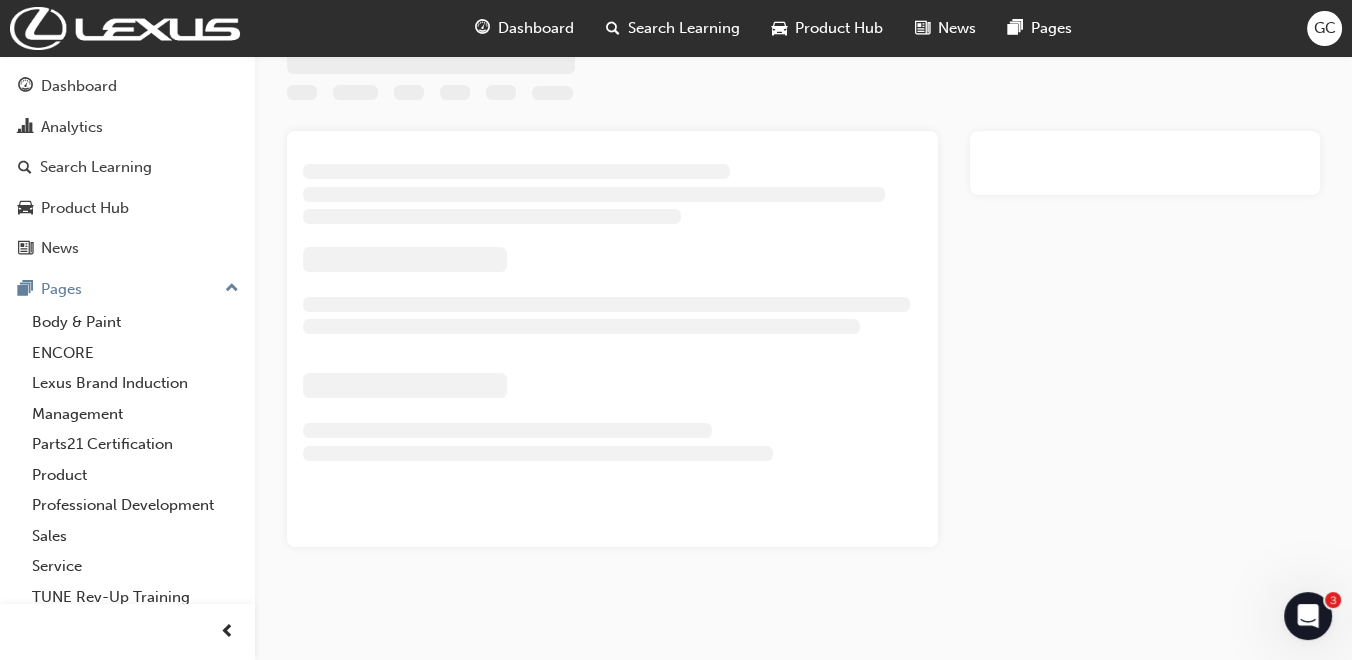 scroll, scrollTop: 722, scrollLeft: 0, axis: vertical 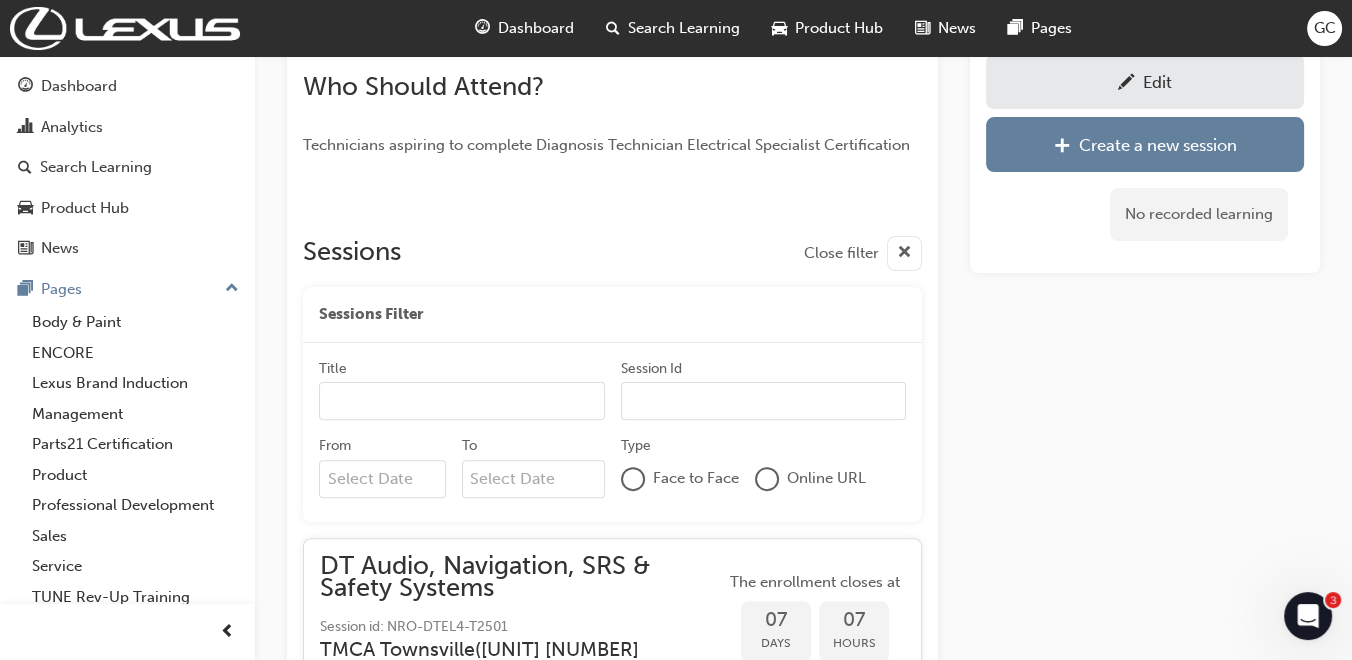 click on "Edit" at bounding box center (1145, 81) 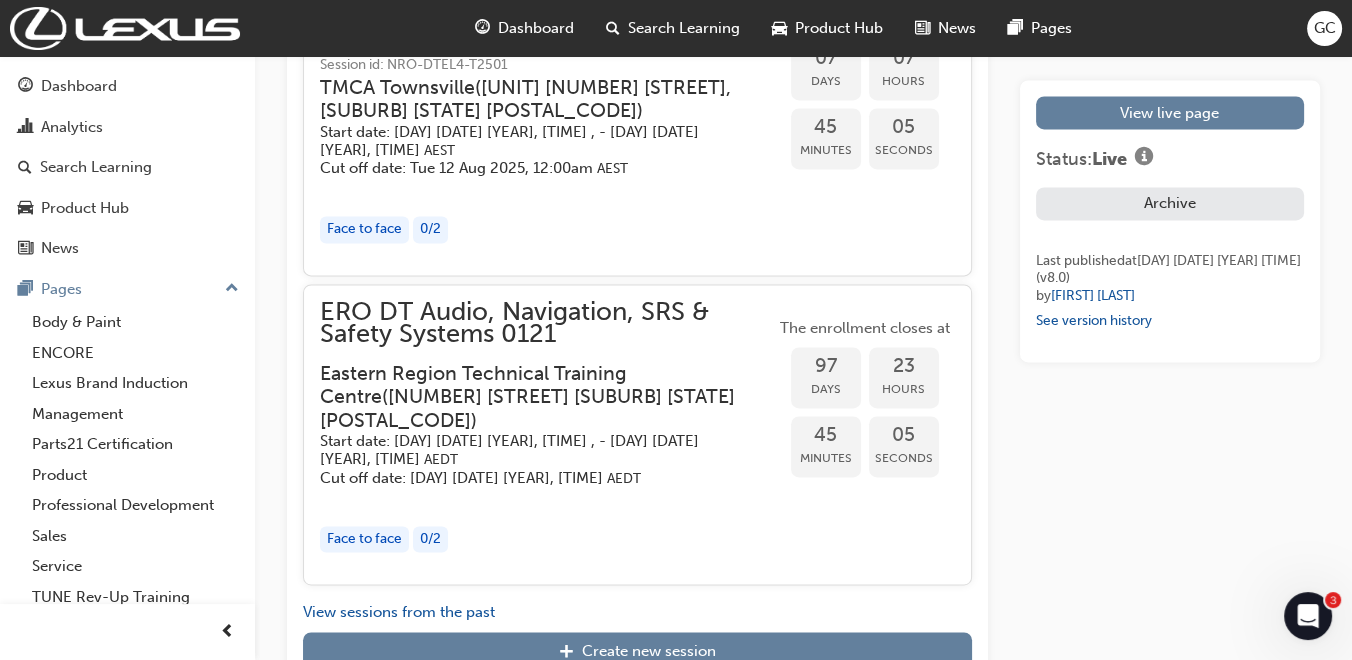 scroll, scrollTop: 3666, scrollLeft: 0, axis: vertical 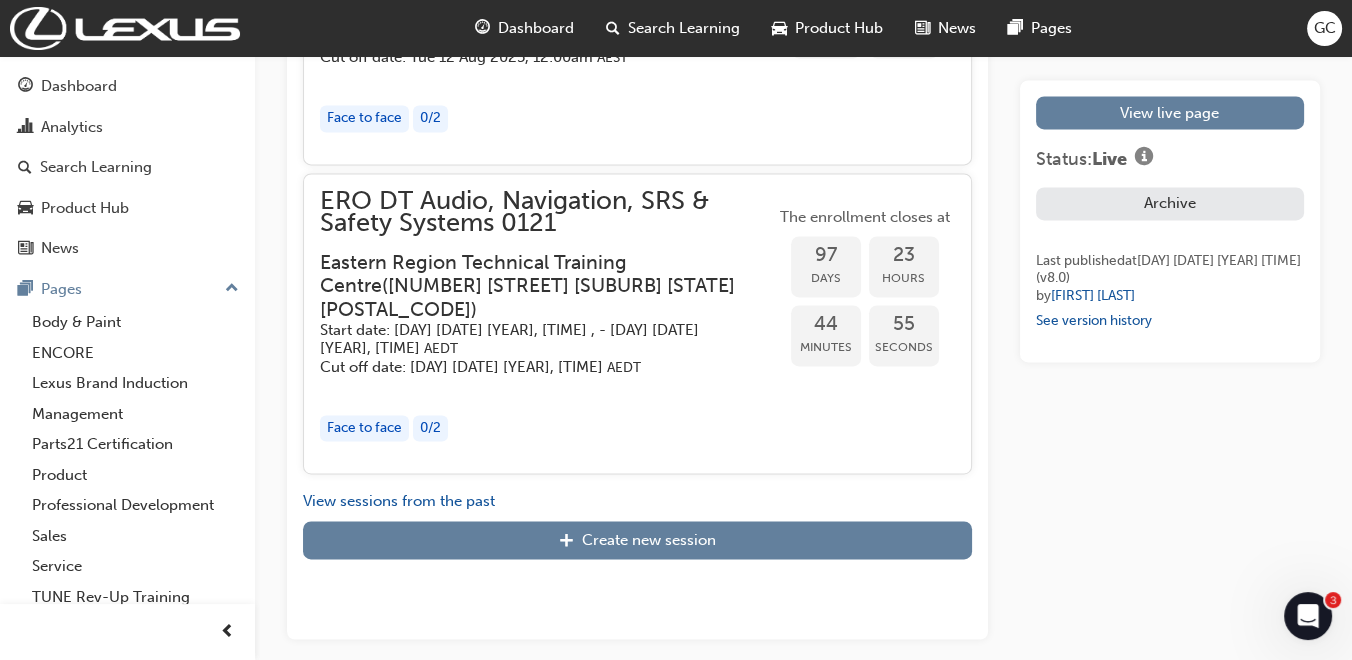 click on "Start date:   [DAY] [DATE] [YEAR], [TIME] , - [DAY] [DATE] [YEAR], [TIME]   [TIMEZONE]" at bounding box center (531, 339) 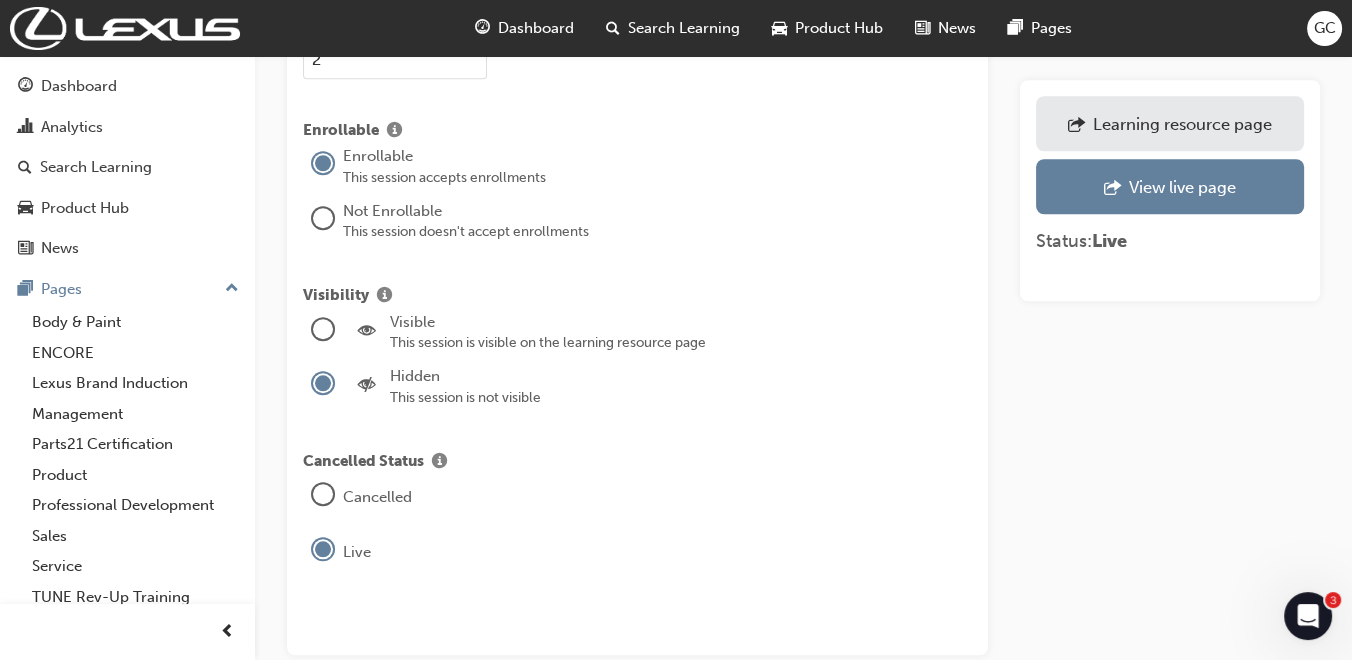 scroll, scrollTop: 2327, scrollLeft: 0, axis: vertical 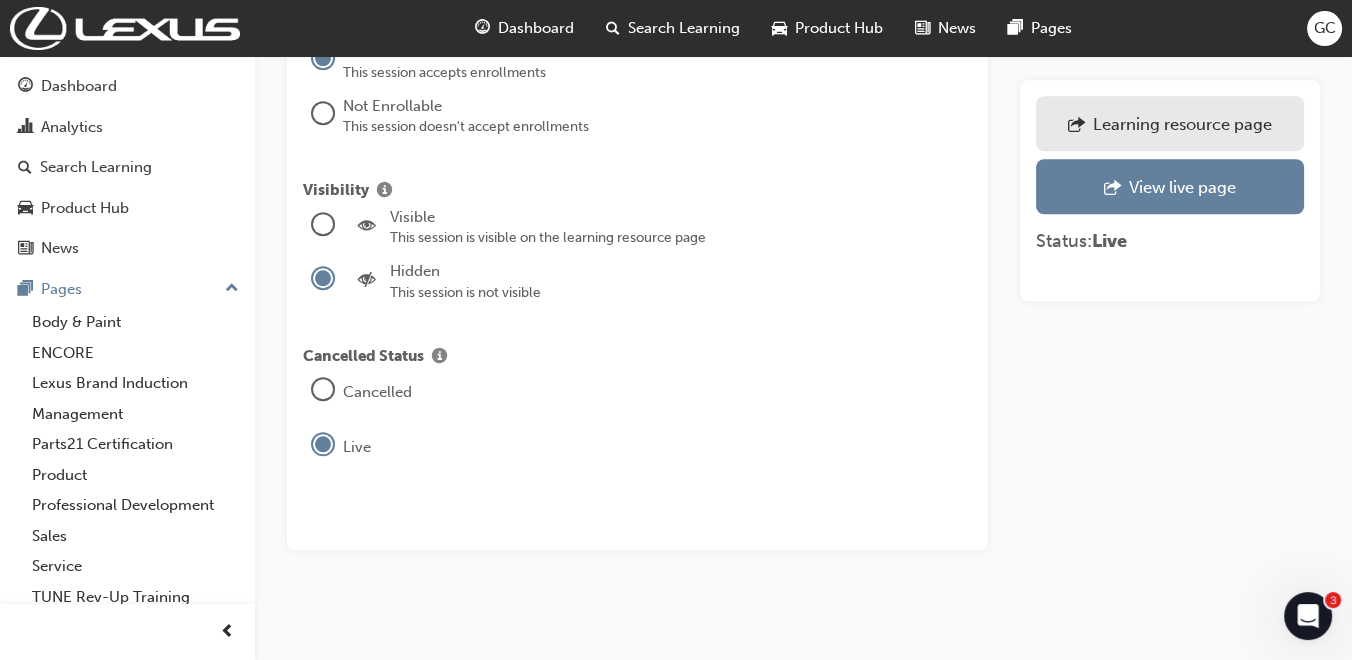 click at bounding box center (323, 224) 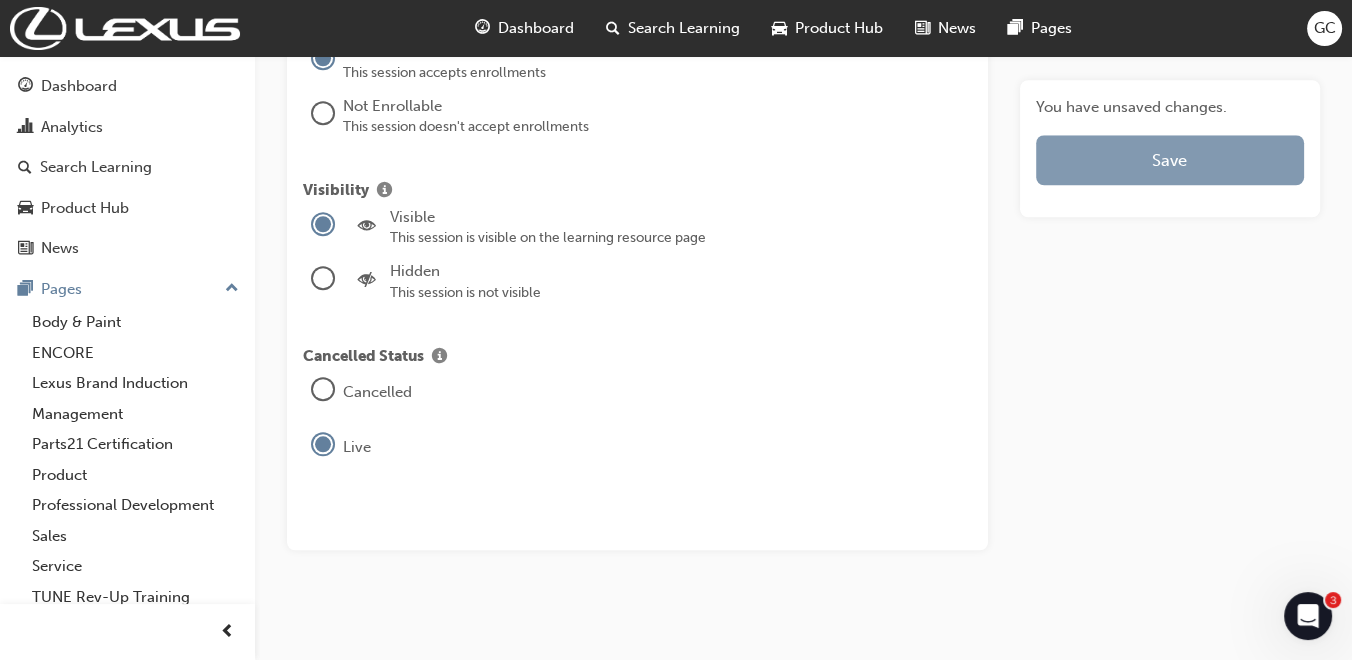 click on "Save" at bounding box center (1170, 160) 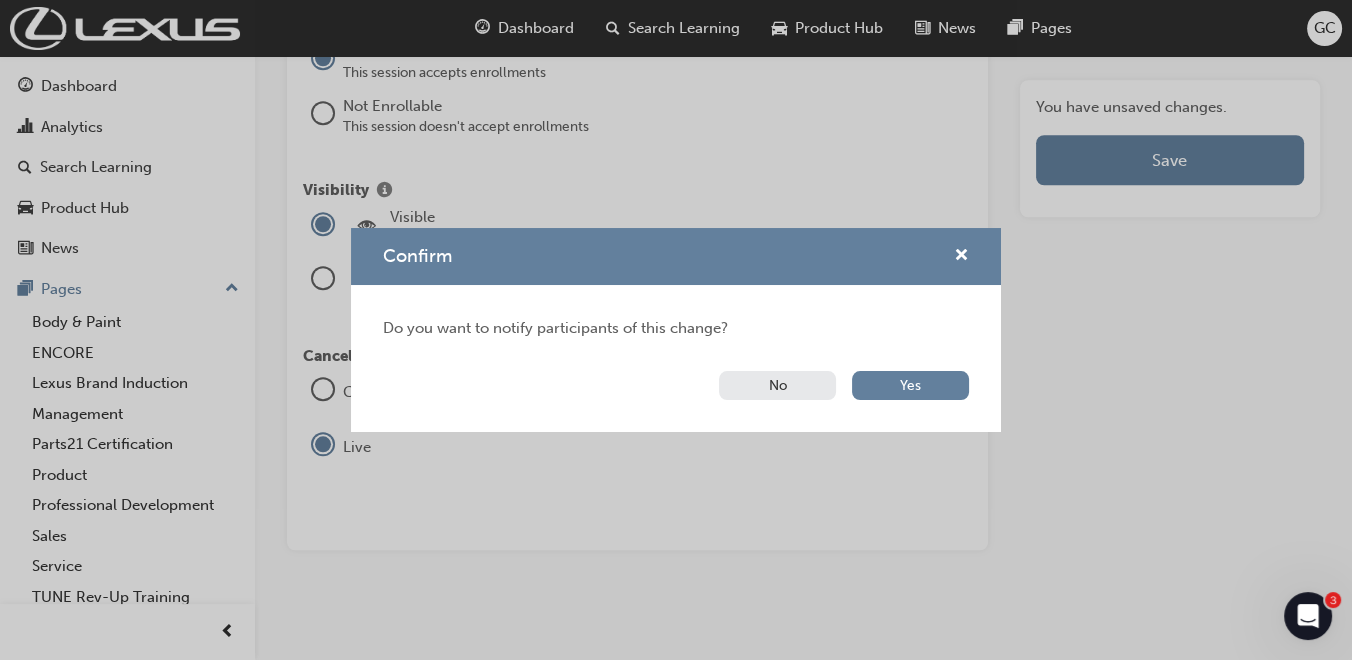 click on "No" at bounding box center (777, 385) 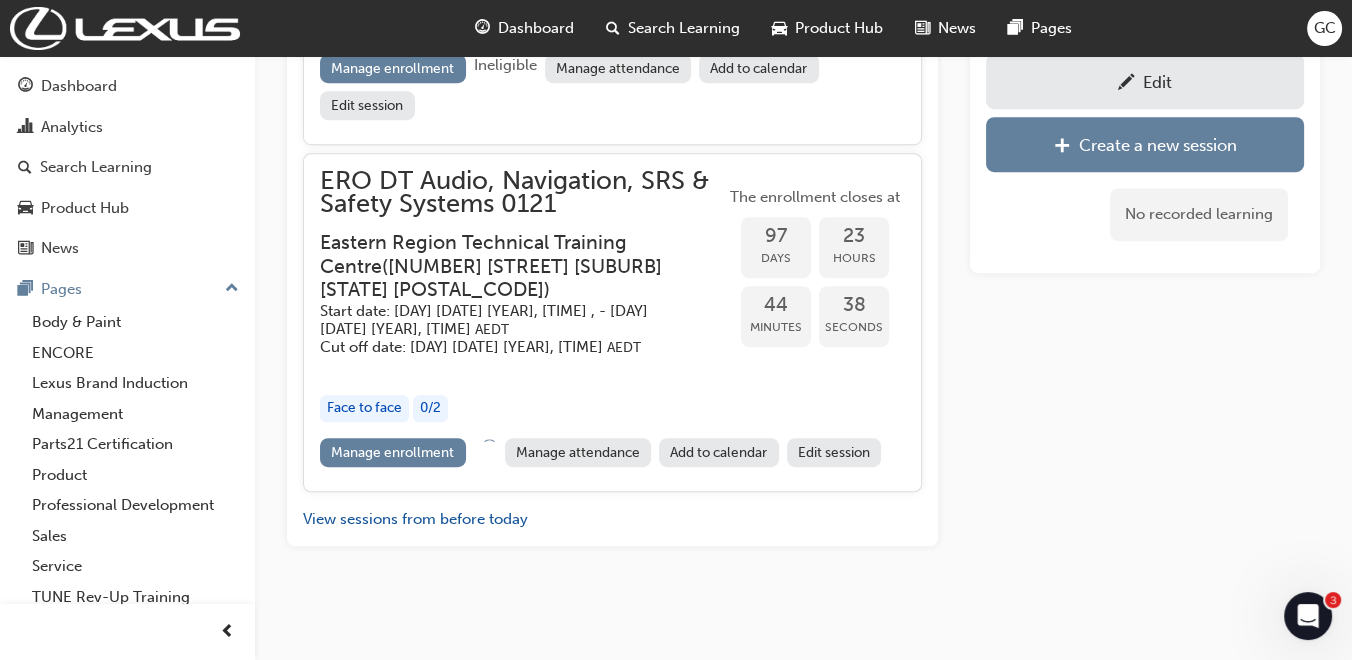 scroll, scrollTop: 722, scrollLeft: 0, axis: vertical 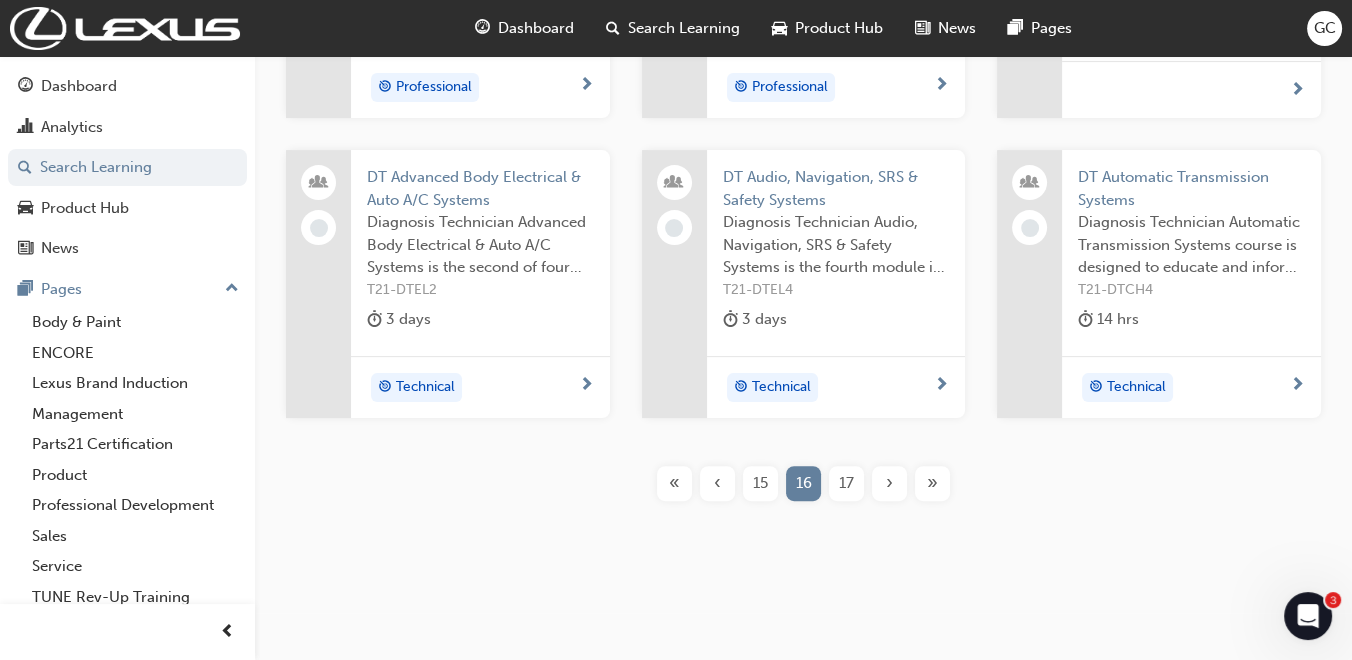 click on "DT Automatic Transmission Systems" at bounding box center [1191, 188] 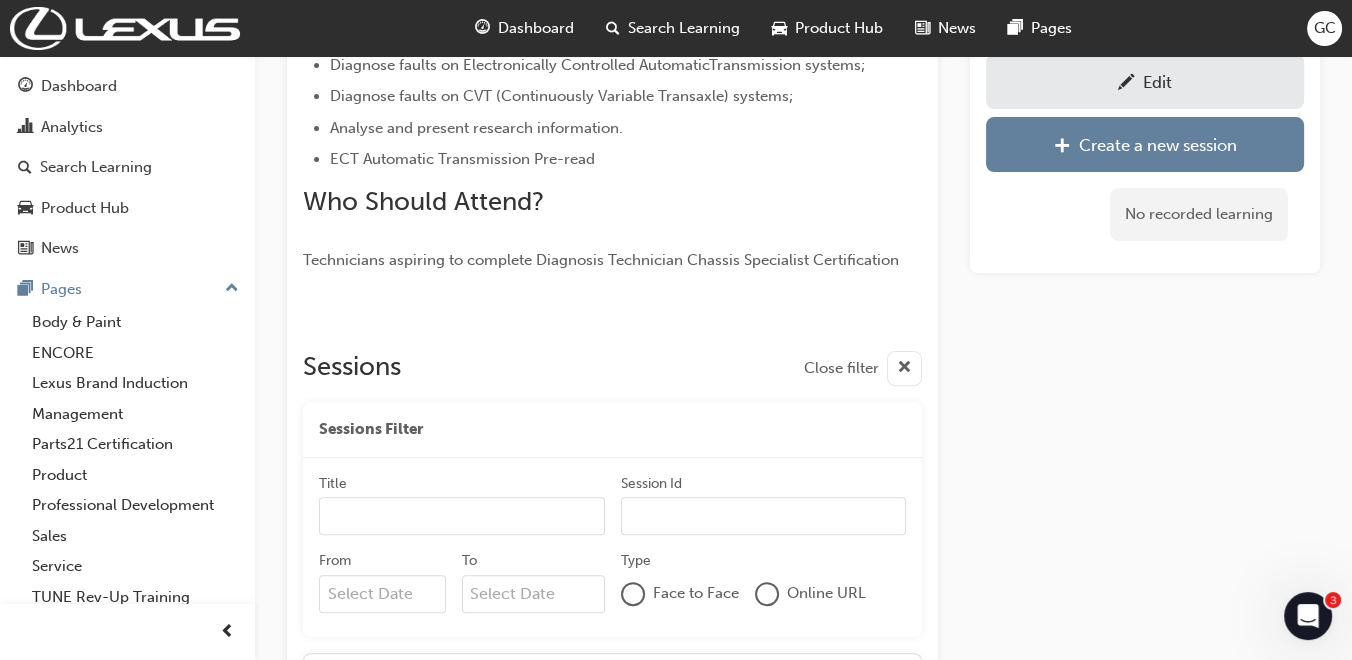 scroll, scrollTop: 798, scrollLeft: 0, axis: vertical 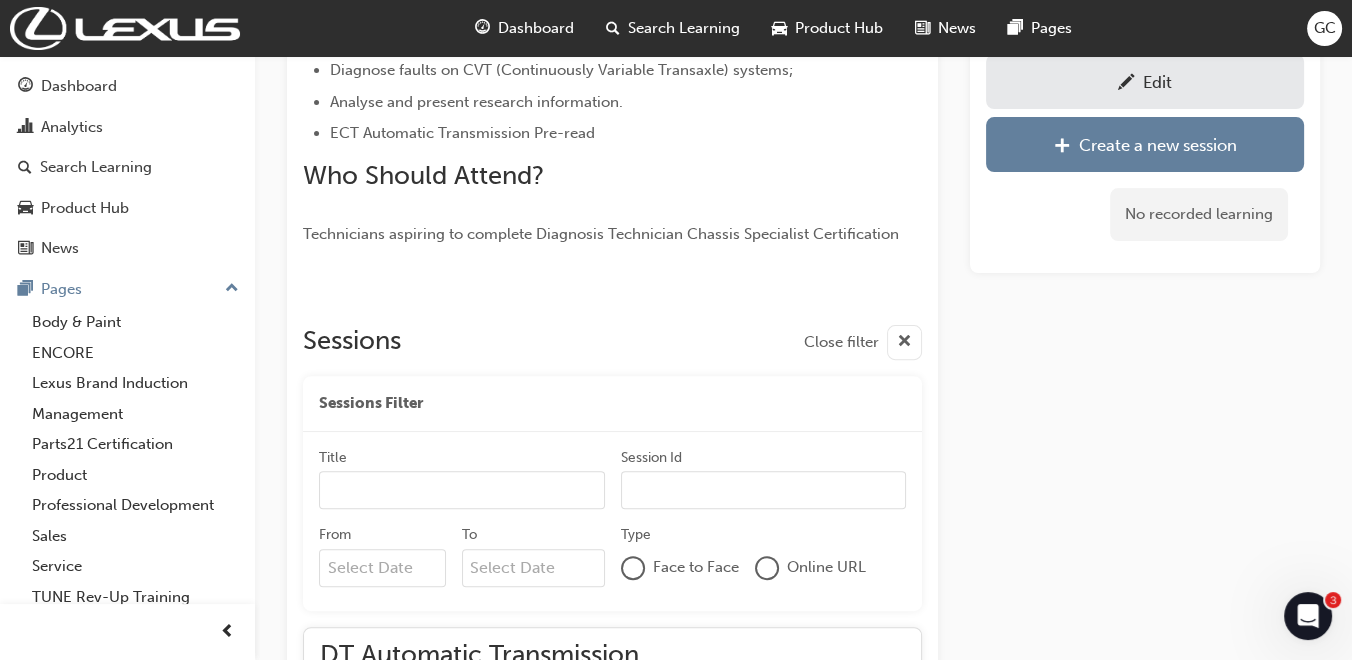 click on "Edit" at bounding box center (1157, 82) 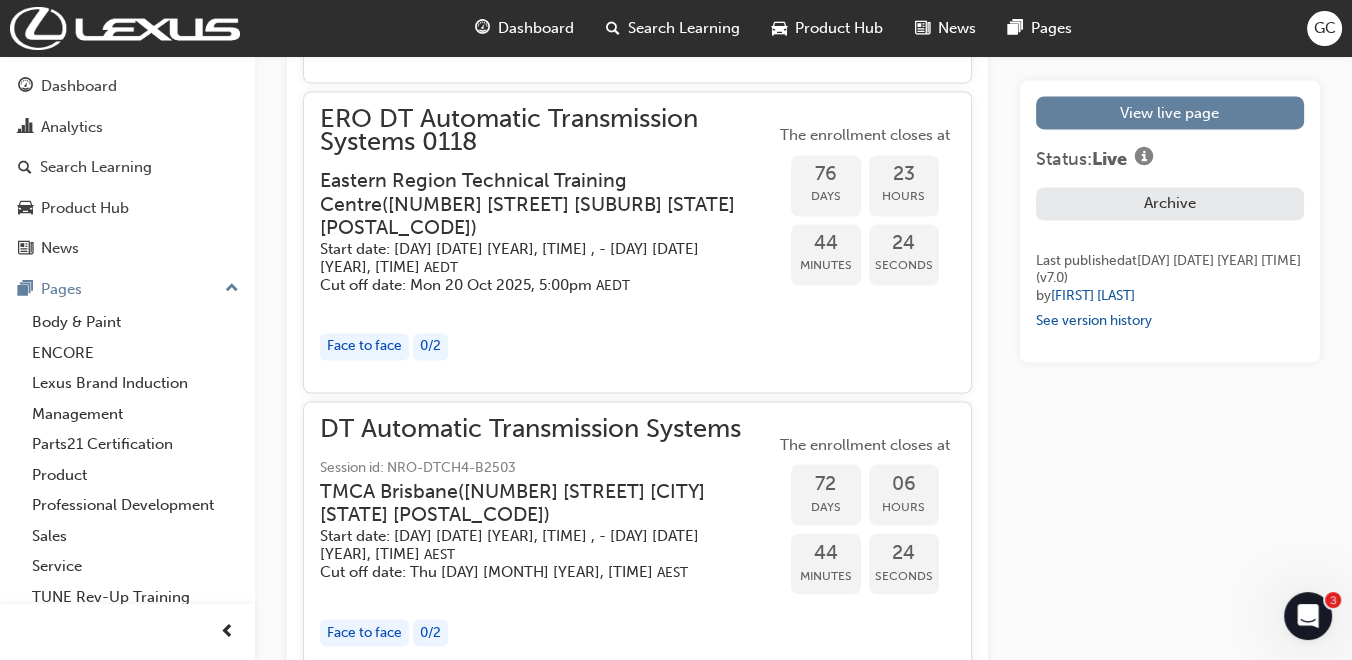 scroll, scrollTop: 4111, scrollLeft: 0, axis: vertical 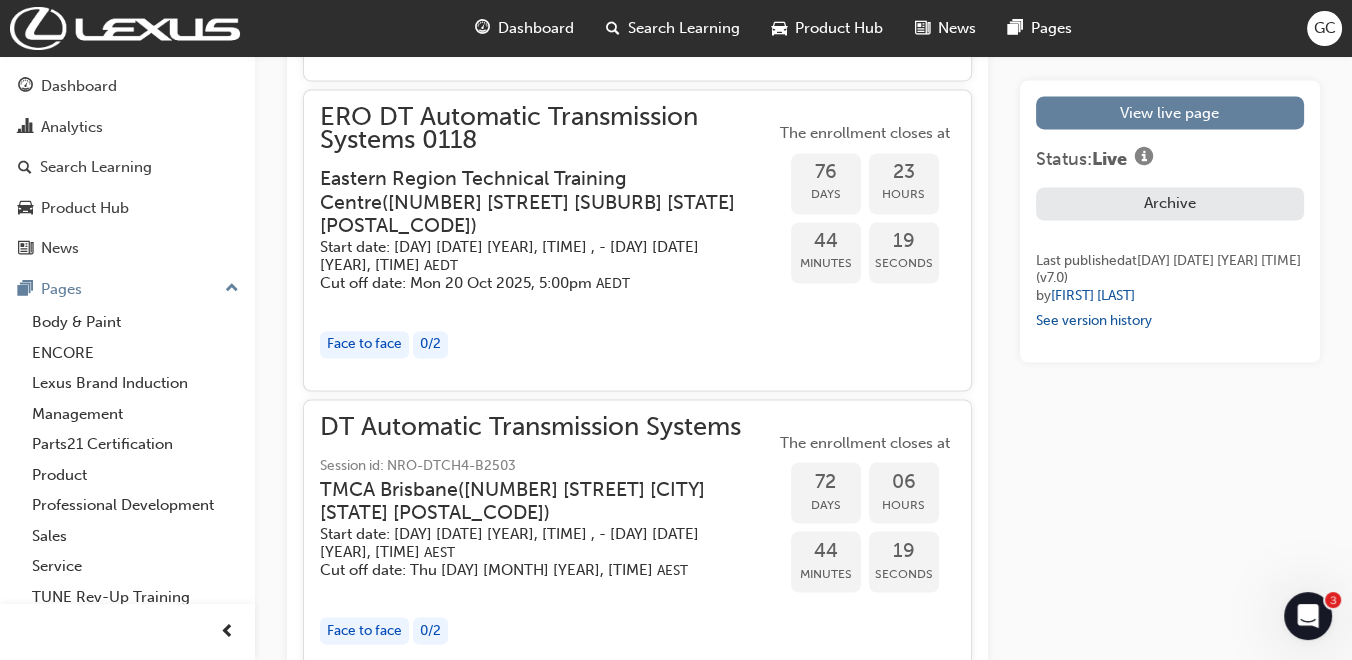 click on "Start date: [DAY] [DATE] [YEAR], [TIME] , - [DAY] [DATE] [YEAR], [TIME] [TIMEZONE]" at bounding box center [531, 256] 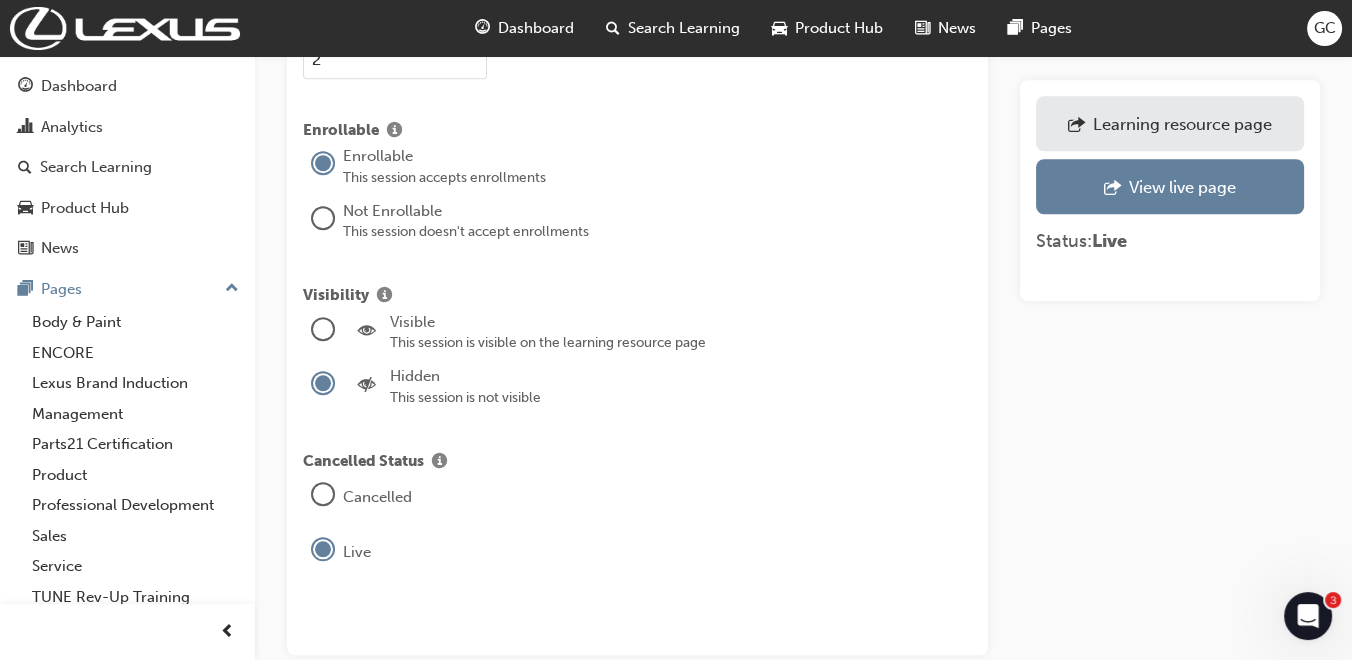 scroll, scrollTop: 2327, scrollLeft: 0, axis: vertical 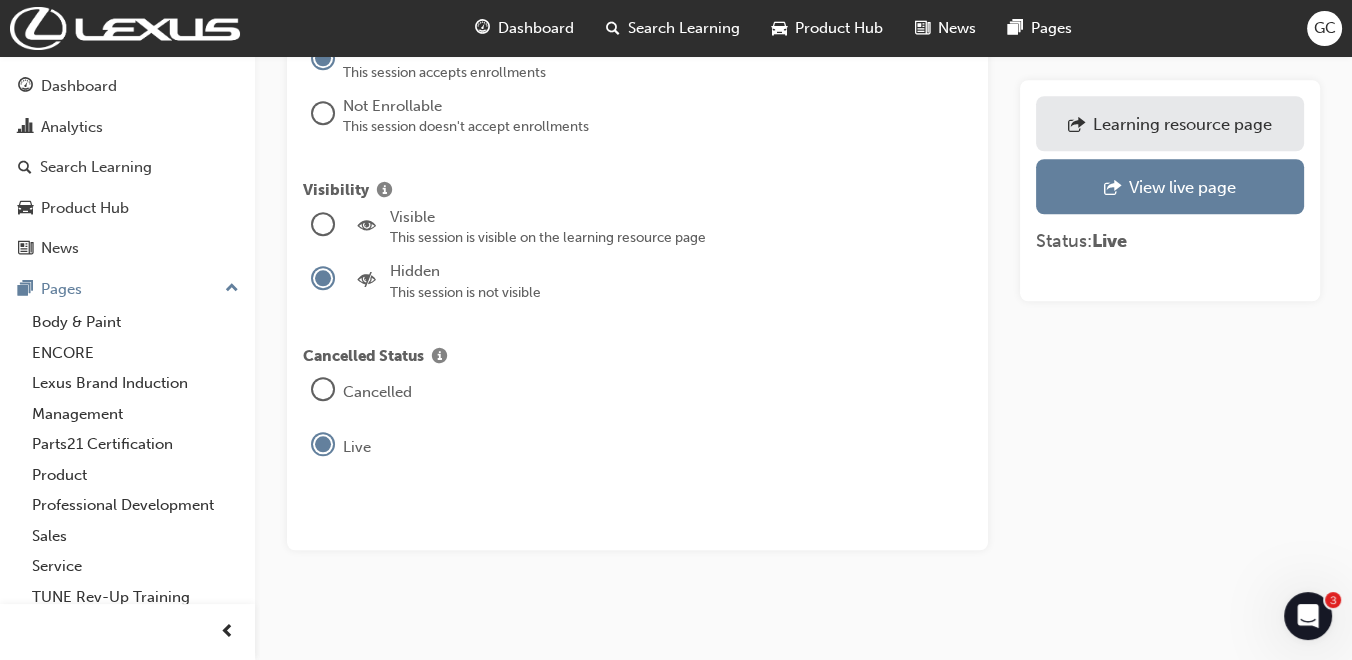 click at bounding box center (323, 227) 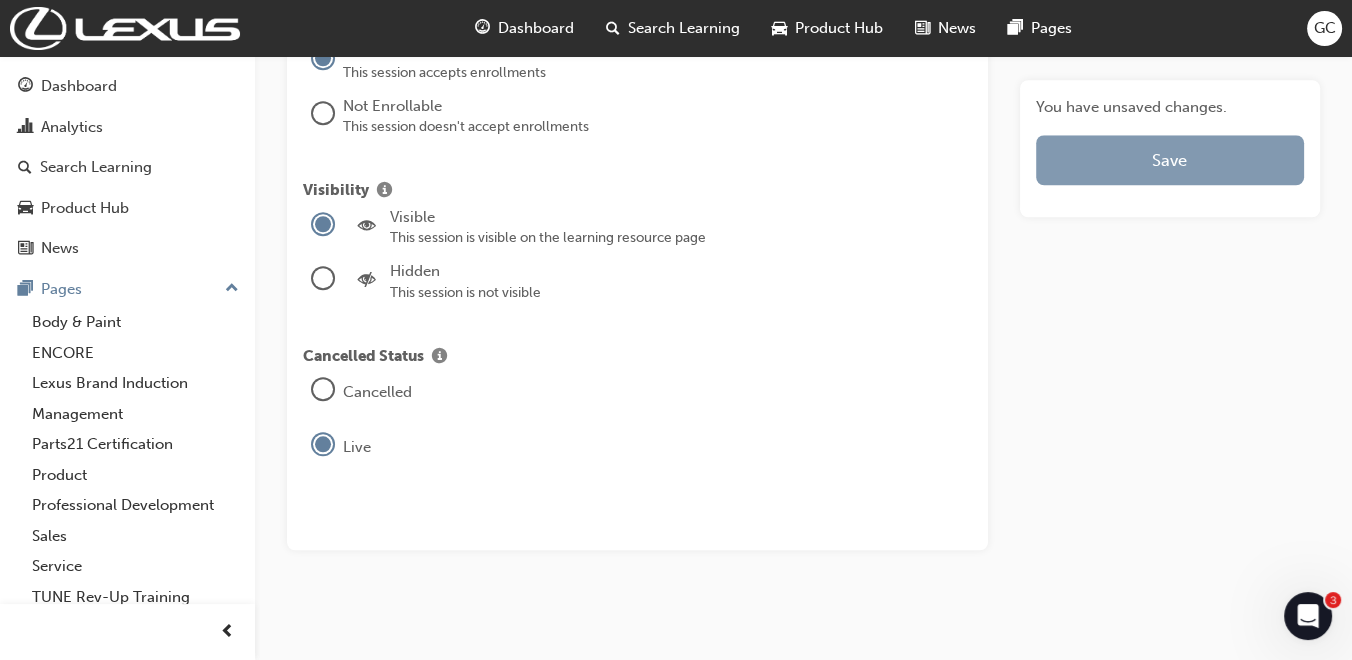 click on "Save" at bounding box center [1170, 160] 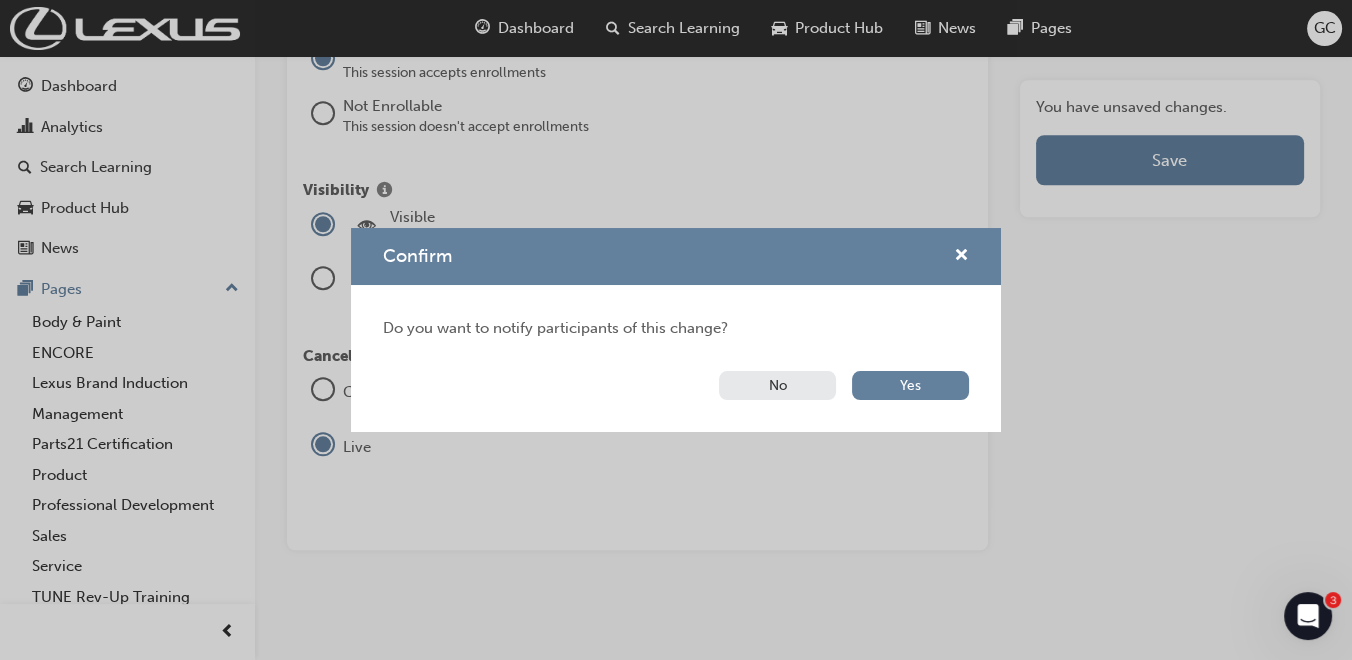 click on "No" at bounding box center [777, 385] 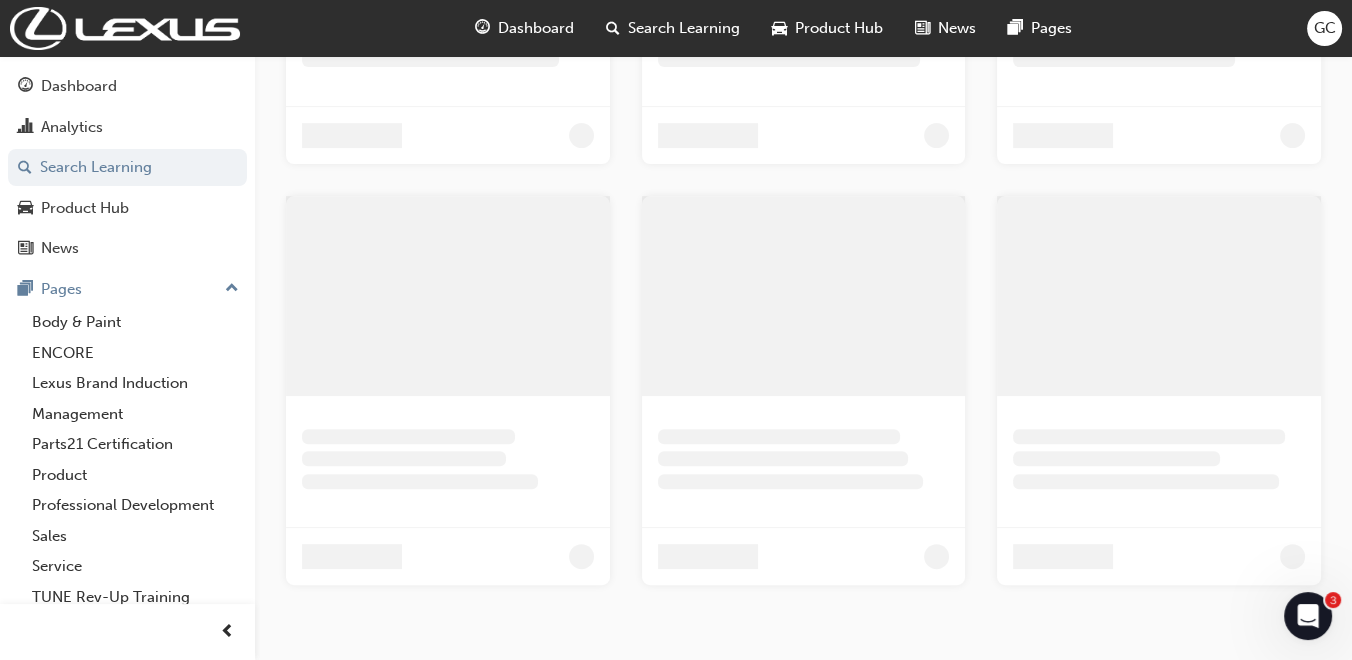 scroll, scrollTop: 722, scrollLeft: 0, axis: vertical 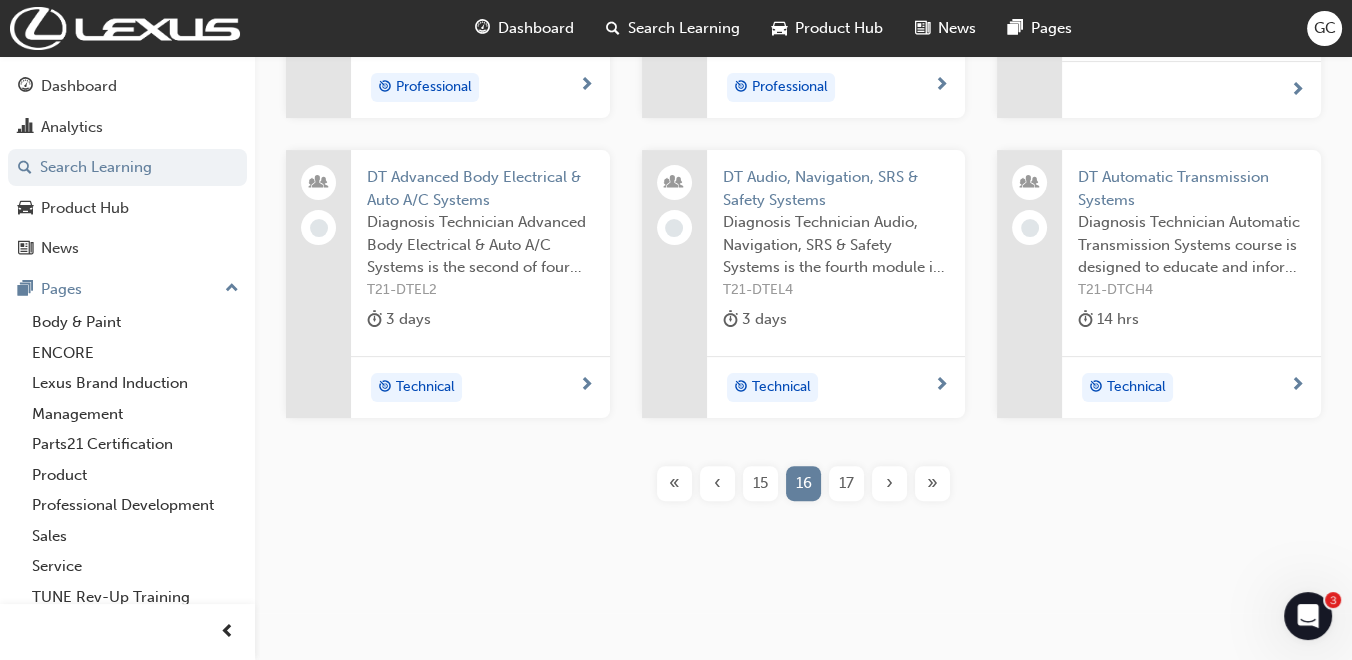 click on "17" at bounding box center (846, 483) 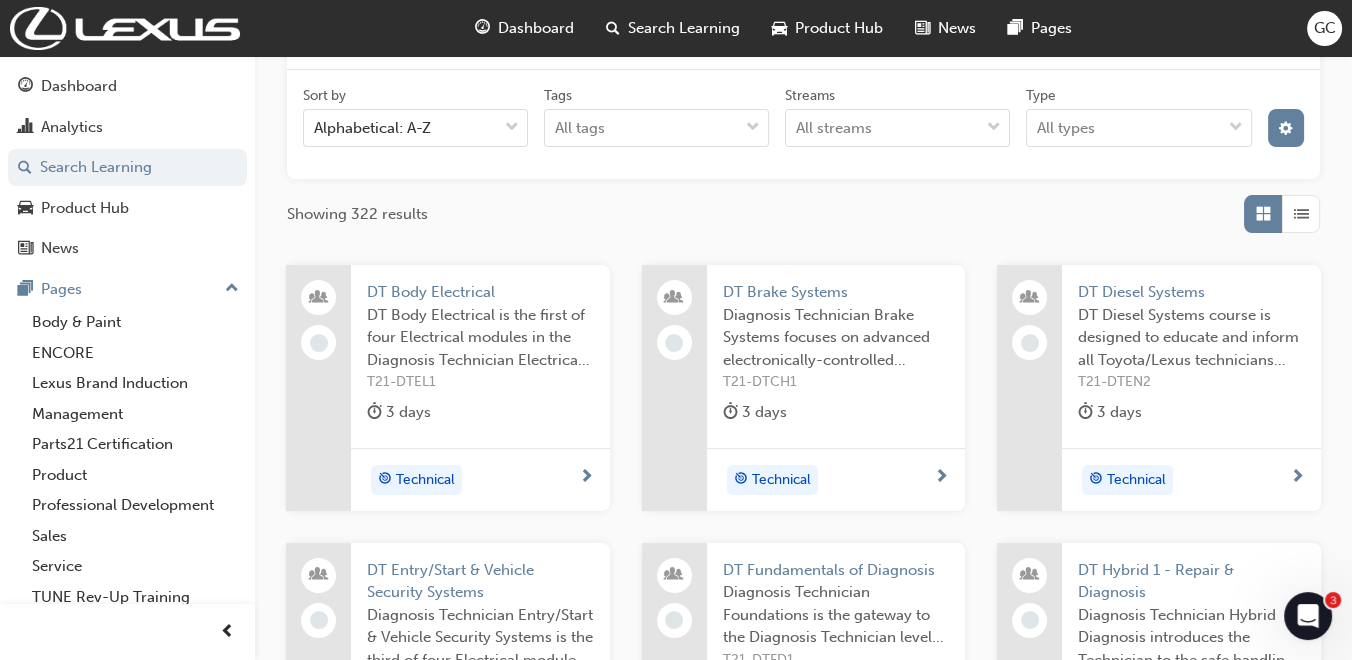 scroll, scrollTop: 256, scrollLeft: 0, axis: vertical 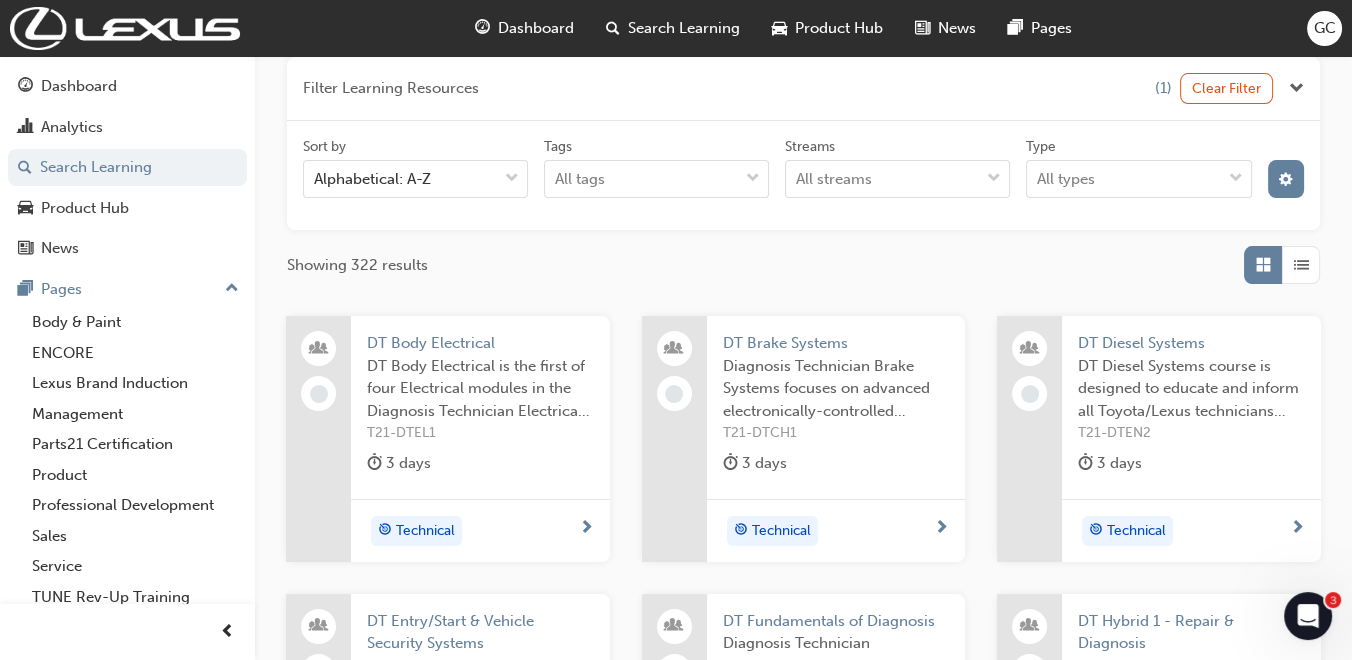 click on "DT Body Electrical" at bounding box center (480, 343) 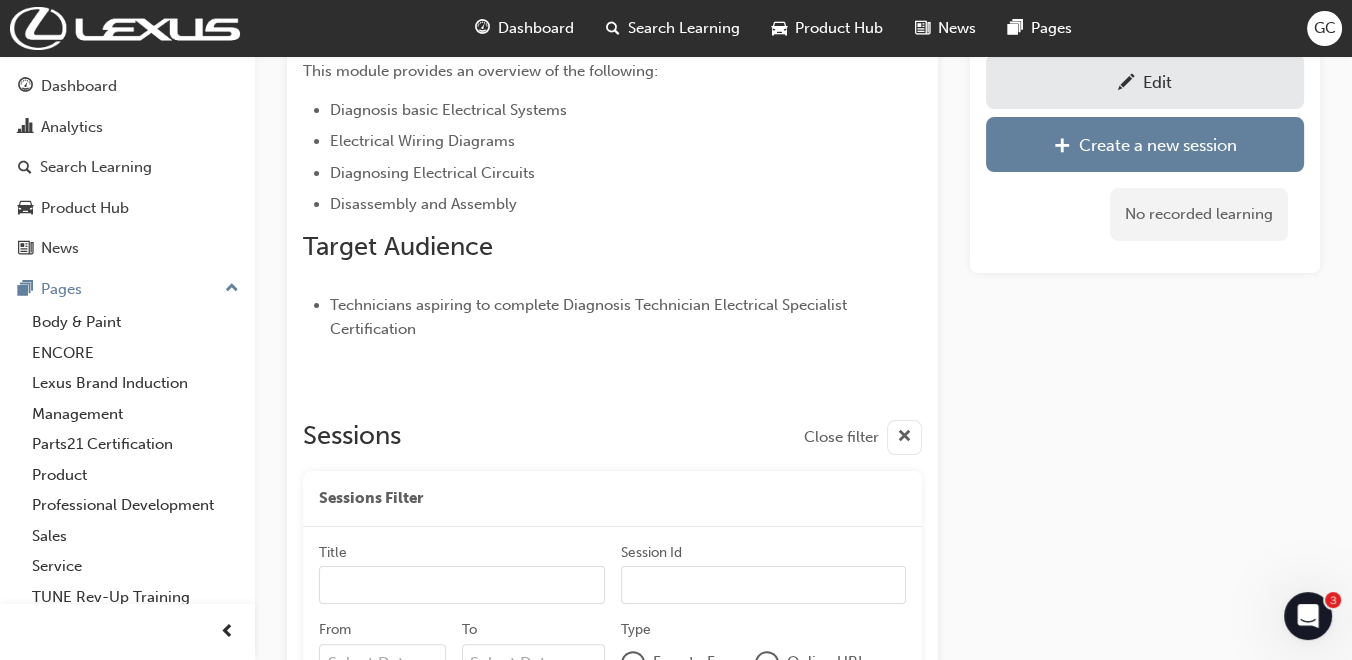 scroll, scrollTop: 609, scrollLeft: 0, axis: vertical 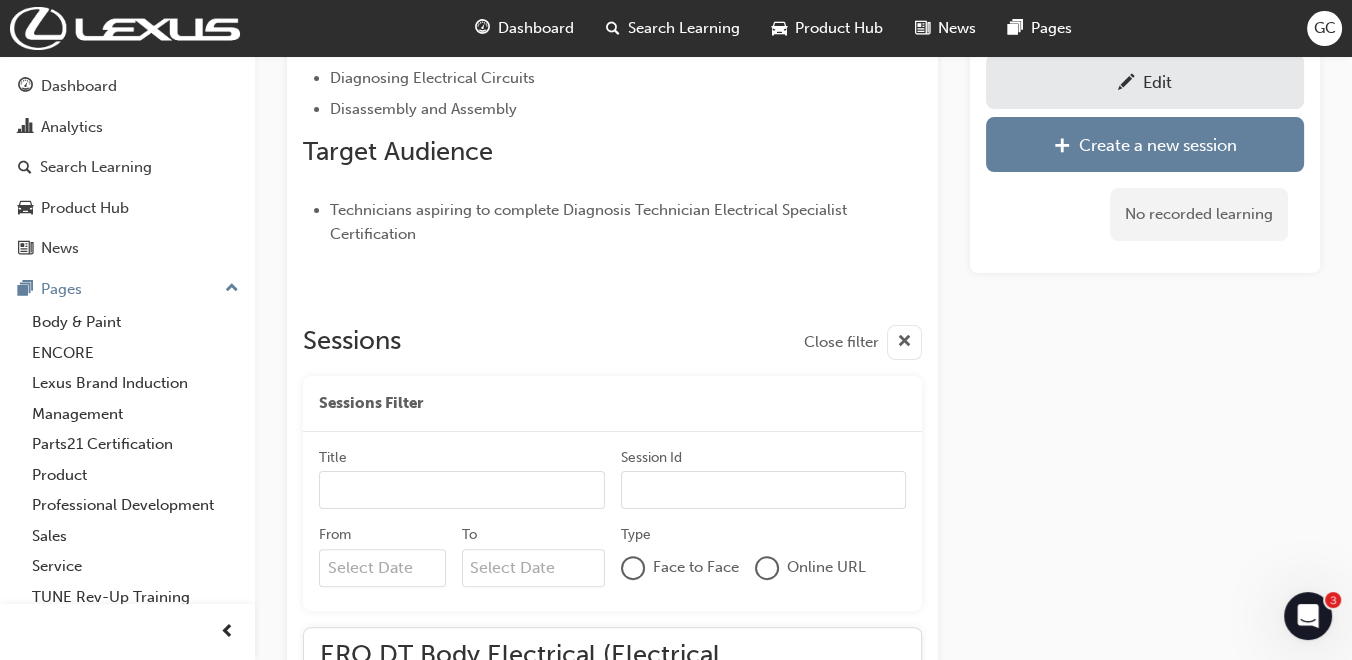 click on "Edit" at bounding box center [1157, 82] 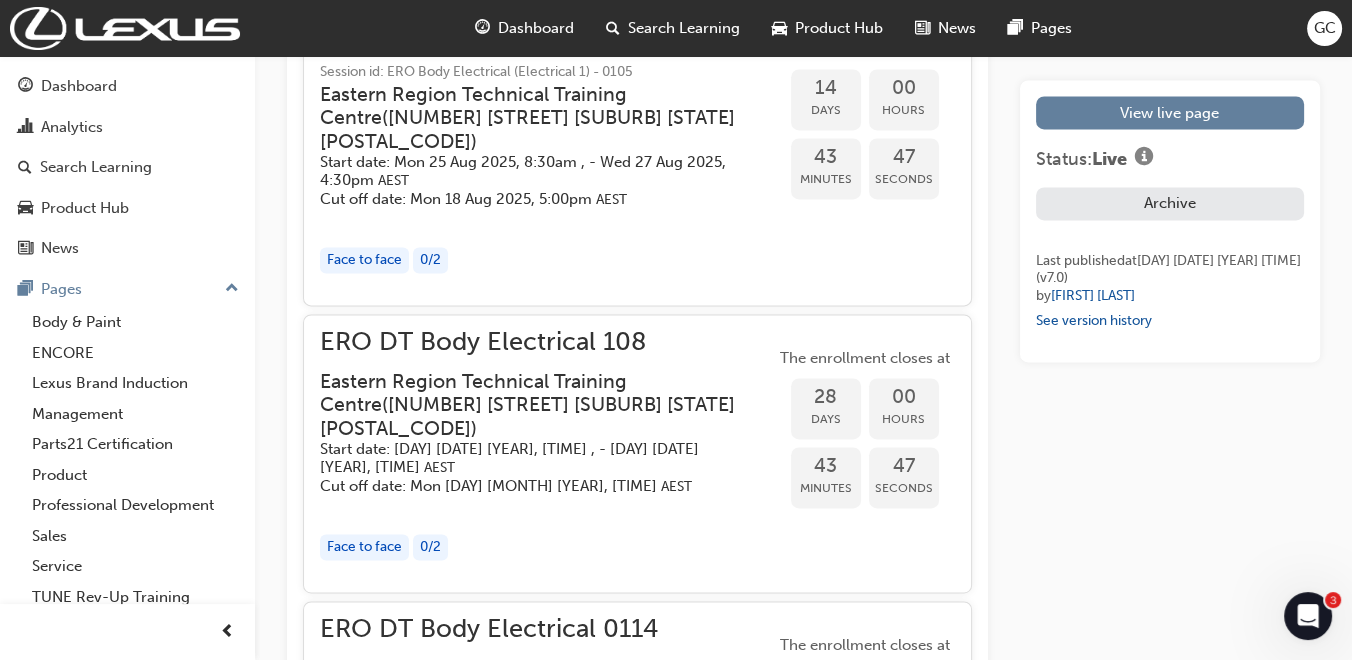 scroll, scrollTop: 3555, scrollLeft: 0, axis: vertical 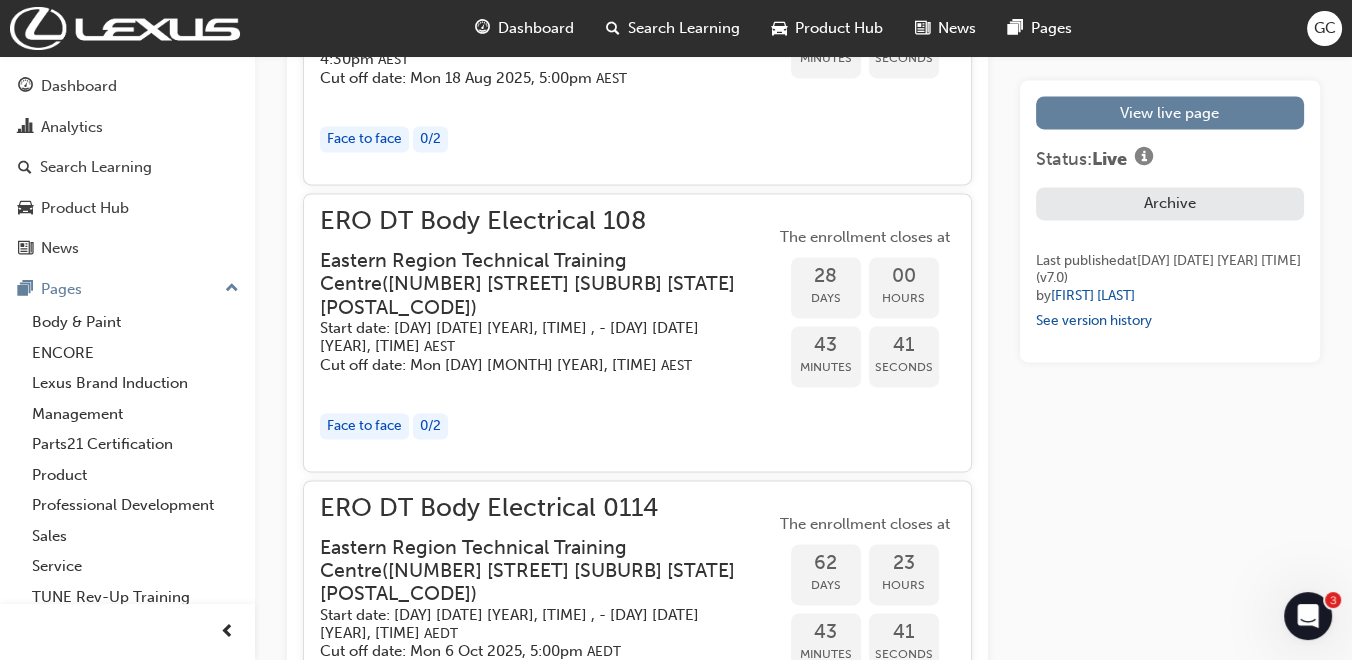 click on "Start date:   [DAY] [DATE] [YEAR], [TIME] , - [DAY] [DATE] [YEAR], [TIME]   [TIMEZONE]" at bounding box center [531, 337] 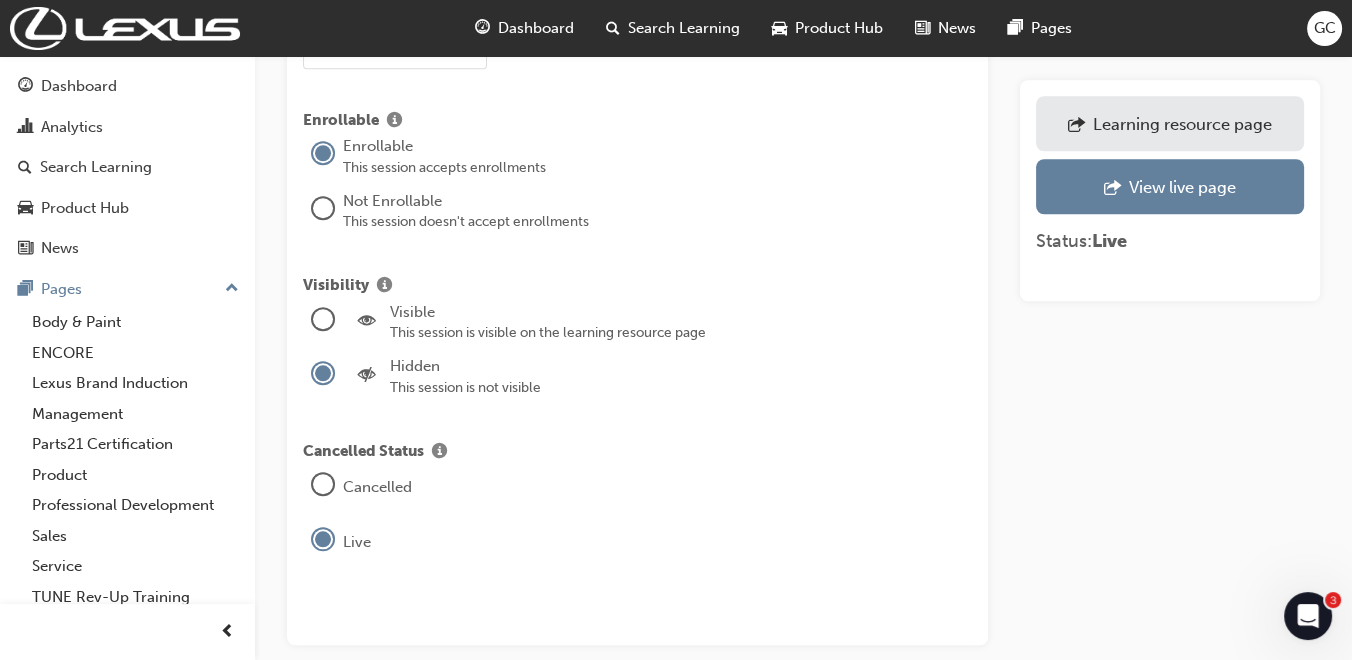 scroll, scrollTop: 2327, scrollLeft: 0, axis: vertical 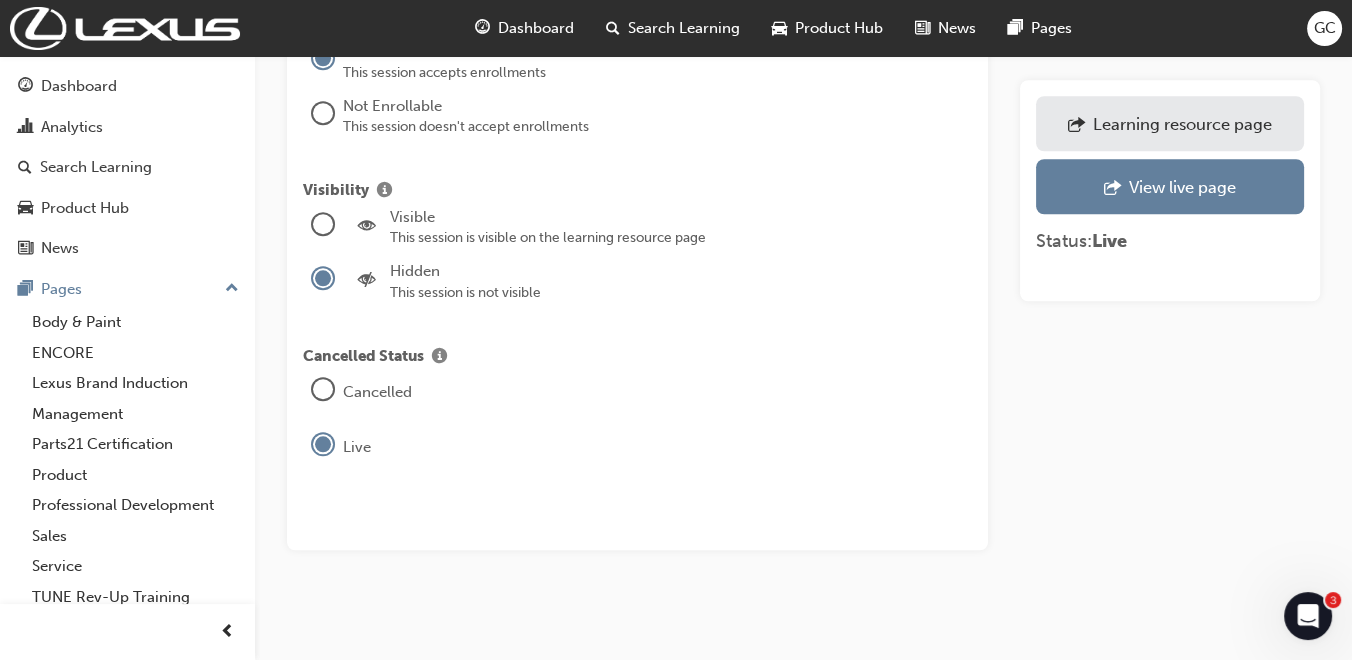 click at bounding box center [323, 224] 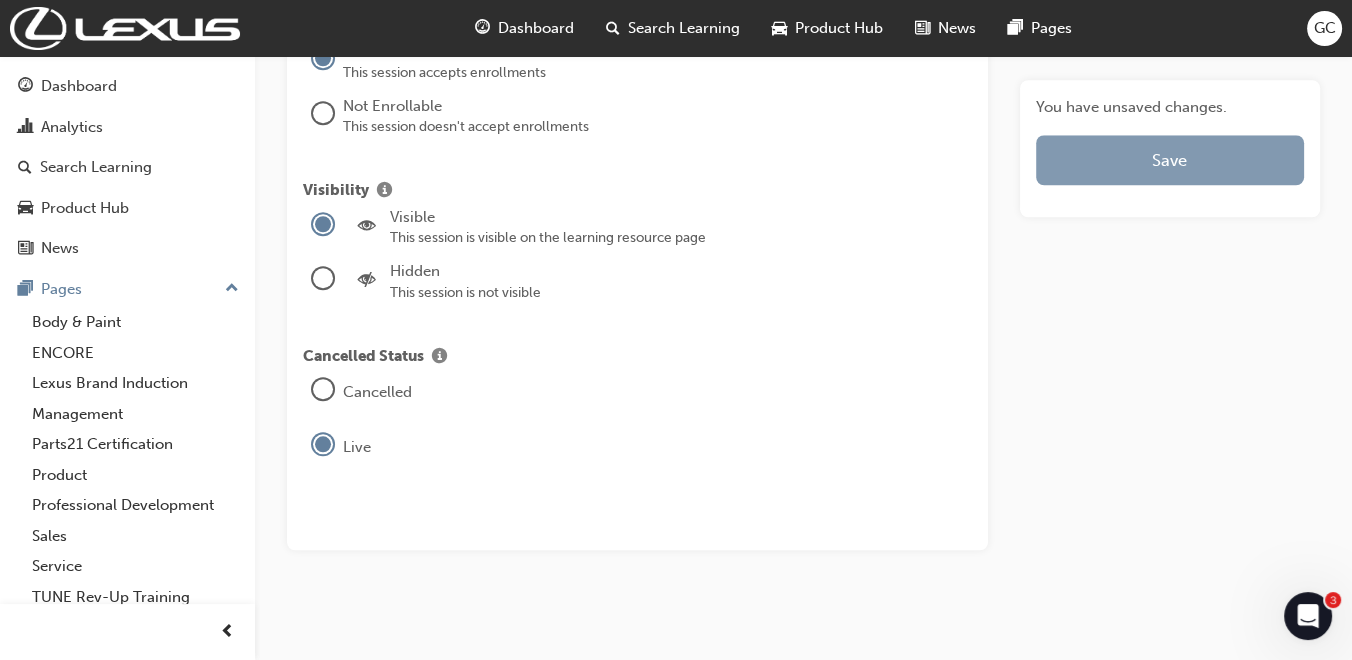 click on "Save" at bounding box center [1170, 160] 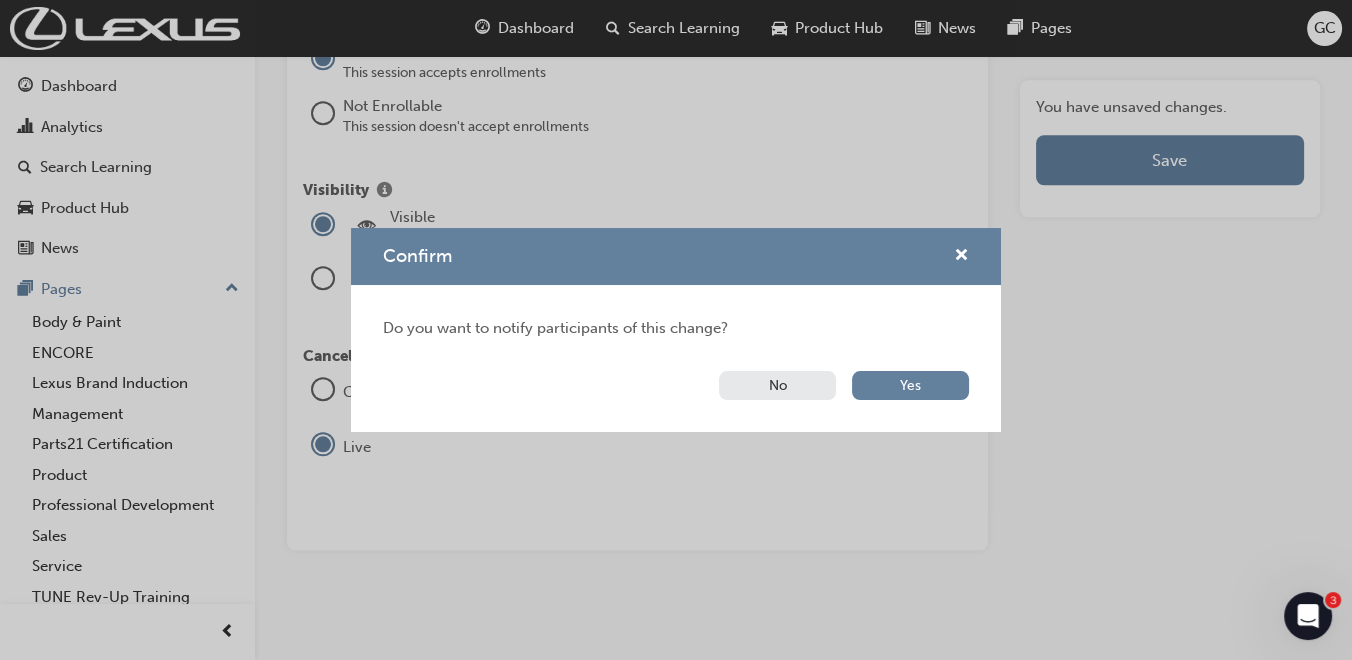 click on "No" at bounding box center (777, 385) 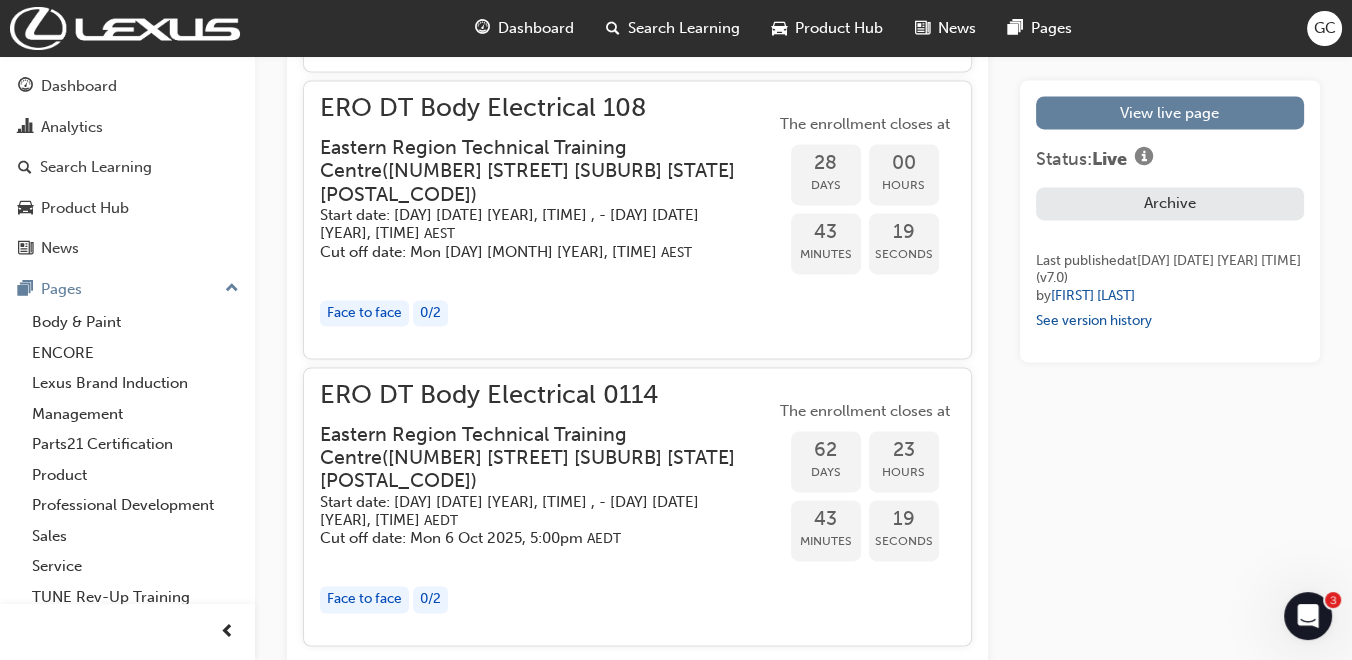 scroll, scrollTop: 3719, scrollLeft: 0, axis: vertical 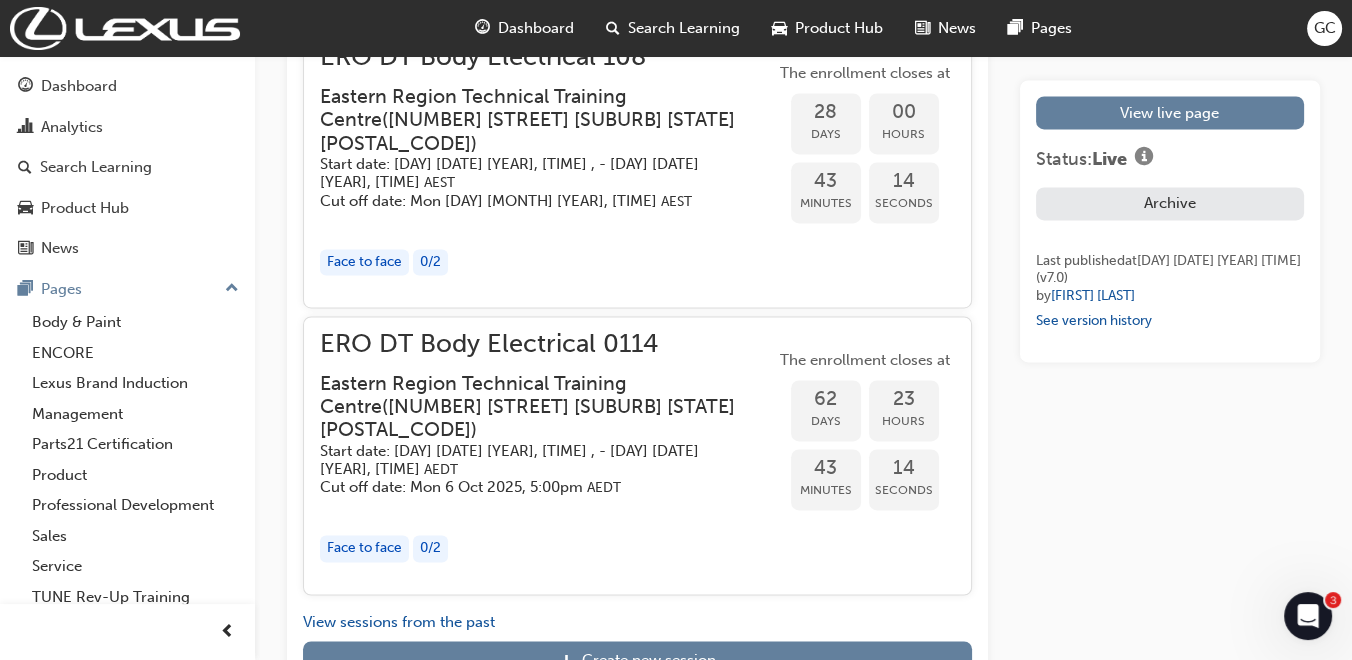 click on "Start date: [DAY] [DATE] [YEAR], [TIME] , - [DAY] [DATE] [YEAR], [TIME] [TIMEZONE]" at bounding box center [531, 460] 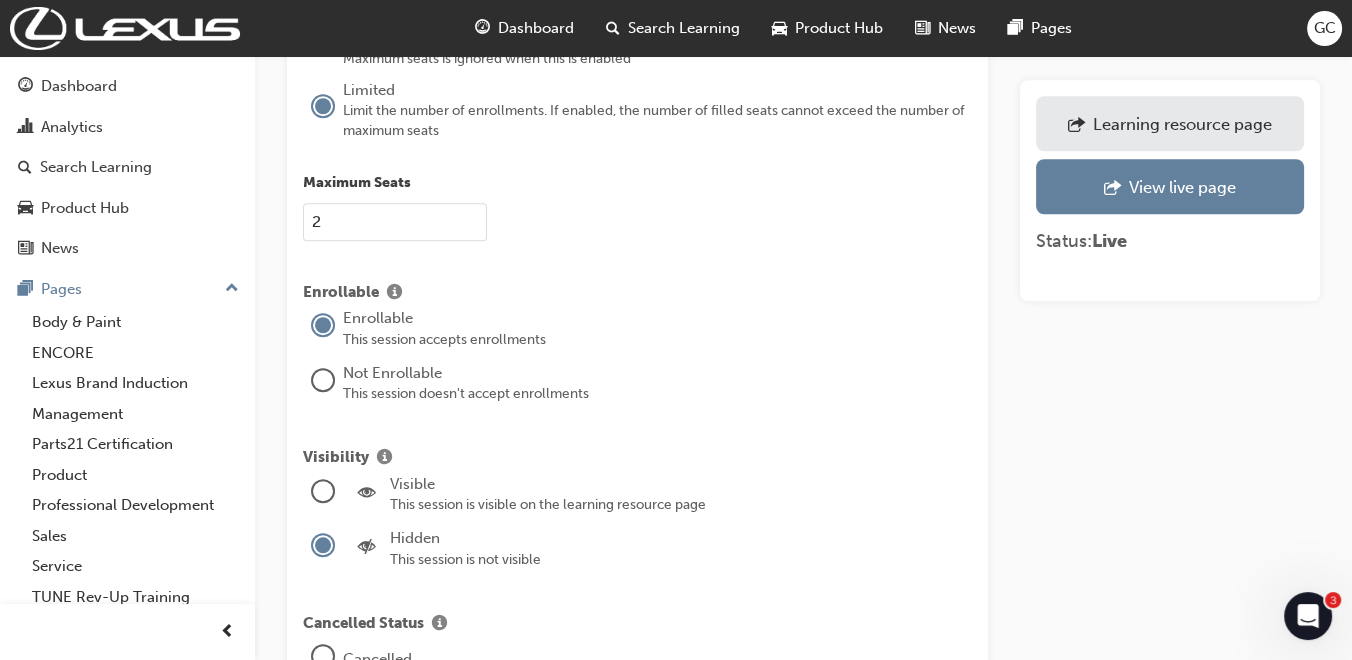 scroll, scrollTop: 2111, scrollLeft: 0, axis: vertical 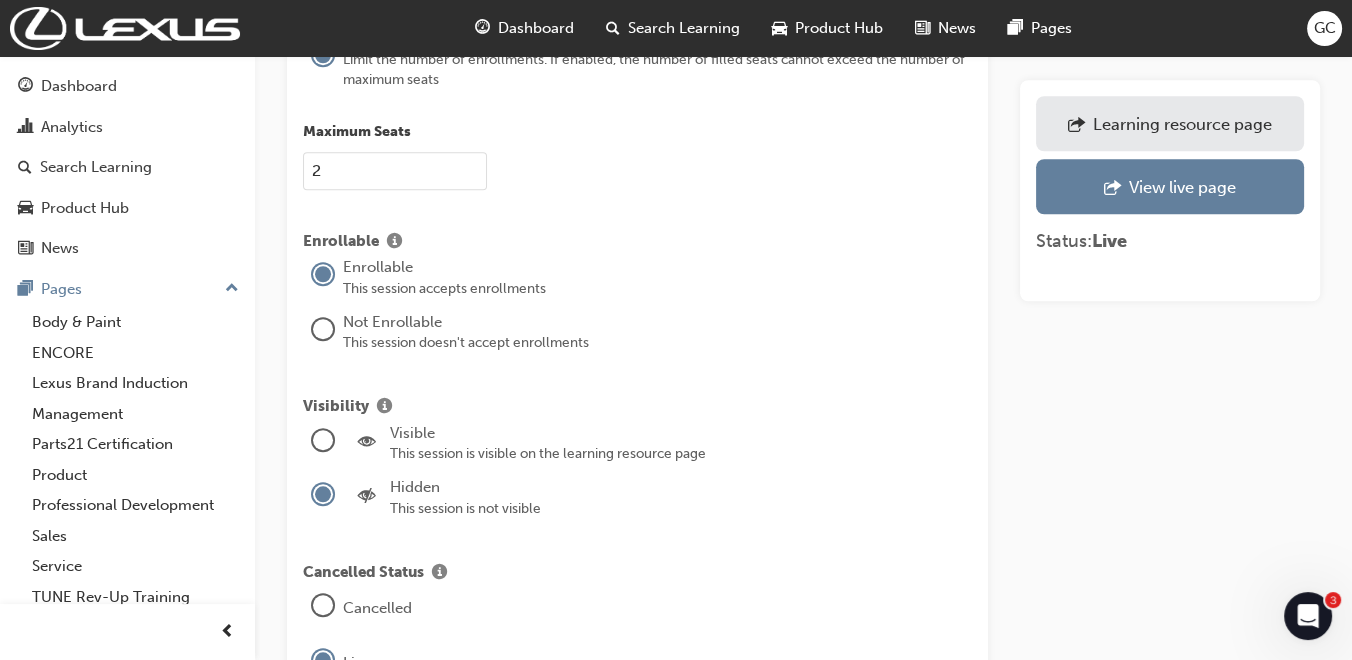 click at bounding box center (323, 440) 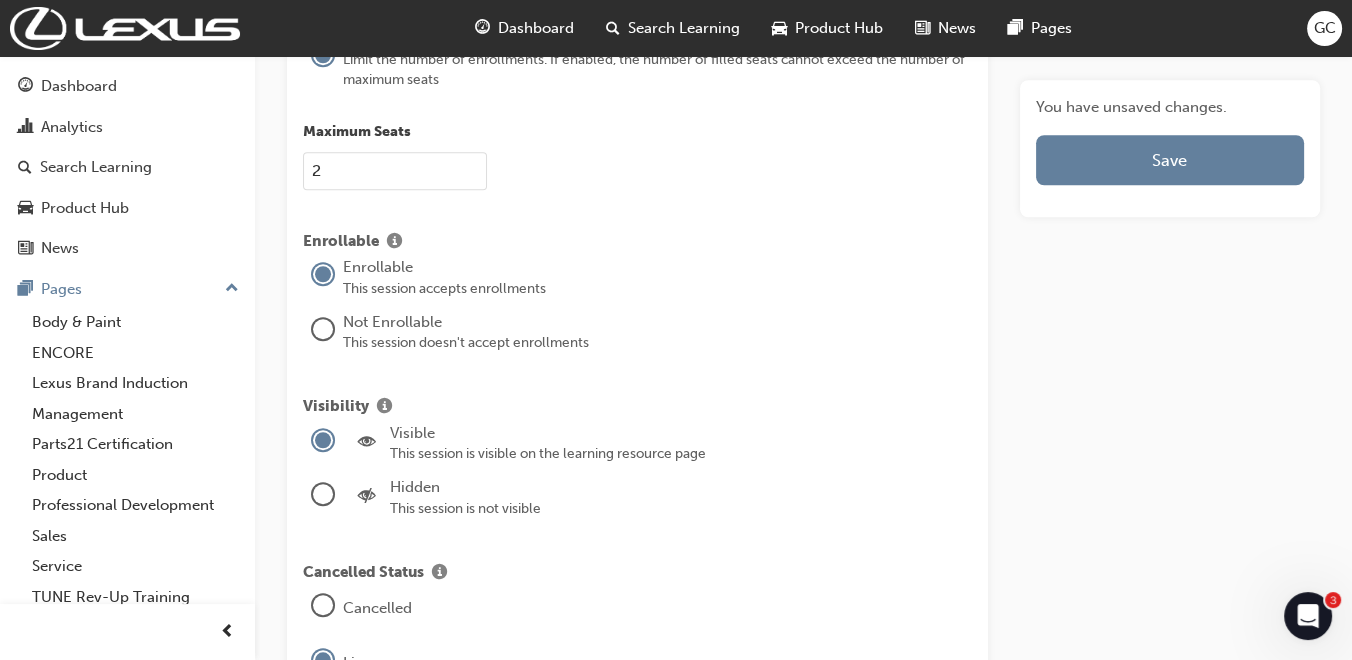 scroll, scrollTop: 2327, scrollLeft: 0, axis: vertical 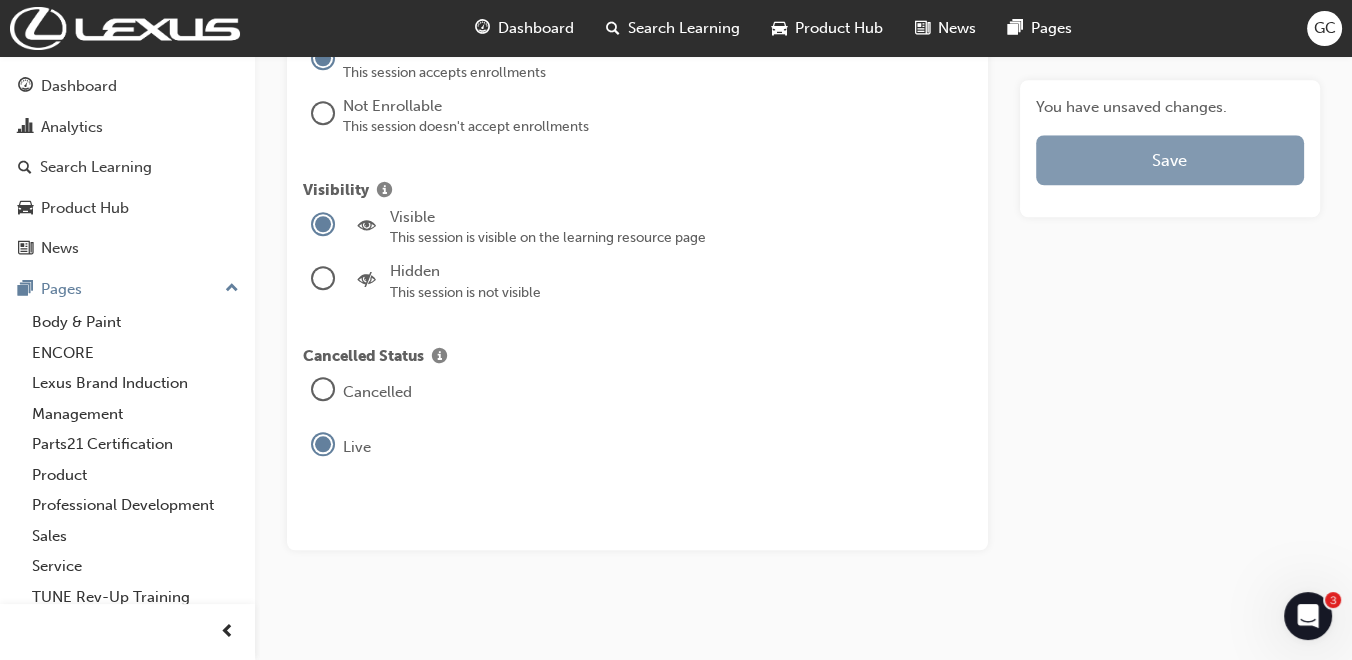 click on "Save" at bounding box center (1170, 160) 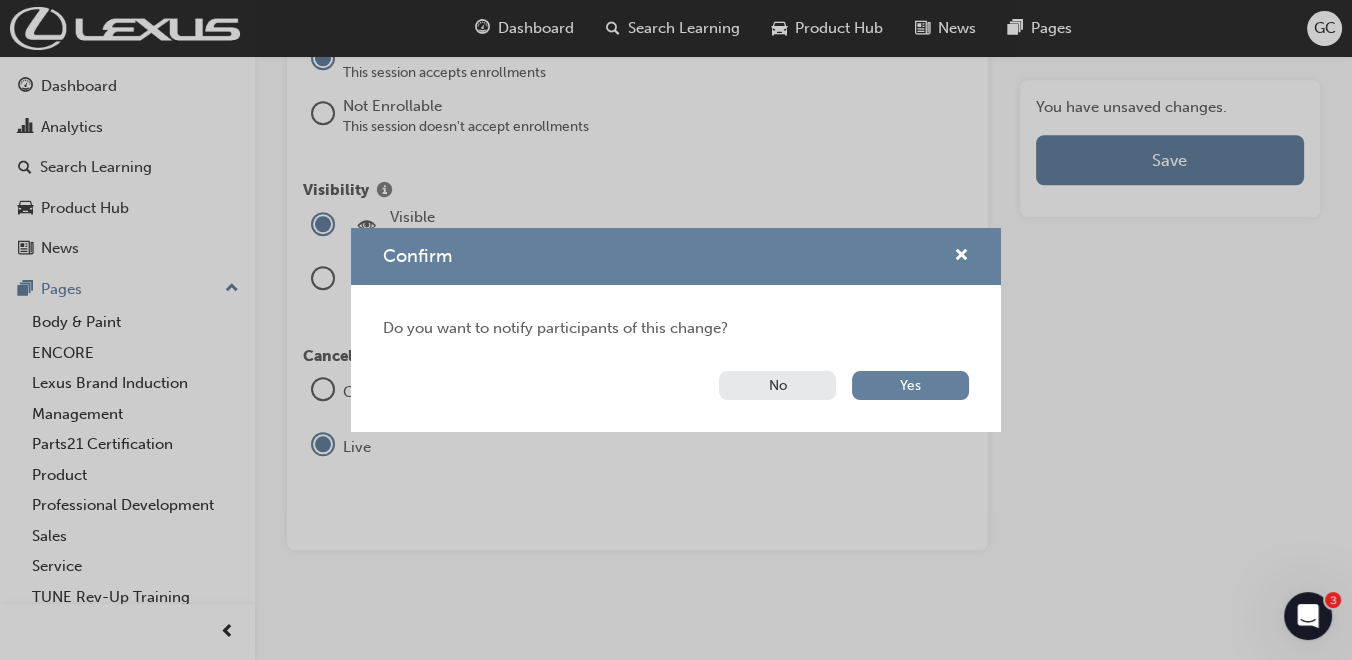 click on "No" at bounding box center (777, 385) 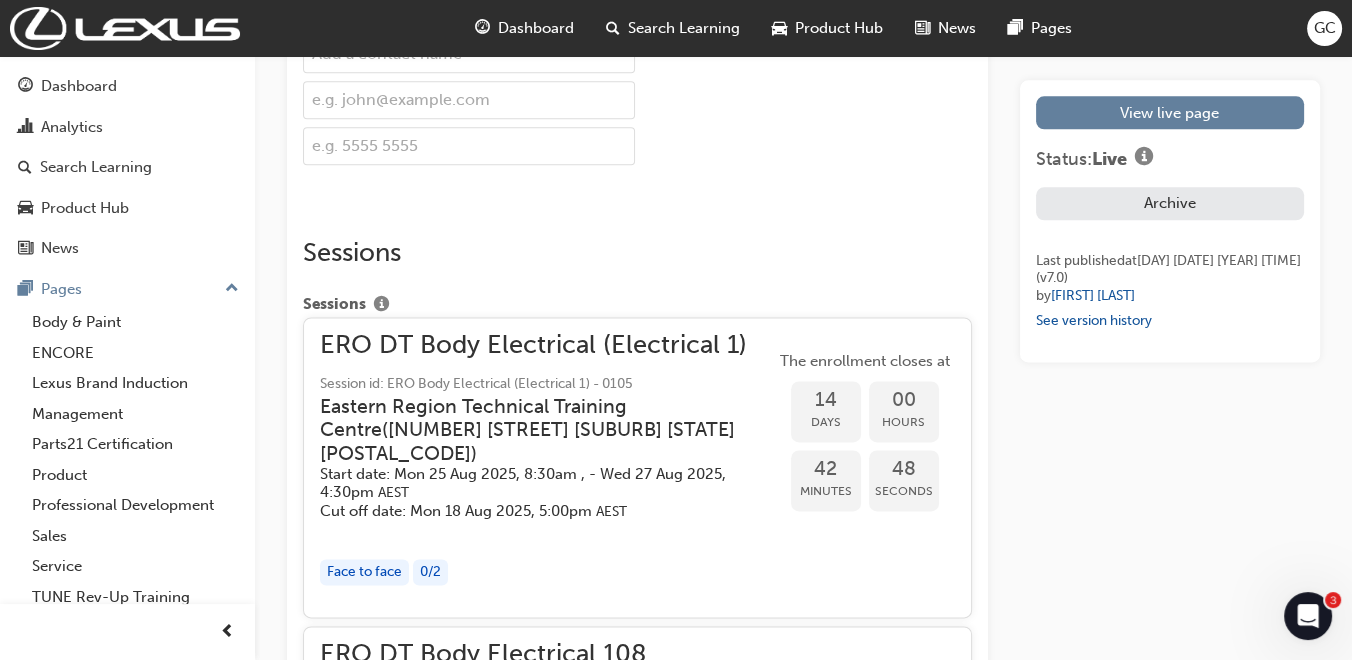 scroll, scrollTop: 2858, scrollLeft: 0, axis: vertical 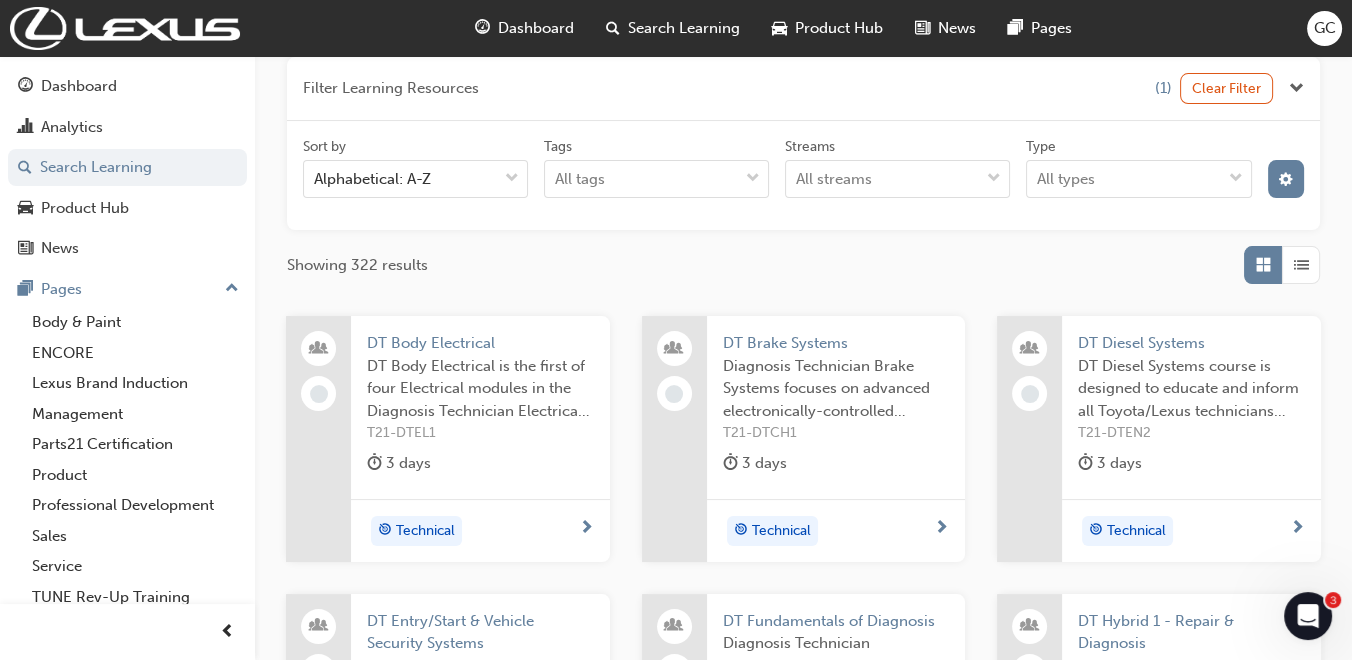 click on "DT Brake Systems" at bounding box center (836, 343) 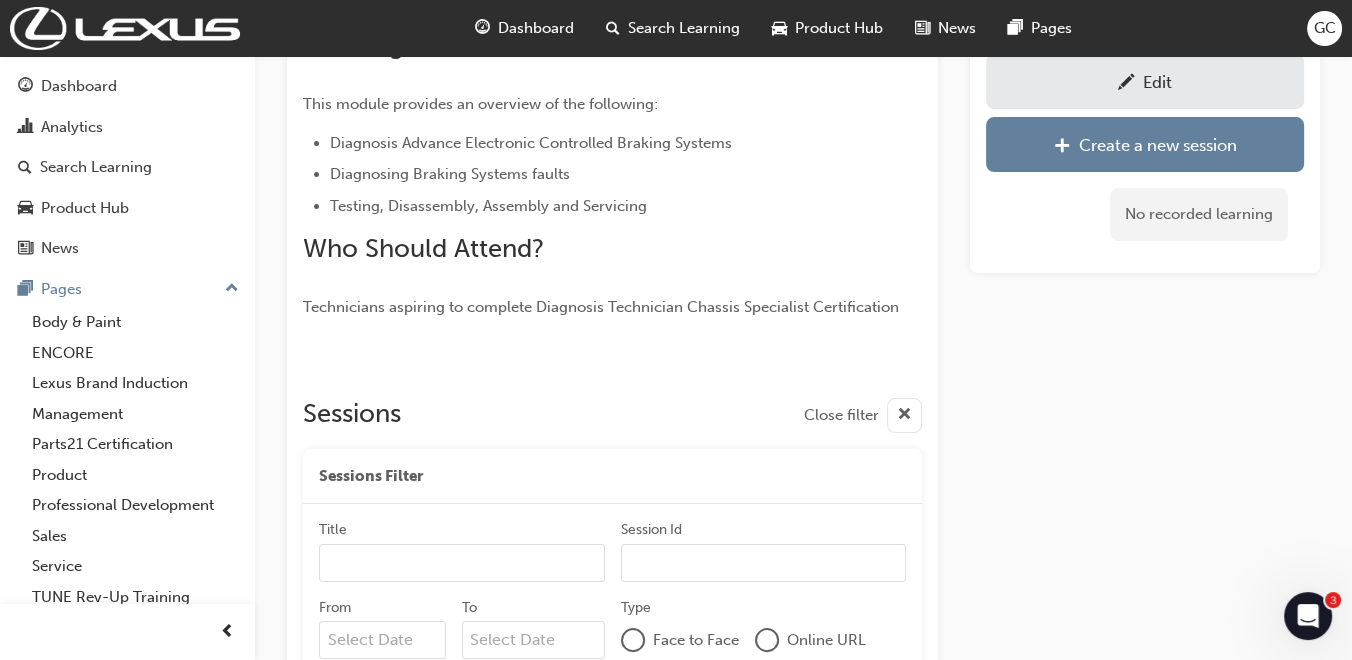 scroll, scrollTop: 578, scrollLeft: 0, axis: vertical 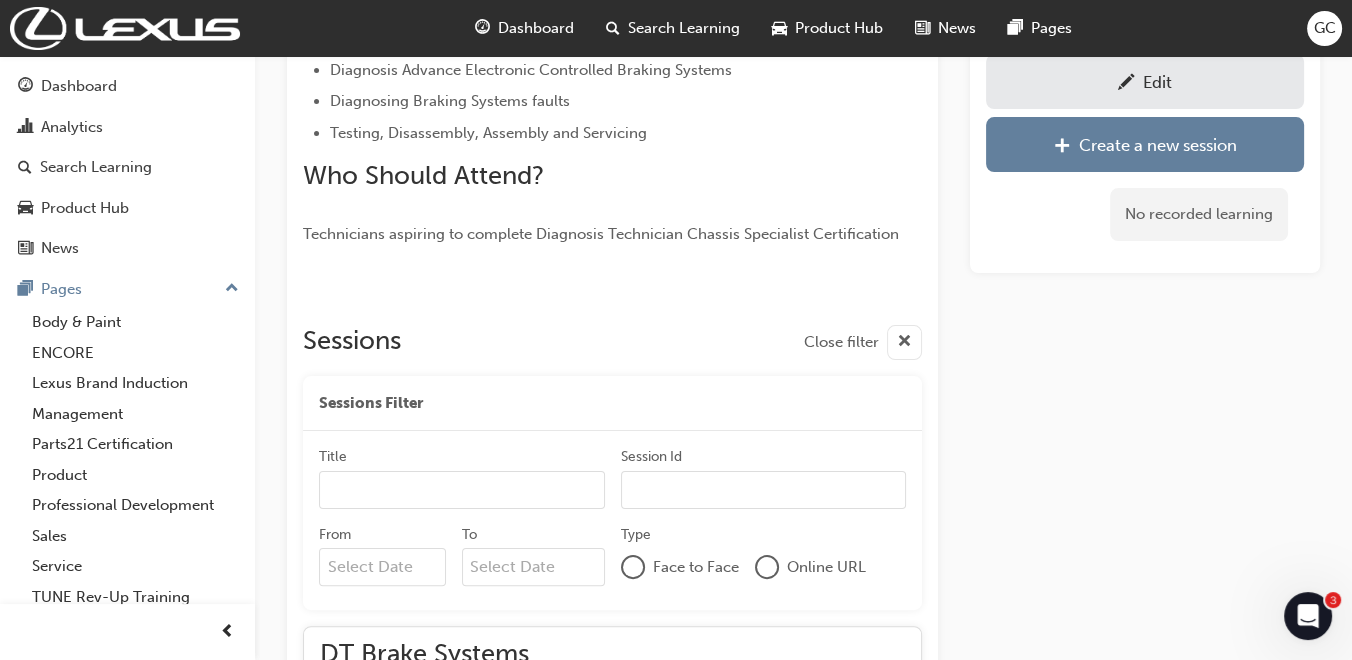 click on "Edit" at bounding box center (1145, 81) 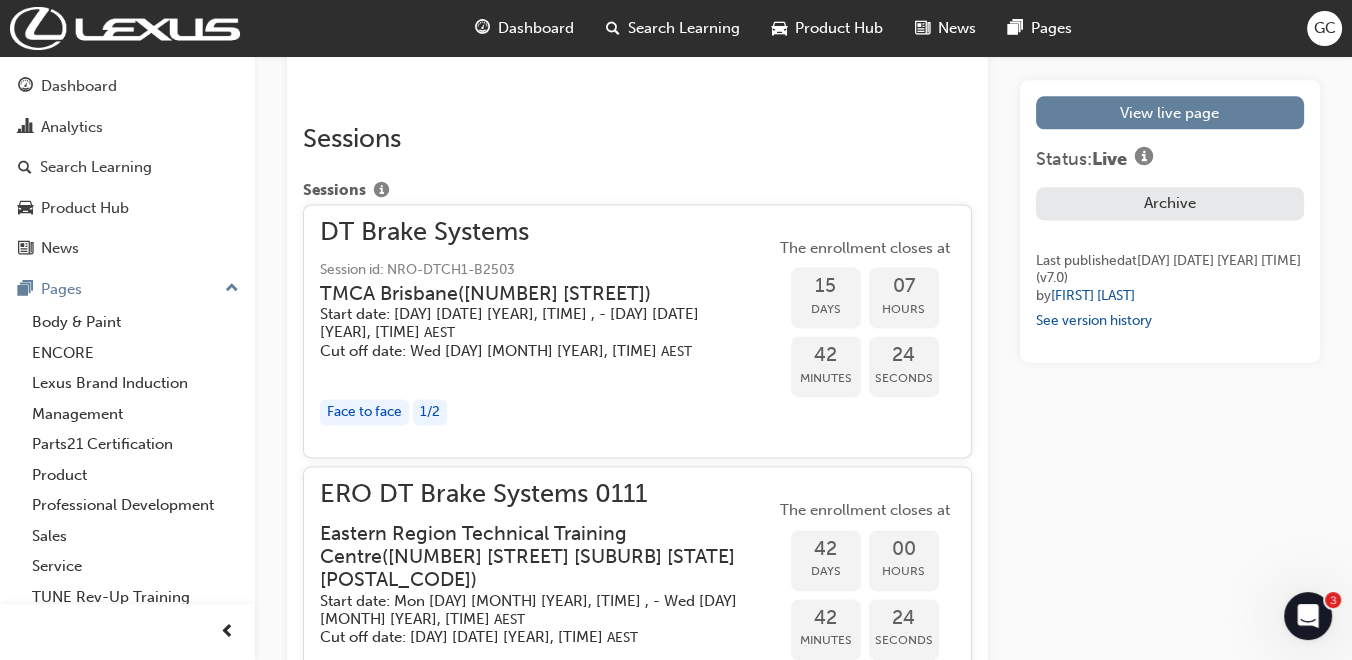 scroll, scrollTop: 3444, scrollLeft: 0, axis: vertical 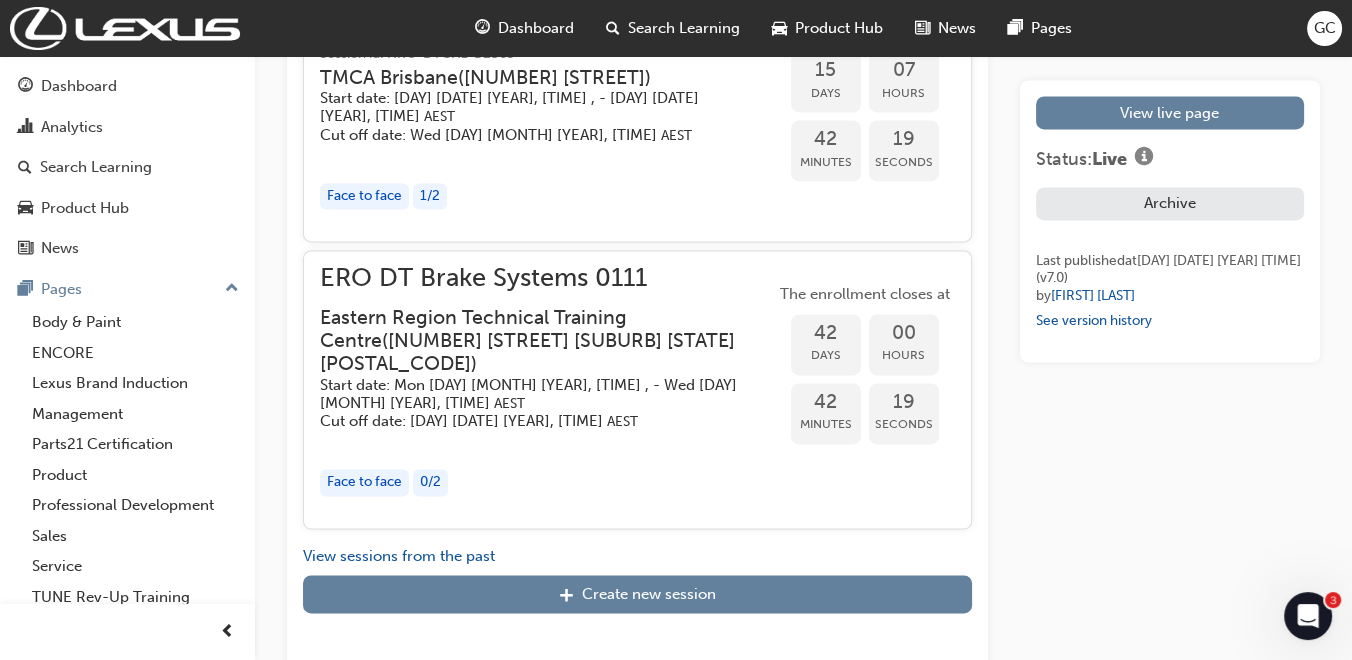 click on "[LOCATION] ( [POSTAL_CODE] )" at bounding box center [531, 341] 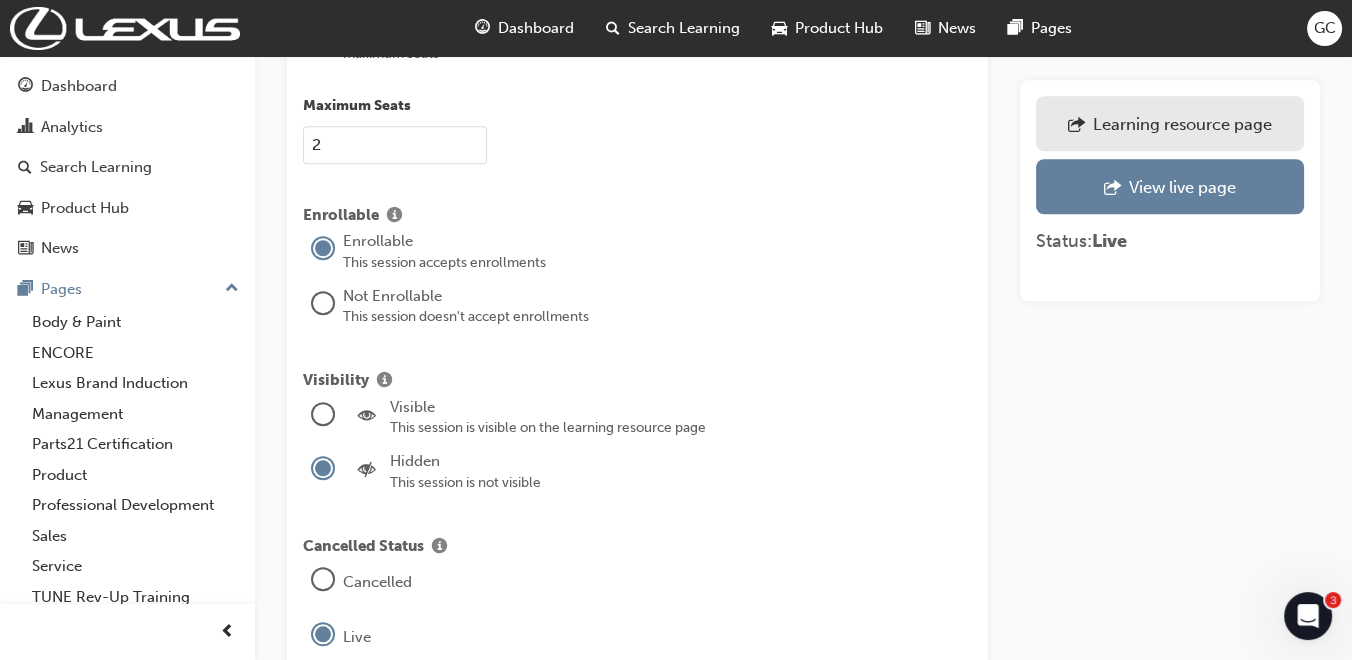 scroll, scrollTop: 2327, scrollLeft: 0, axis: vertical 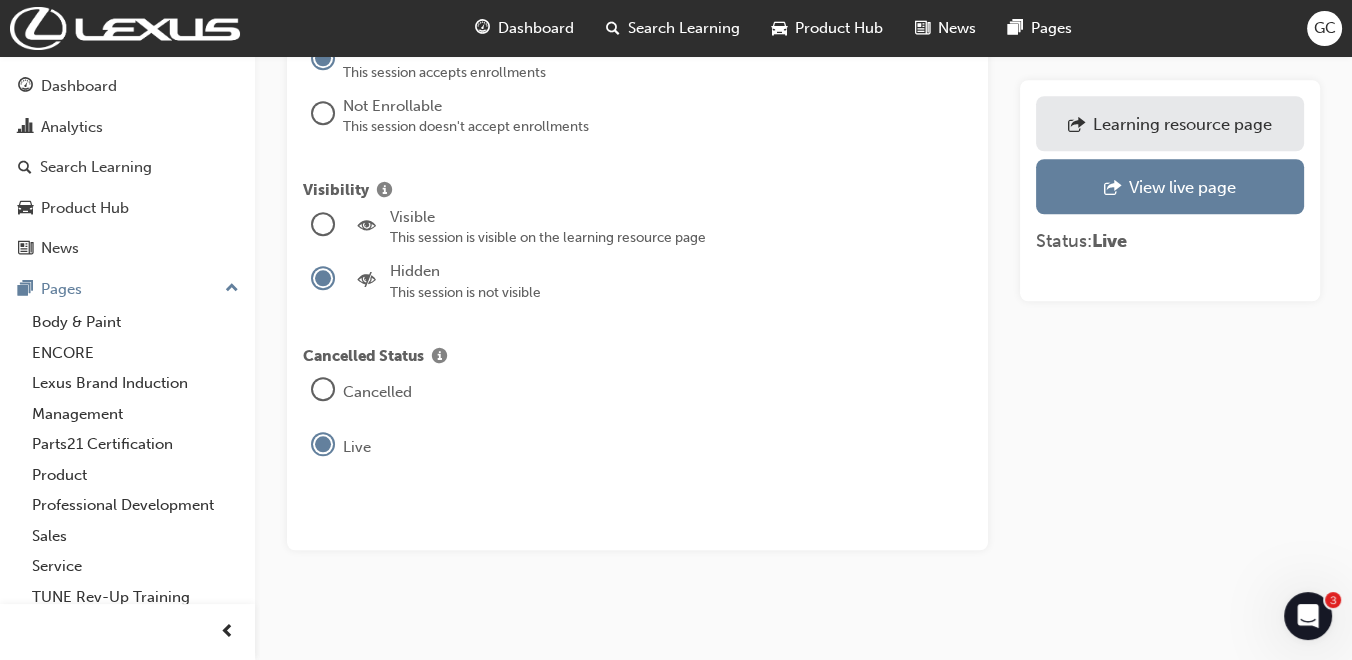 click at bounding box center [323, 224] 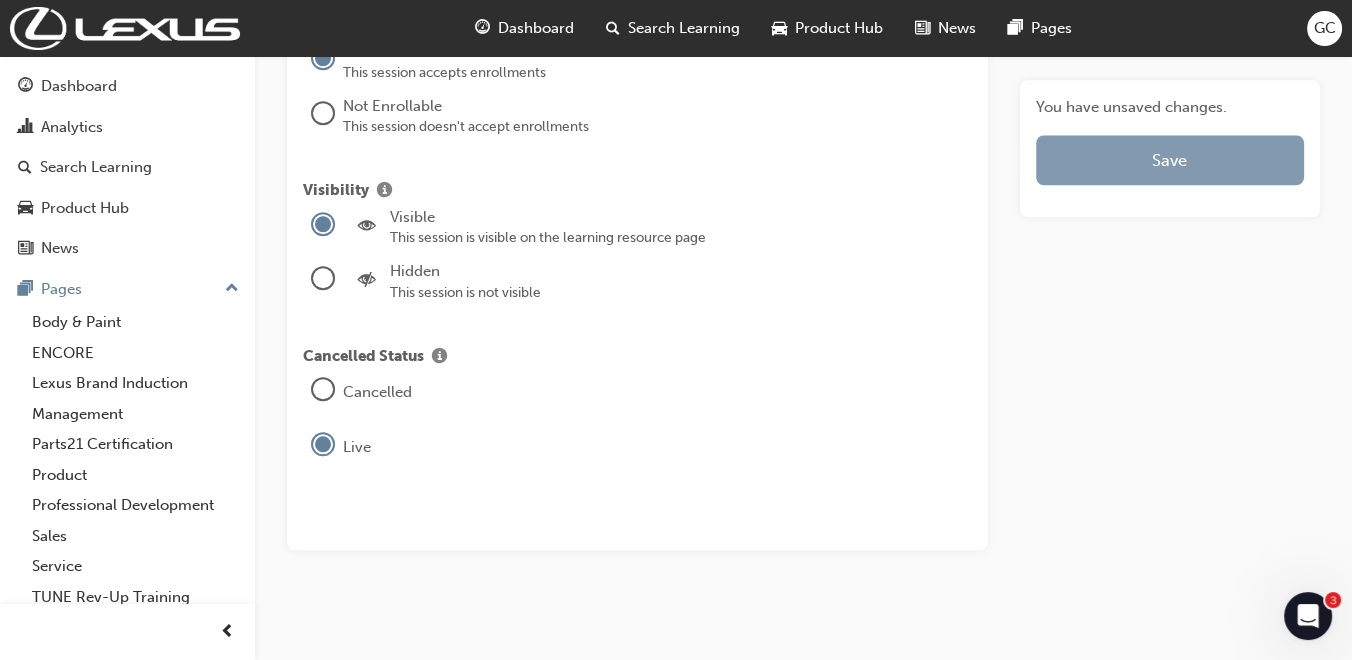 click on "Save" at bounding box center (1170, 160) 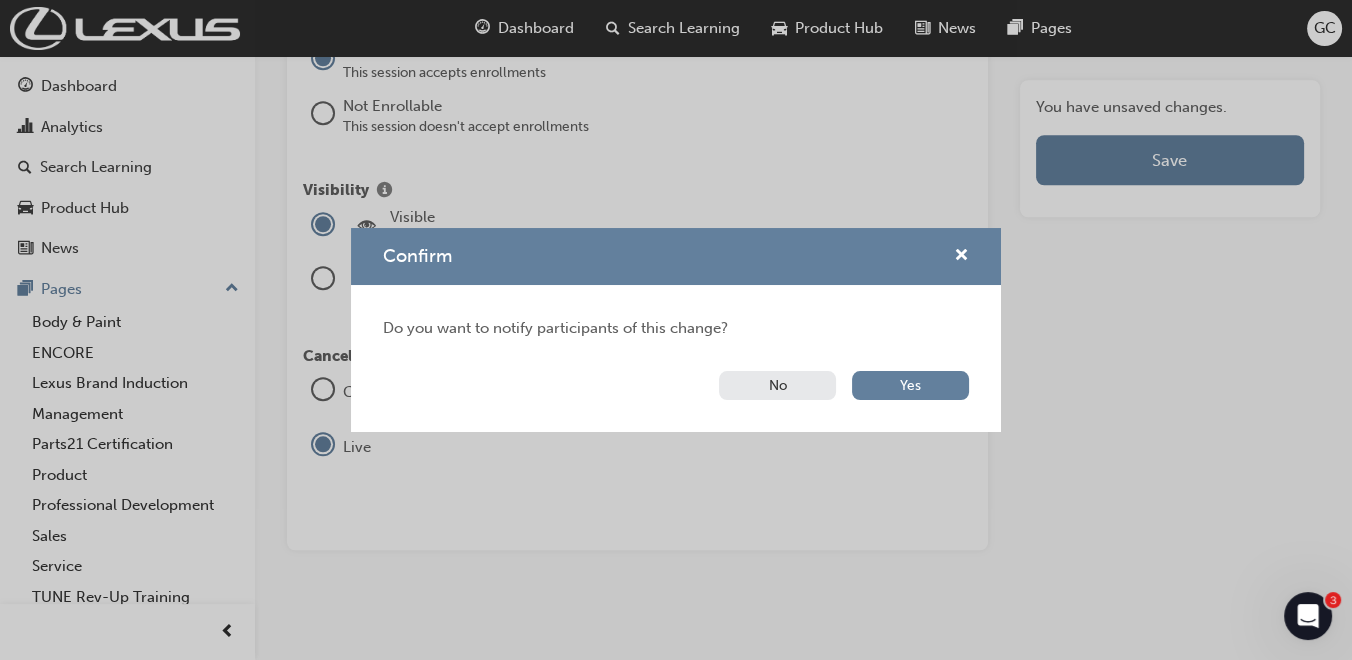 click on "No" at bounding box center [777, 385] 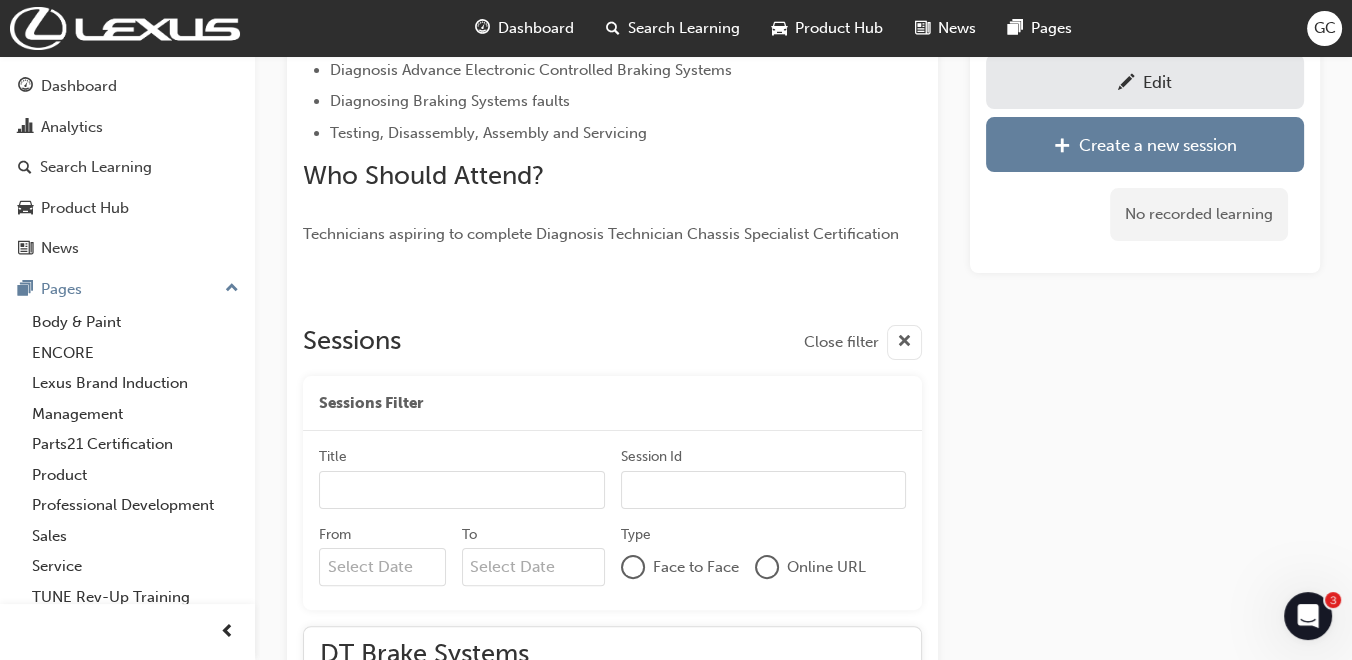 scroll, scrollTop: 256, scrollLeft: 0, axis: vertical 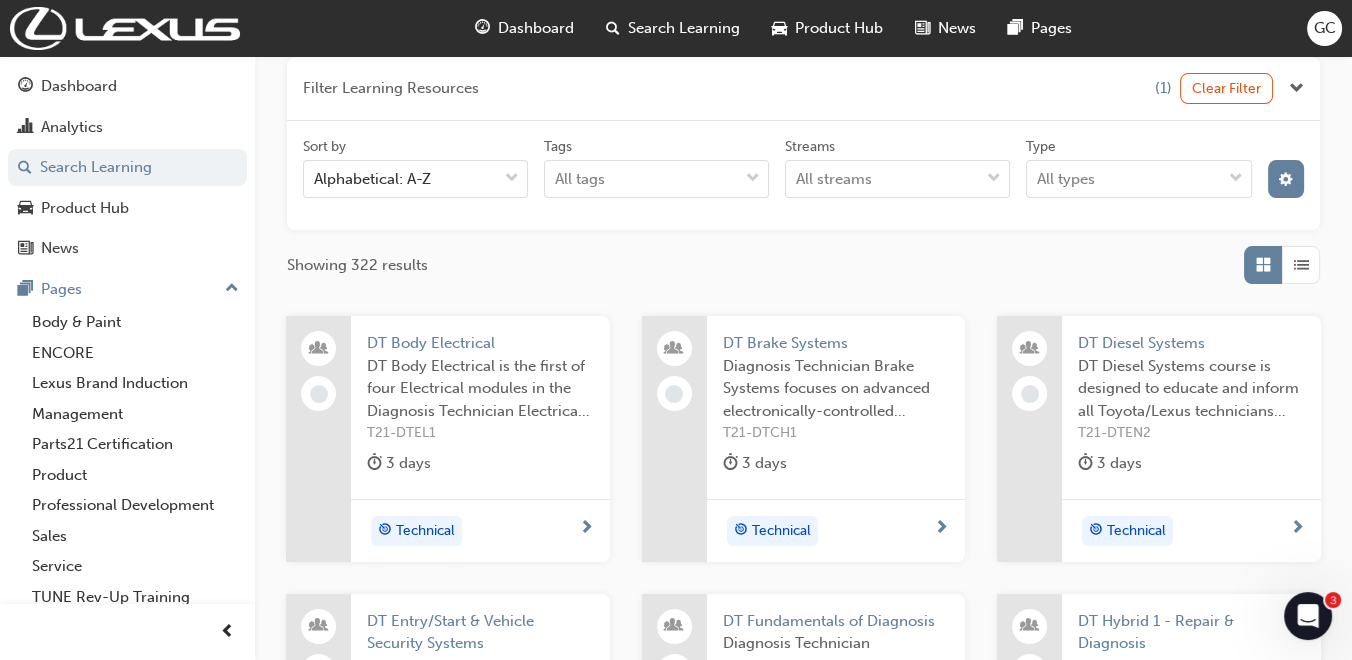click on "DT Diesel Systems" at bounding box center (1191, 343) 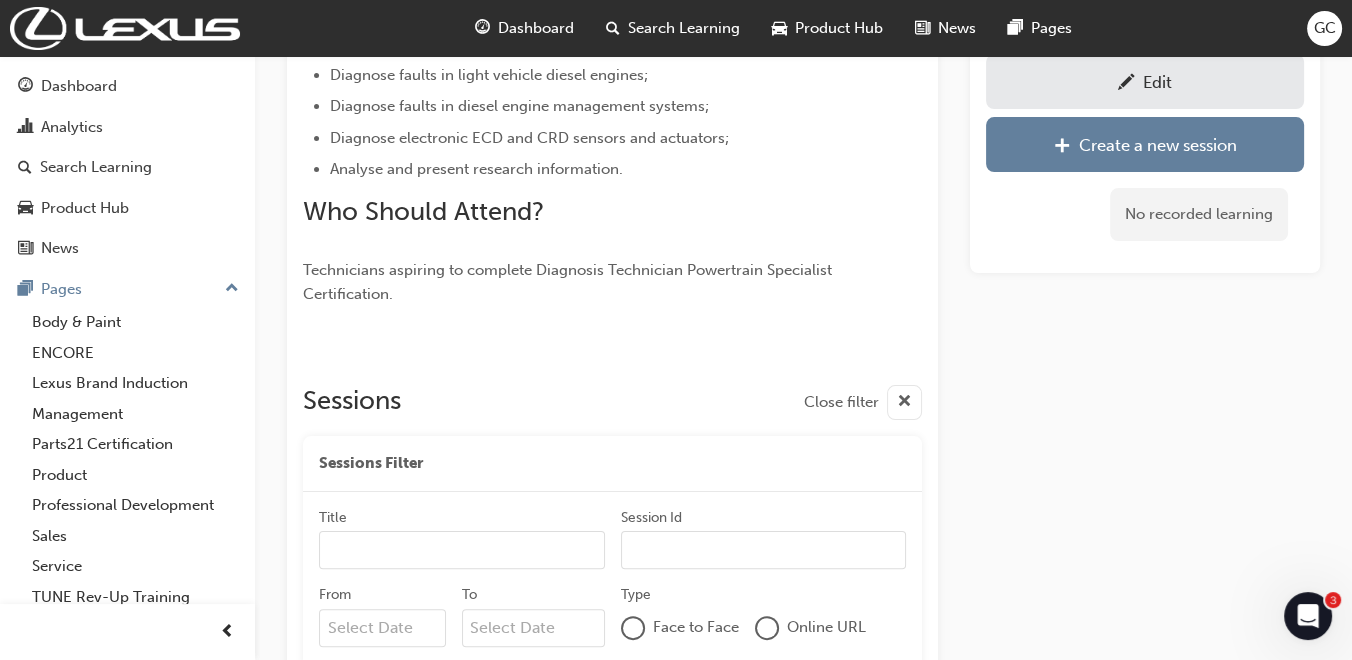 scroll, scrollTop: 657, scrollLeft: 0, axis: vertical 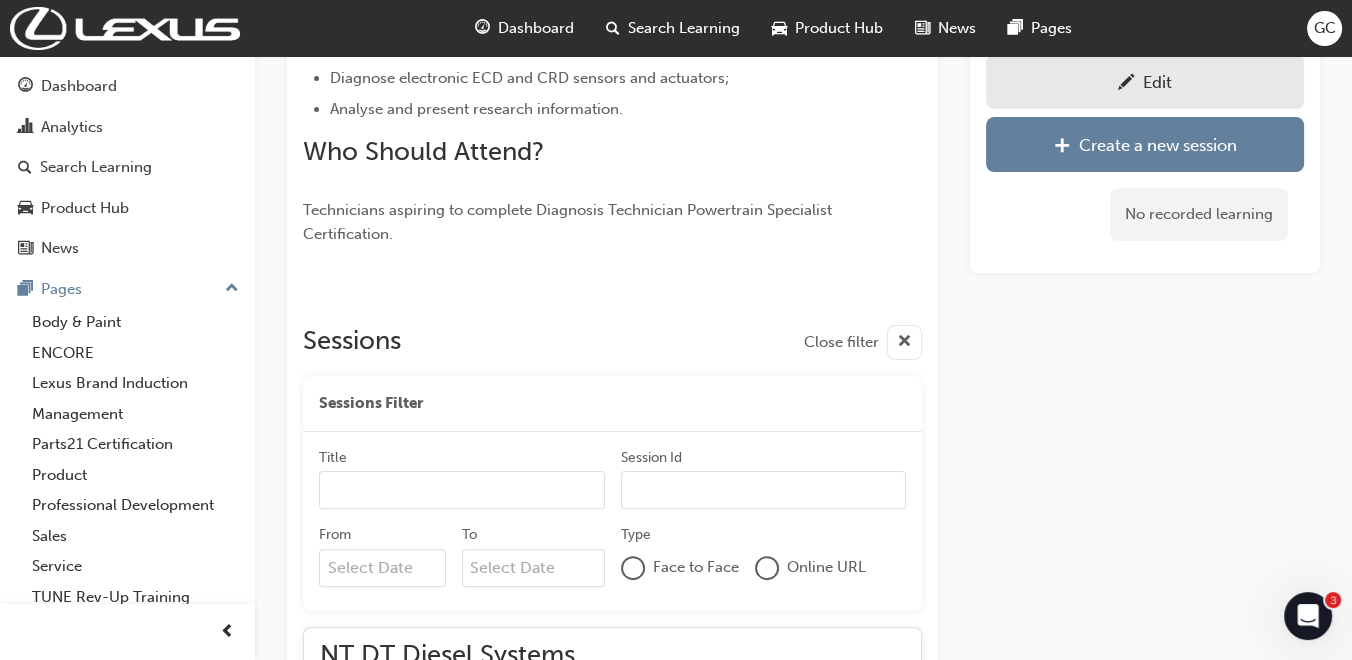 click on "Edit" at bounding box center [1145, 81] 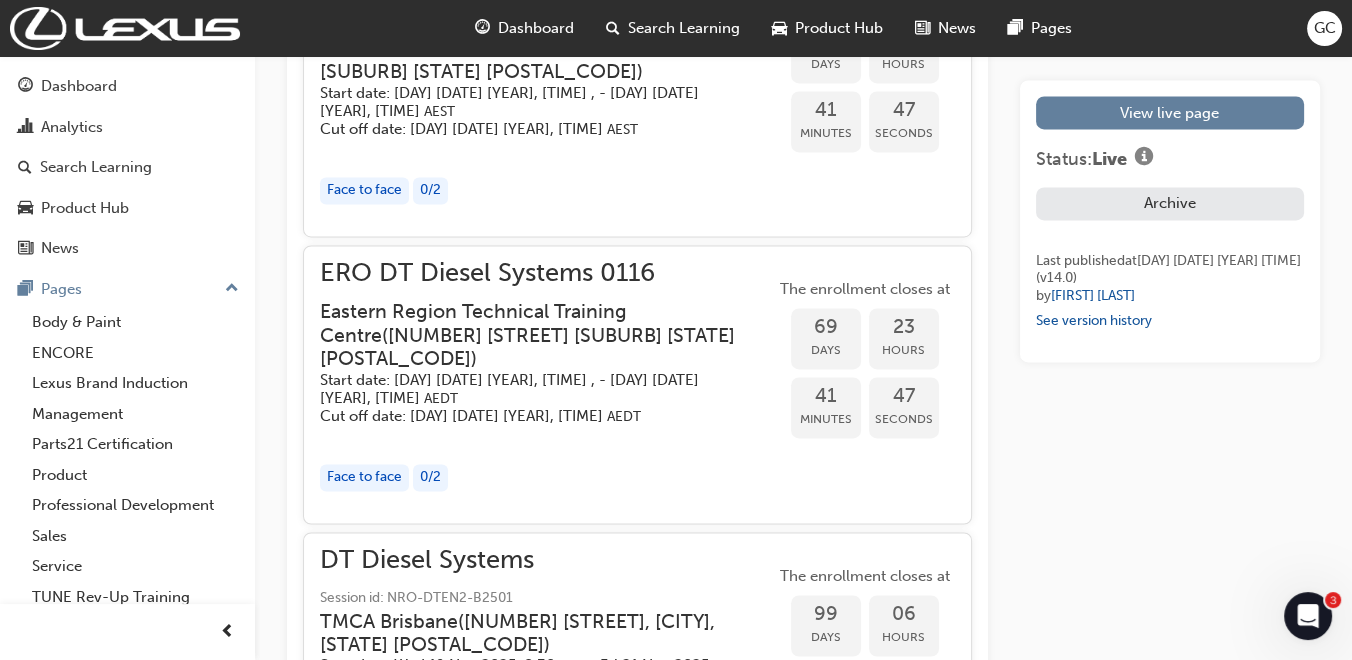 scroll, scrollTop: 4000, scrollLeft: 0, axis: vertical 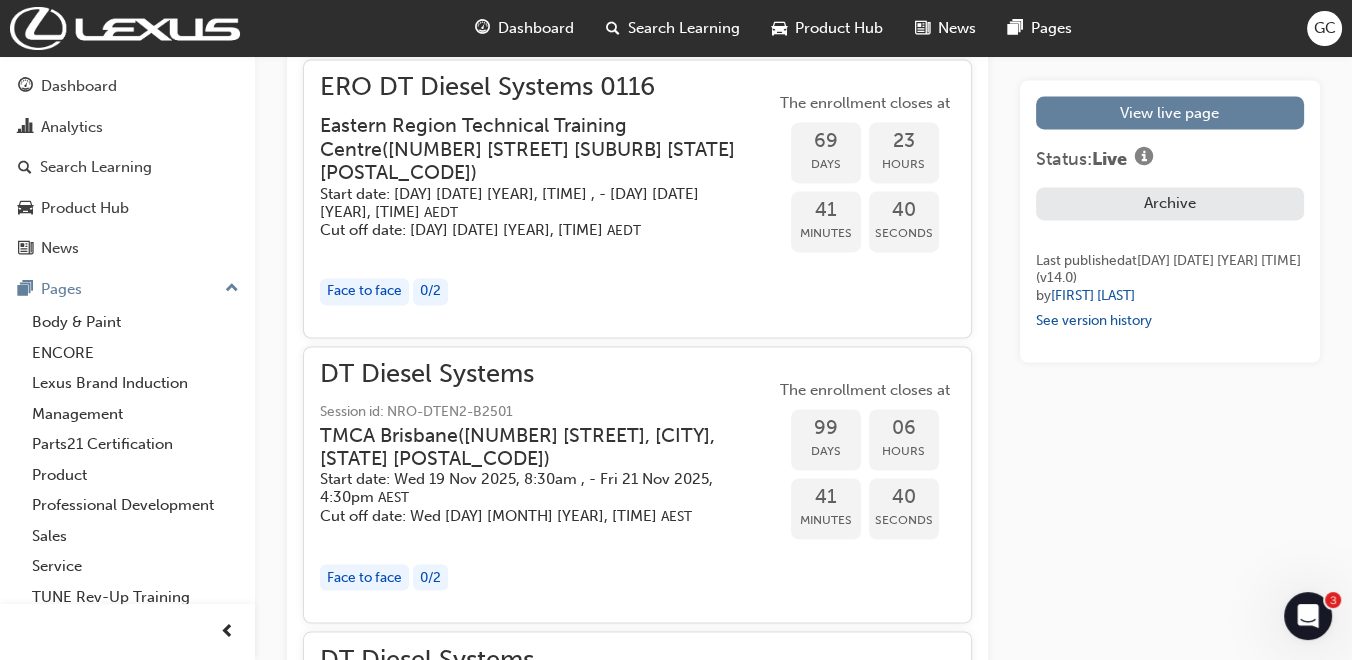 click on "Start date: [DAY] [DATE] [YEAR], [TIME] , - [DAY] [DATE] [YEAR], [TIME] [TIMEZONE]" at bounding box center (531, 203) 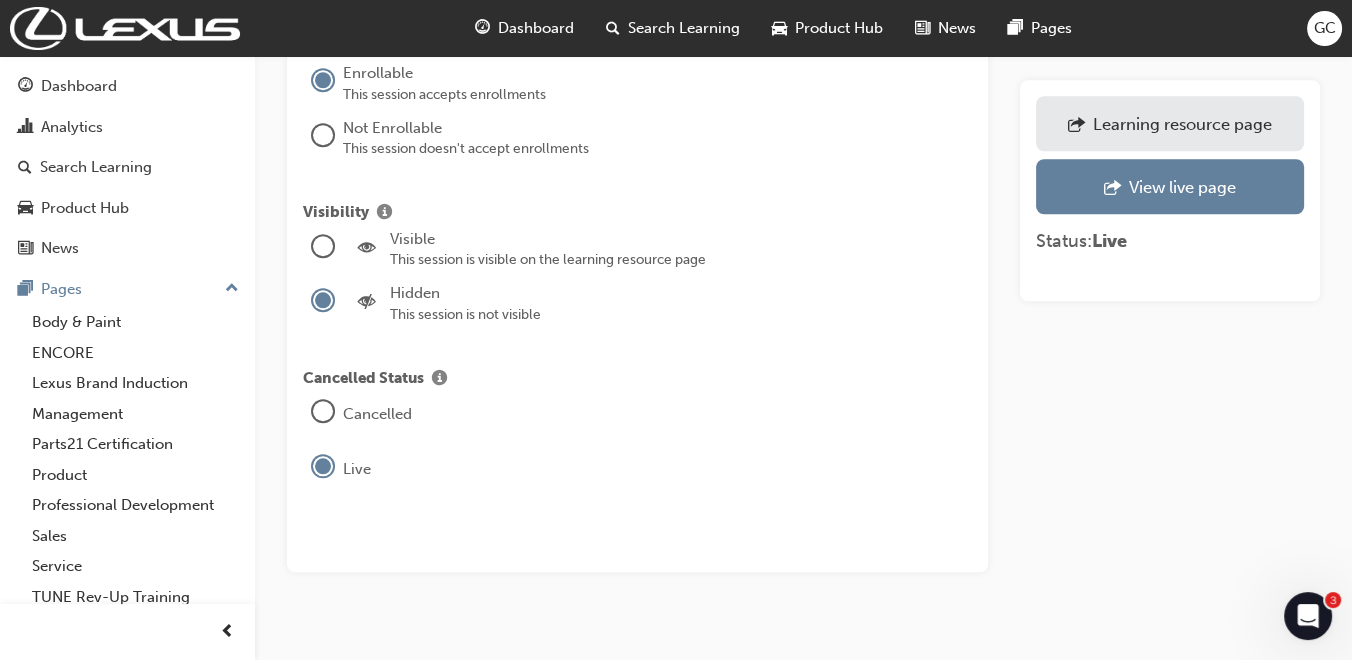 scroll, scrollTop: 2327, scrollLeft: 0, axis: vertical 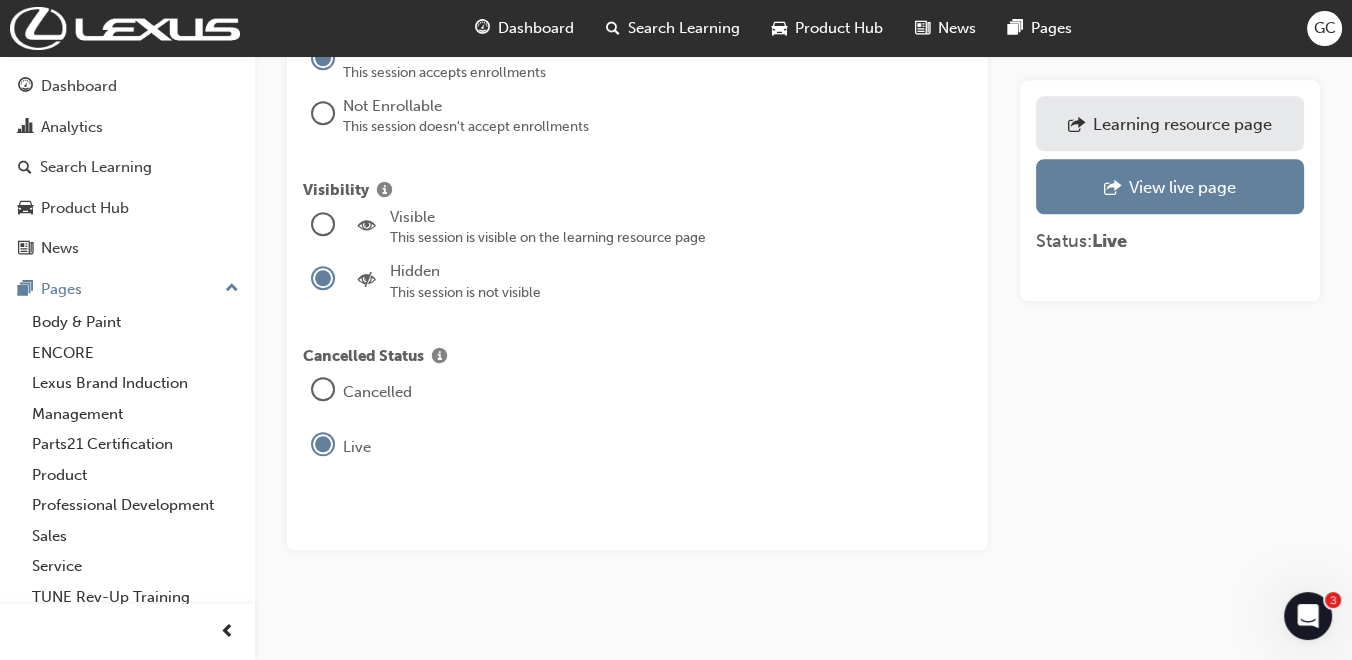 click at bounding box center [323, 224] 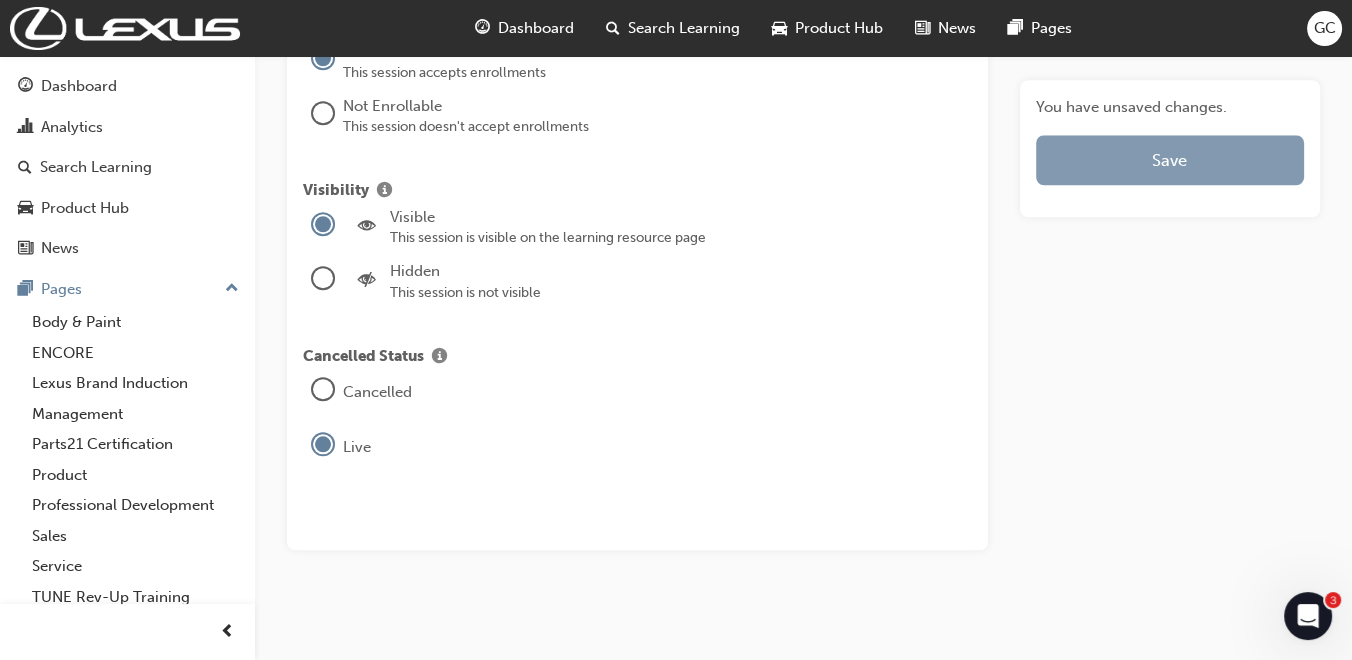 click on "Save" at bounding box center [1170, 160] 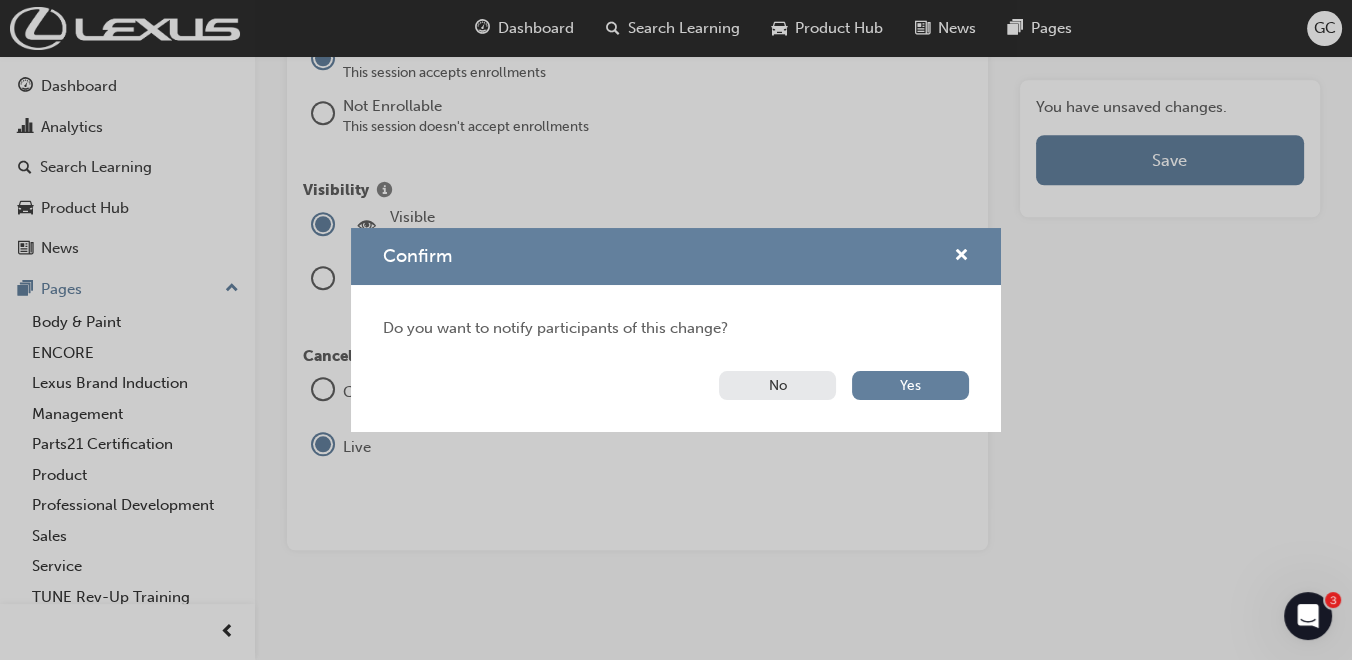 click on "No" at bounding box center (777, 385) 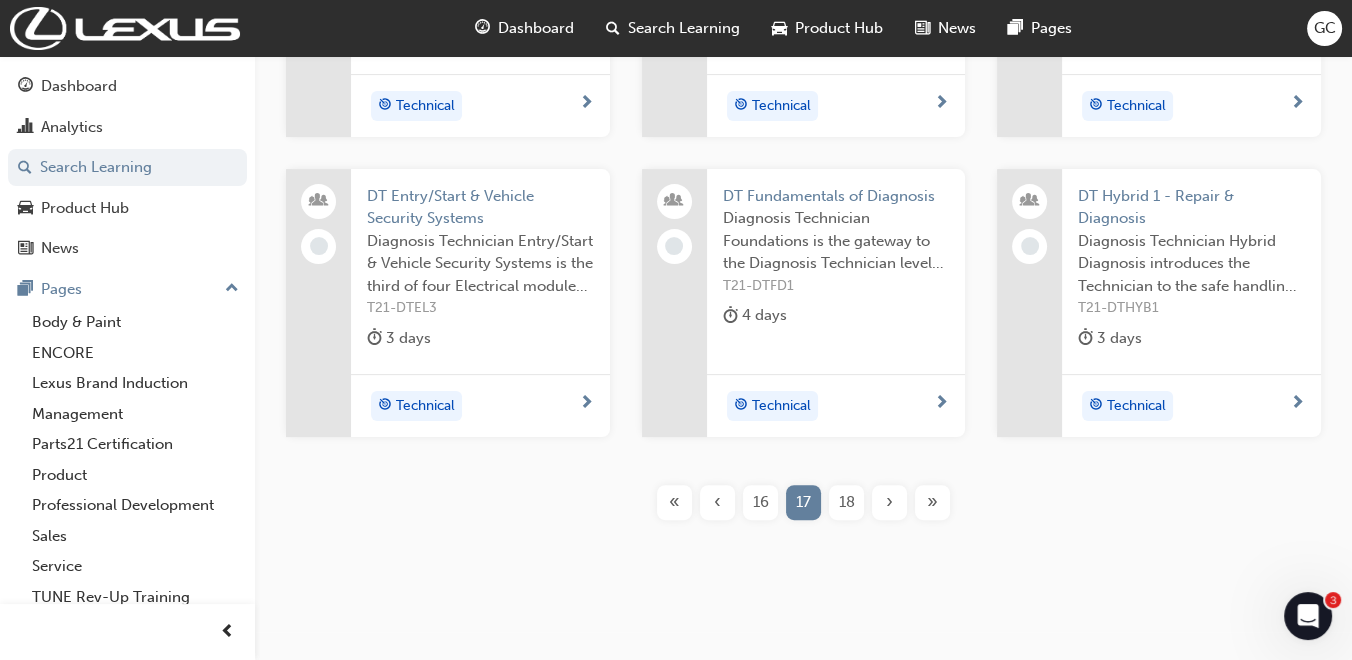 scroll, scrollTop: 700, scrollLeft: 0, axis: vertical 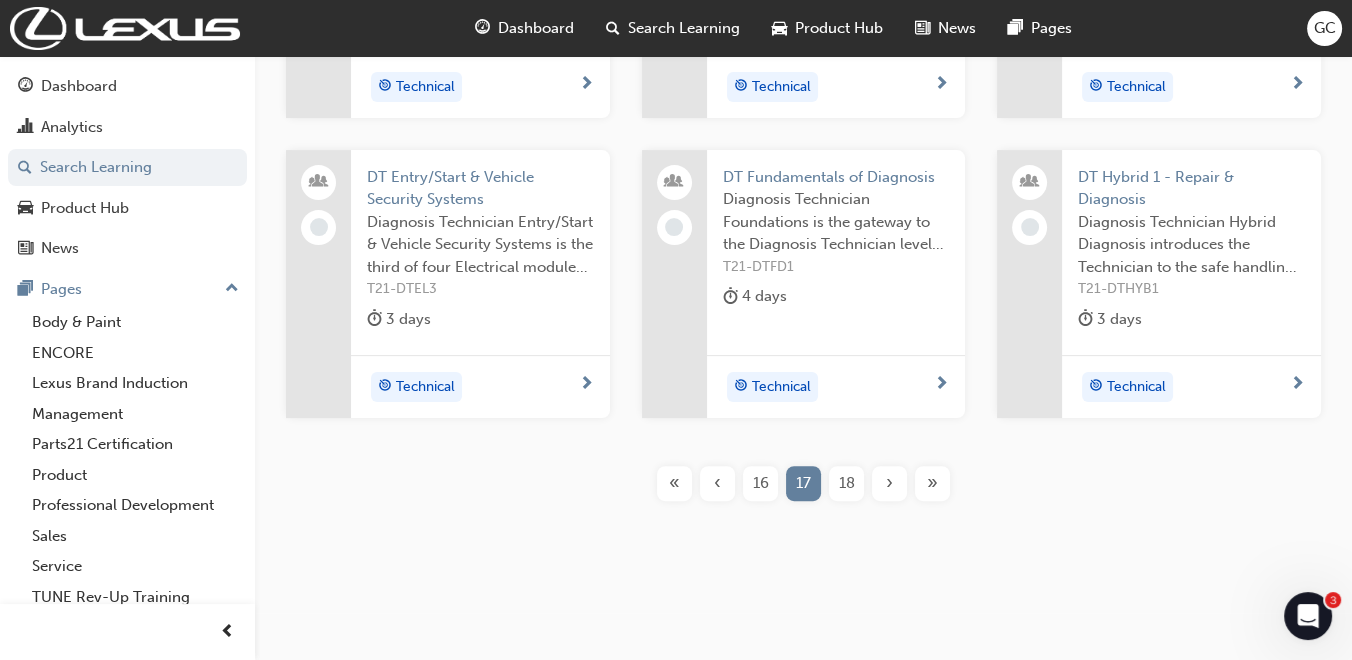 click on "DT Entry/Start & Vehicle Security Systems" at bounding box center (480, 188) 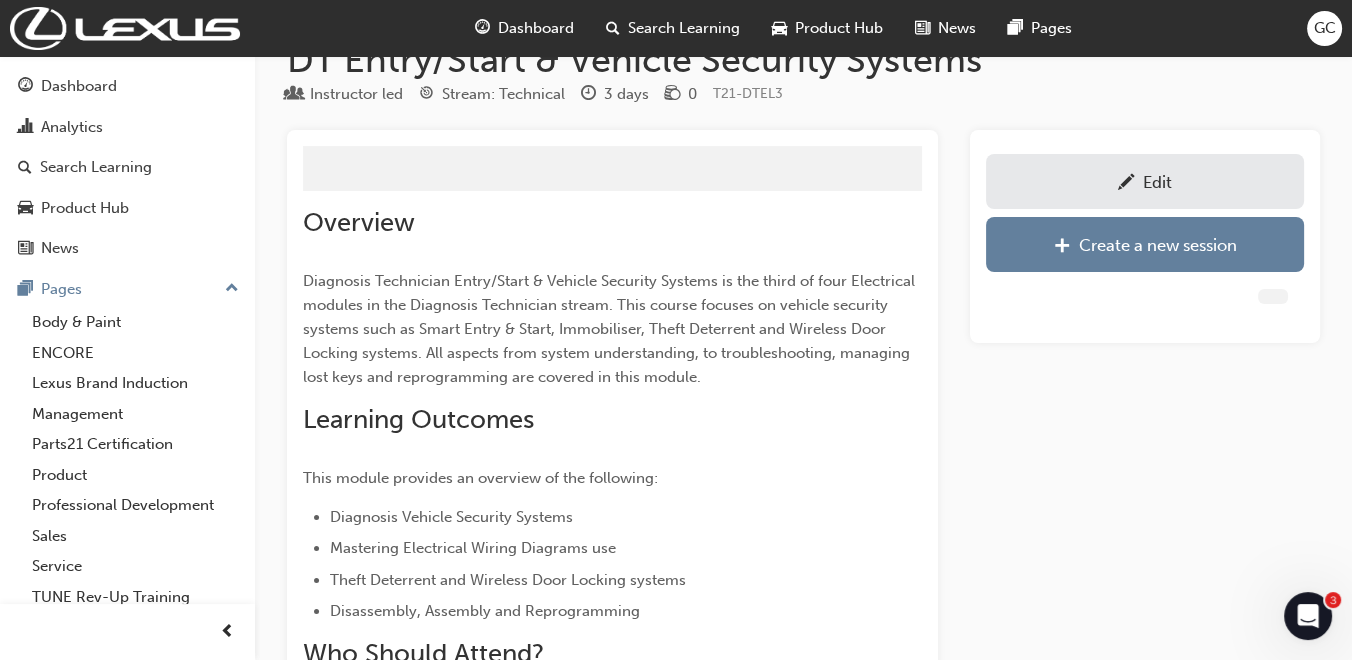 scroll, scrollTop: 700, scrollLeft: 0, axis: vertical 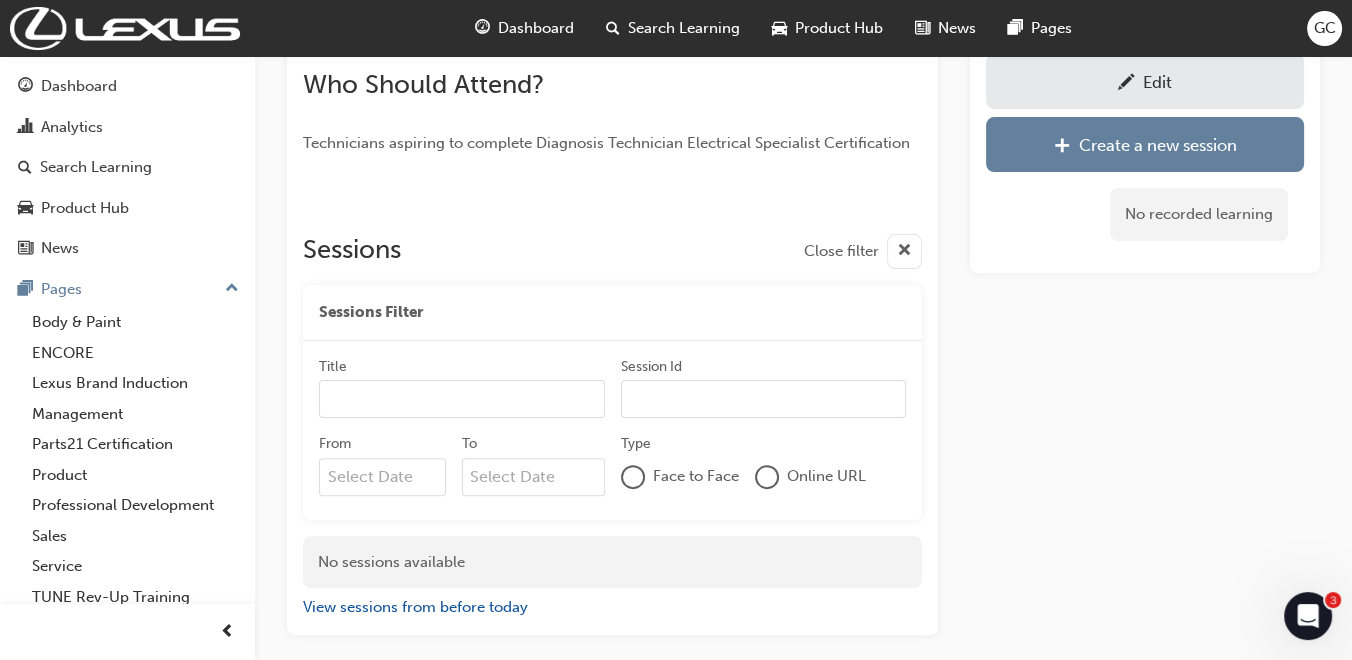 click on "Edit" at bounding box center (1145, 81) 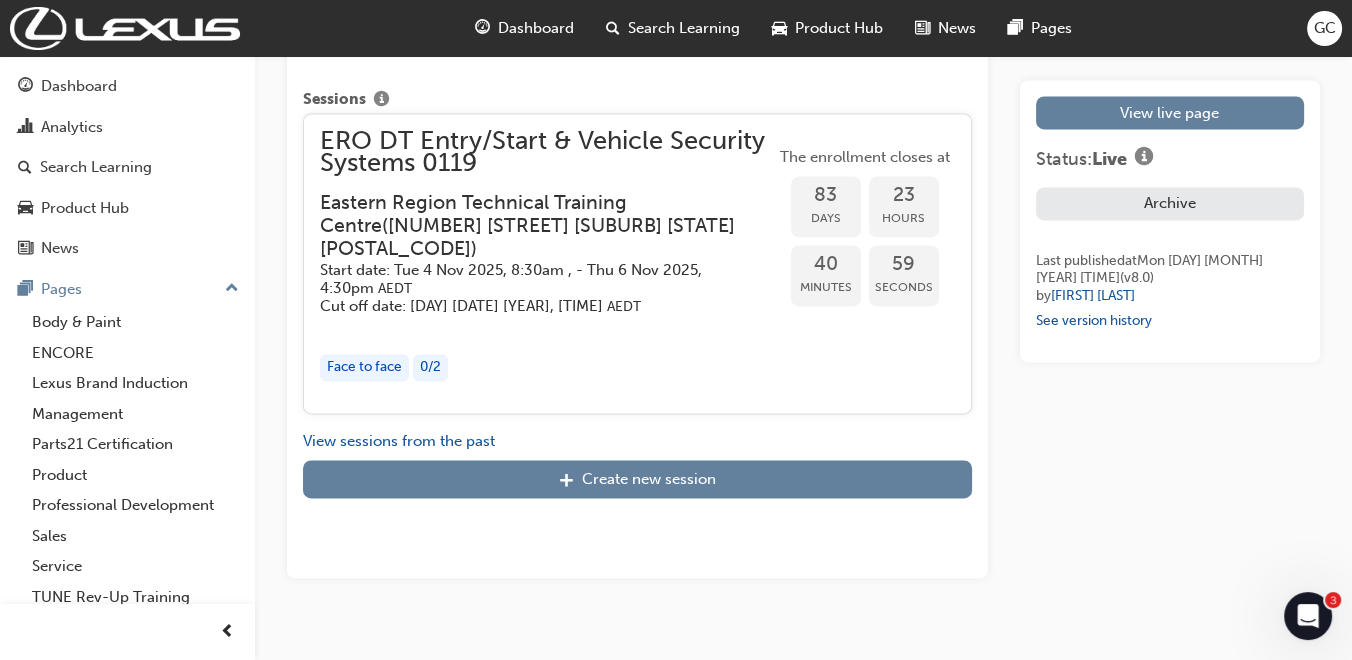scroll, scrollTop: 3398, scrollLeft: 0, axis: vertical 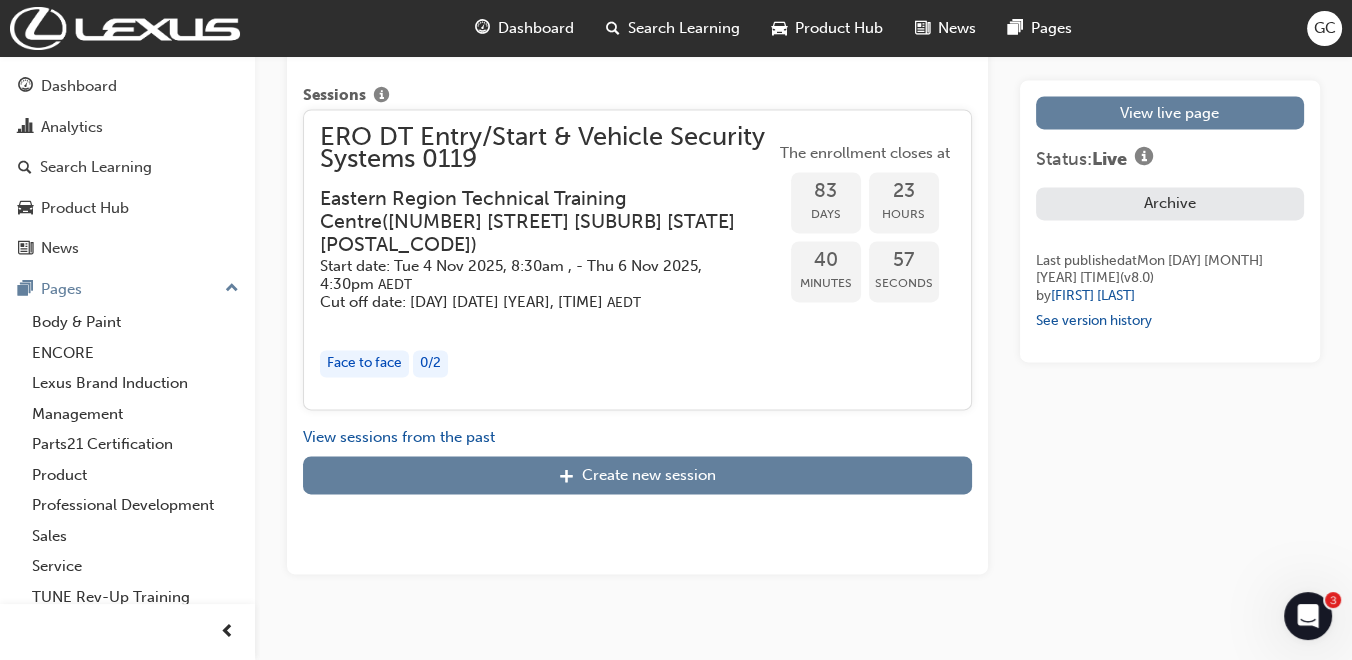click on "ERO DT Entry/Start  & Vehicle Security Systems 0119 Eastern Region Technical Training Centre  ( [NUMBER] [STREET] [CITY] [STATE] [POSTAL_CODE] ) Start date:   [DAY] [DATE] [YEAR], [TIME] , - [DAY] [DATE] [YEAR], [TIME]   [TIMEZONE] Cut off date:   [DAY] [DATE] [YEAR], [TIME]   [TIMEZONE]" at bounding box center [547, 219] 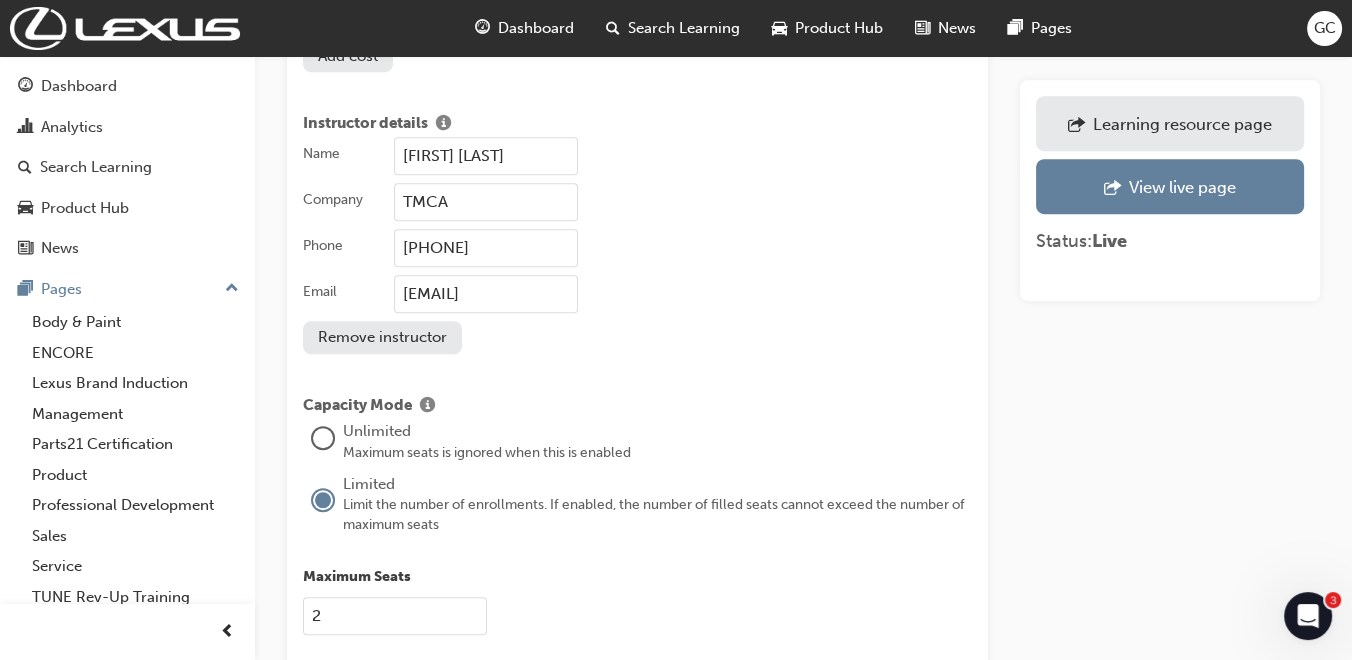 scroll, scrollTop: 2111, scrollLeft: 0, axis: vertical 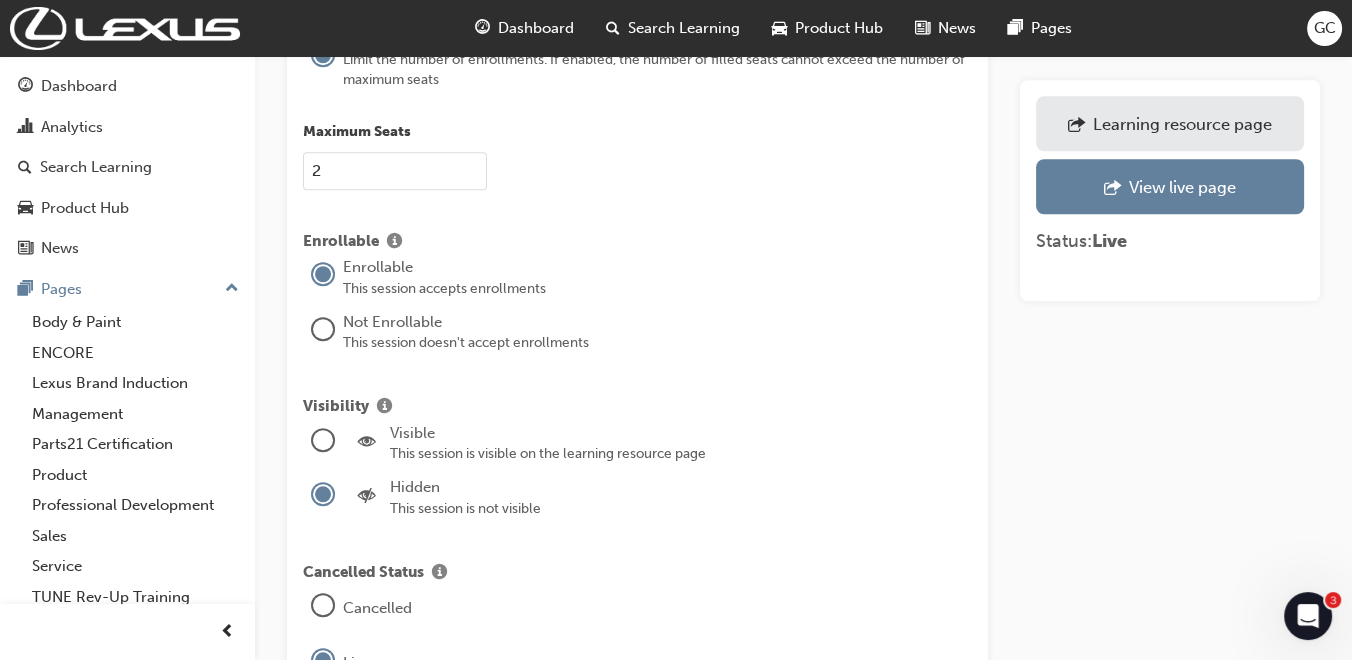 click at bounding box center (323, 440) 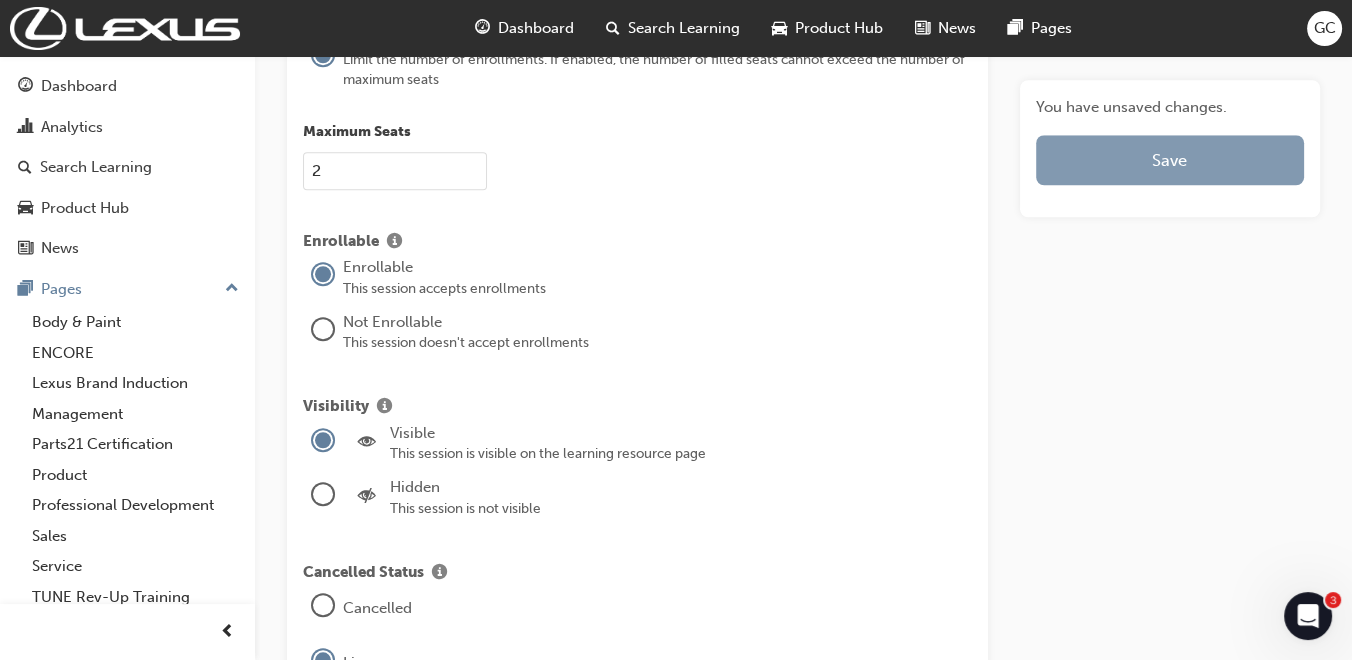 click on "Save" at bounding box center (1170, 160) 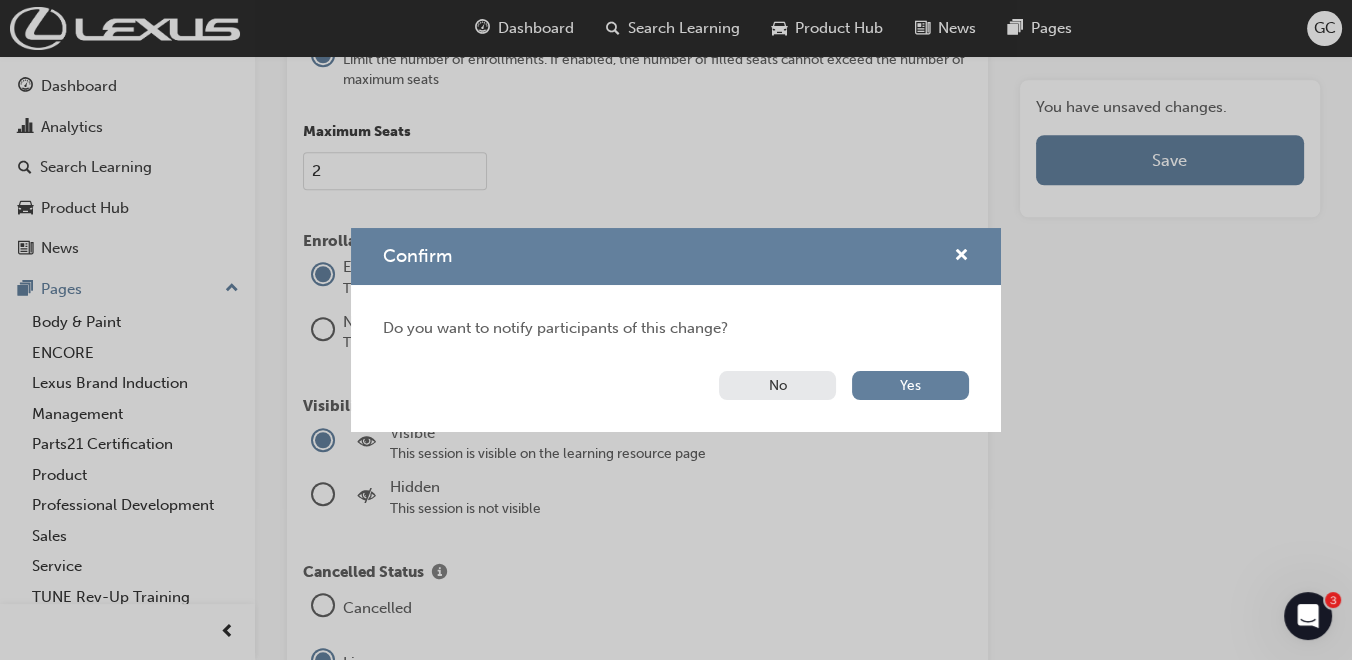 click on "No" at bounding box center (777, 385) 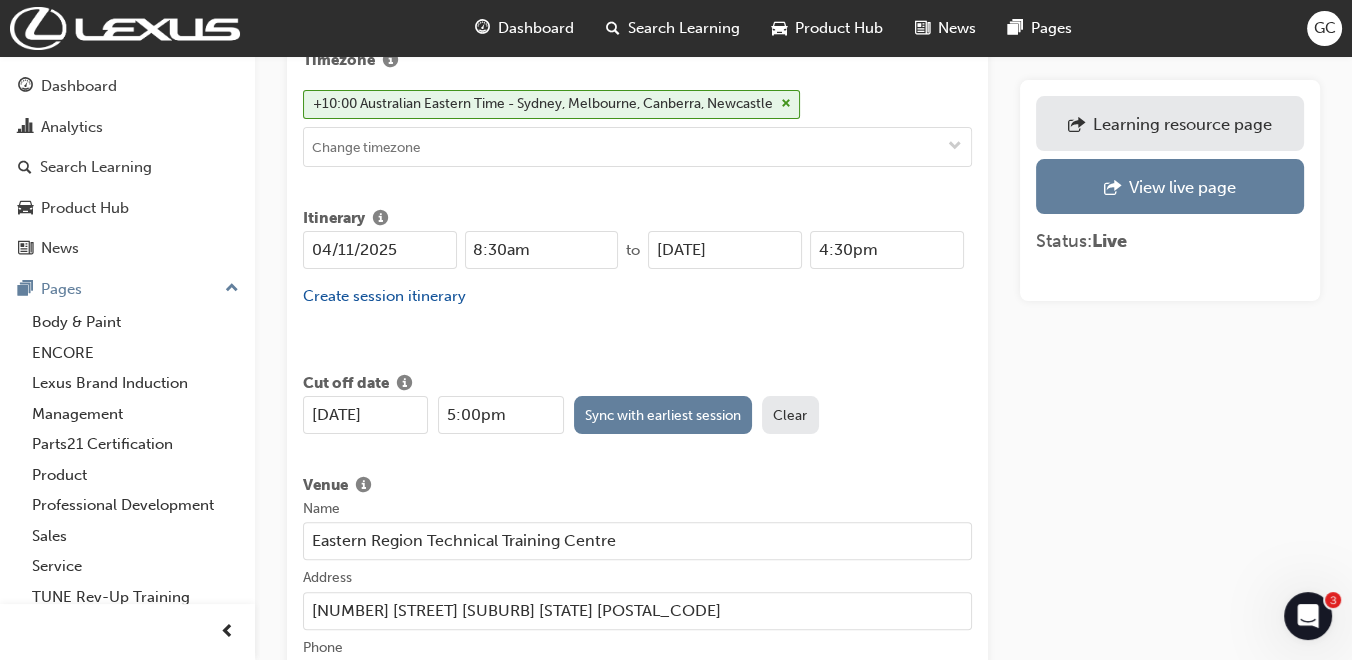 scroll, scrollTop: 666, scrollLeft: 0, axis: vertical 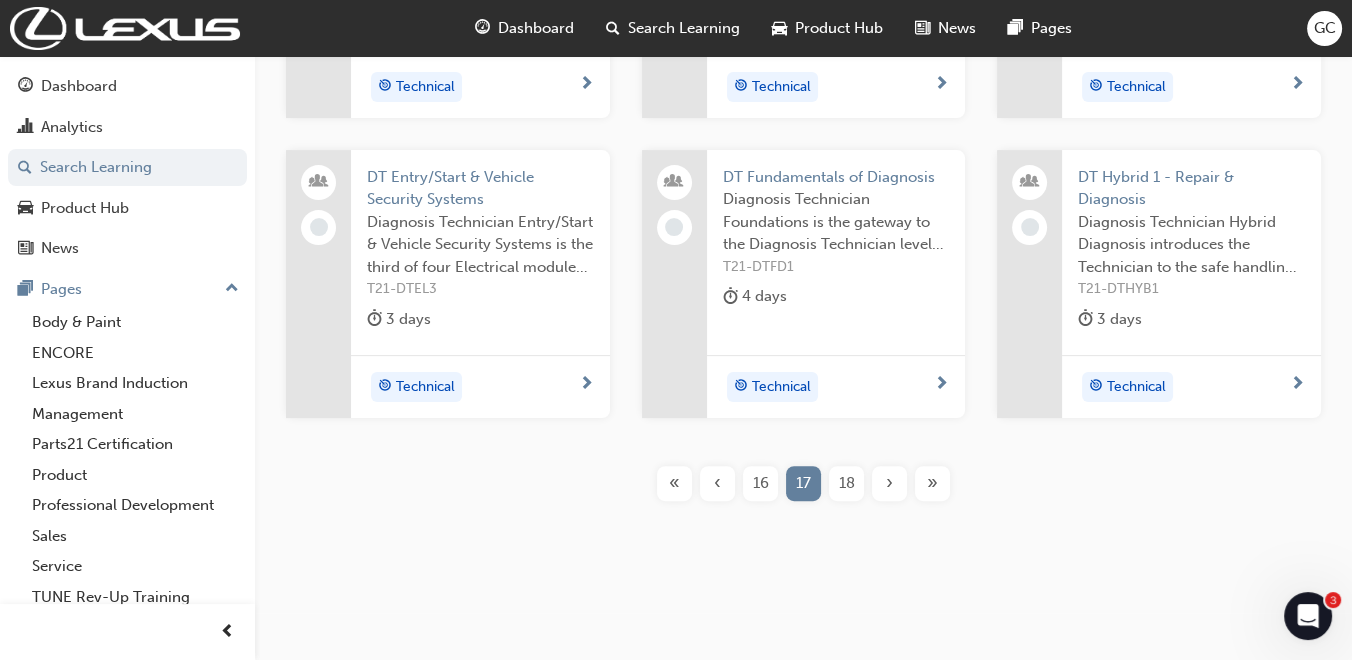 click on "DT Fundamentals of Diagnosis" at bounding box center (836, 177) 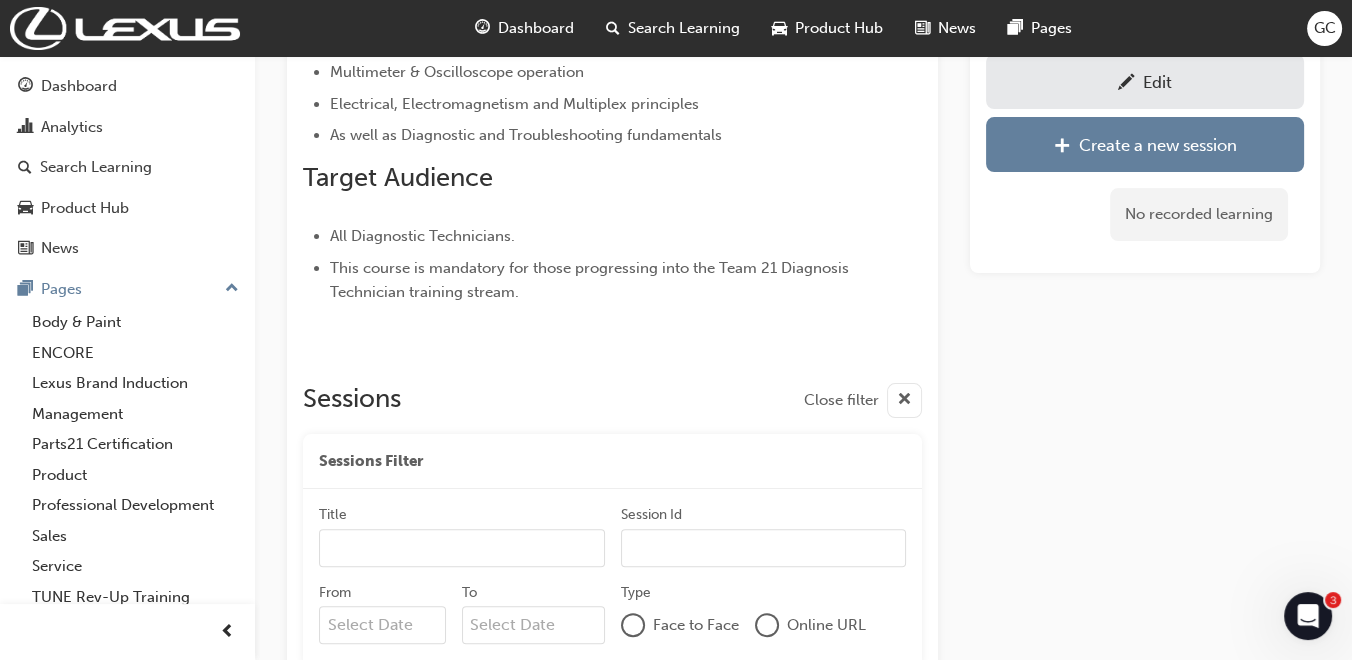click on "Edit" at bounding box center [1145, 81] 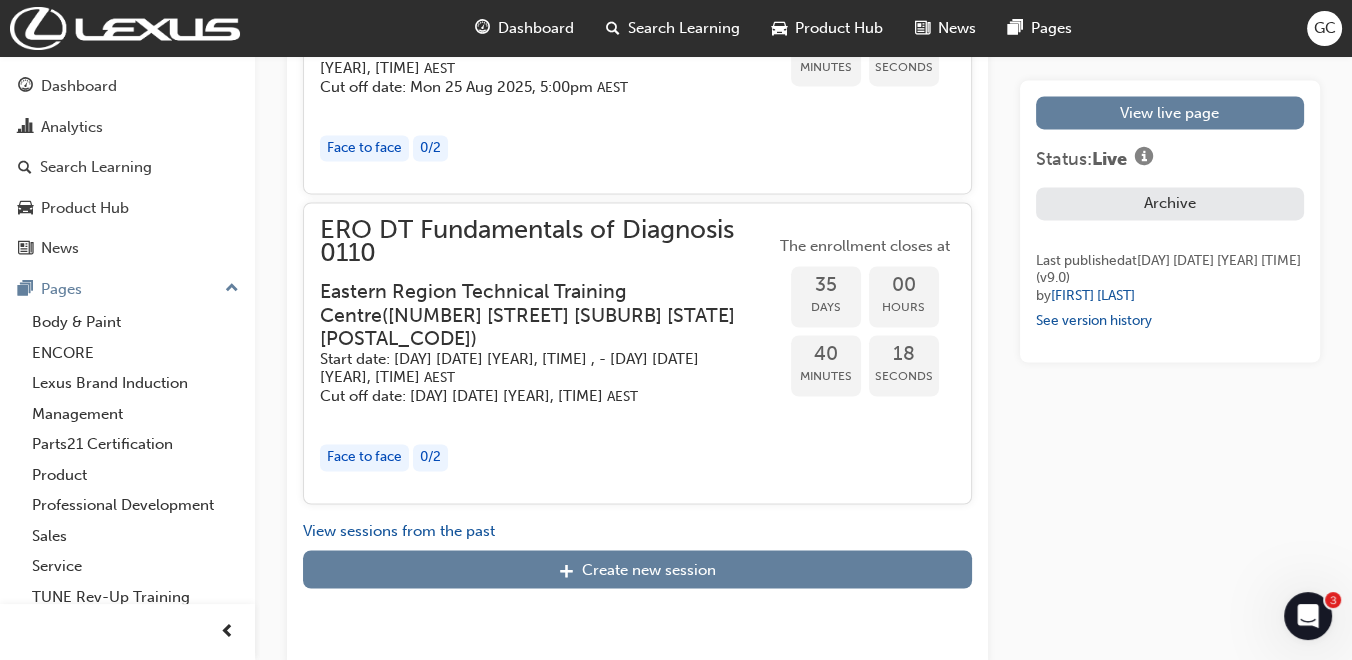 scroll, scrollTop: 3777, scrollLeft: 0, axis: vertical 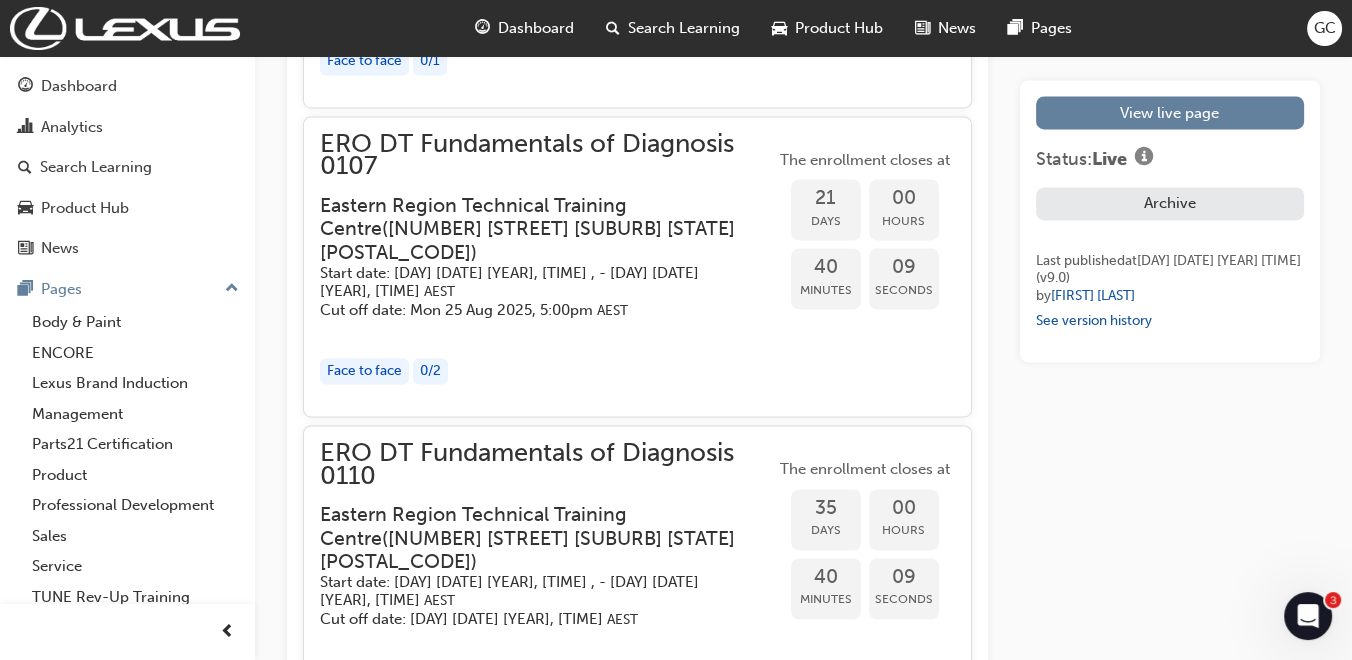 click on "[ADDRESS]" at bounding box center (531, 229) 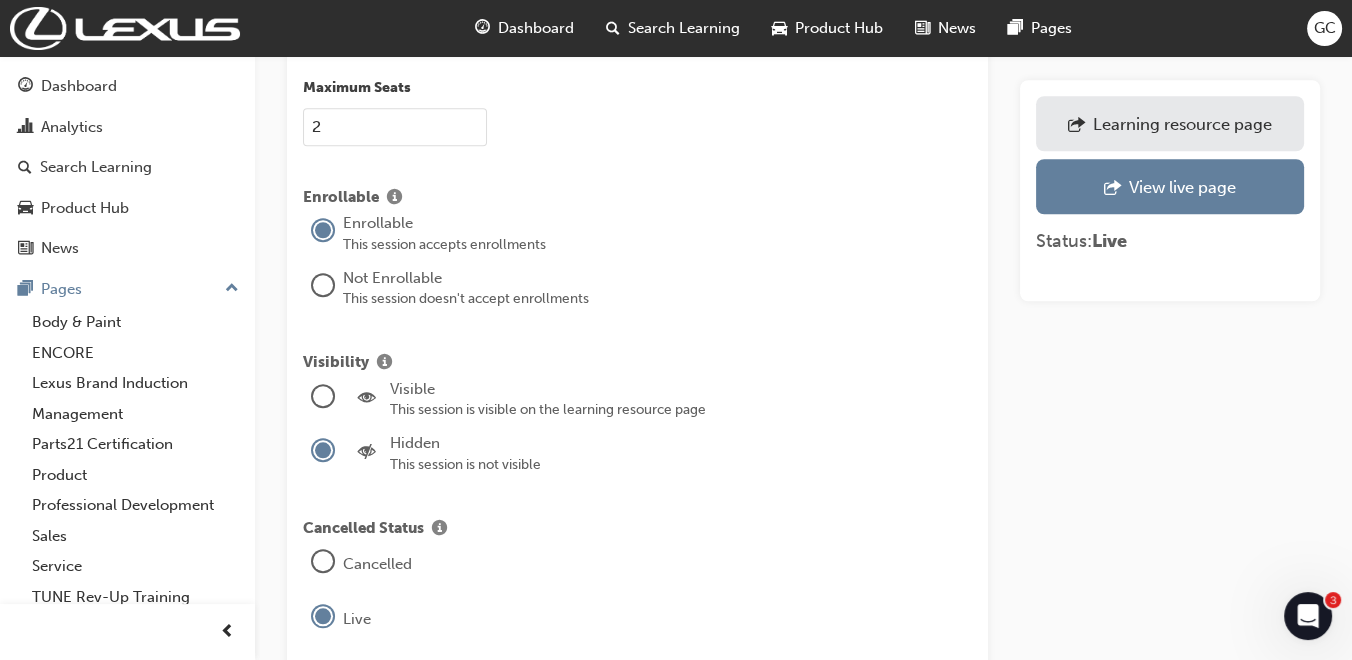 scroll, scrollTop: 2327, scrollLeft: 0, axis: vertical 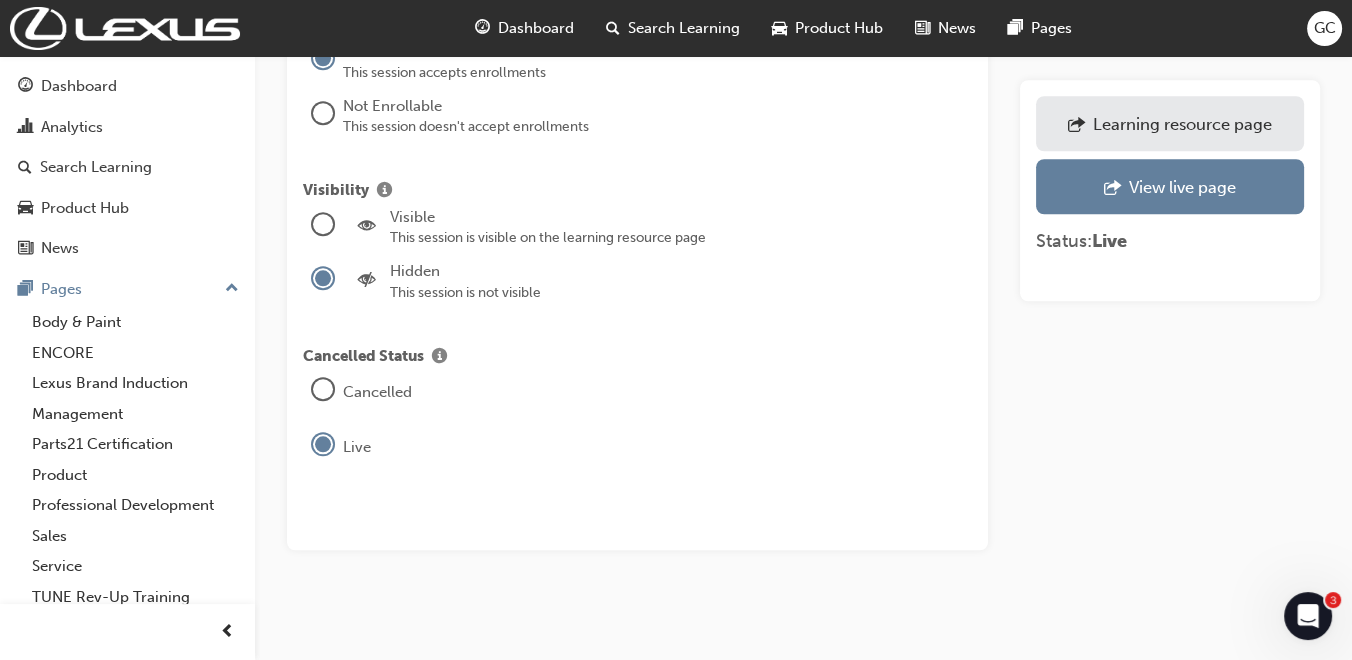 click at bounding box center [323, 224] 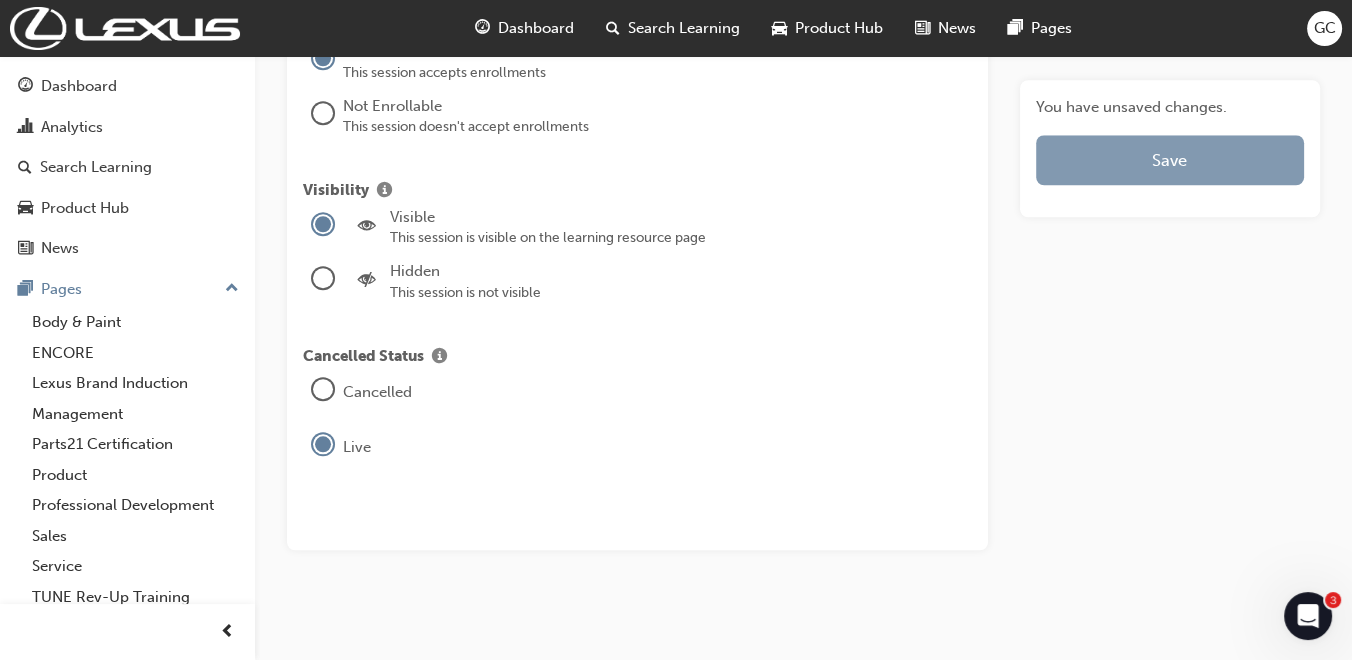 click on "Save" at bounding box center [1170, 160] 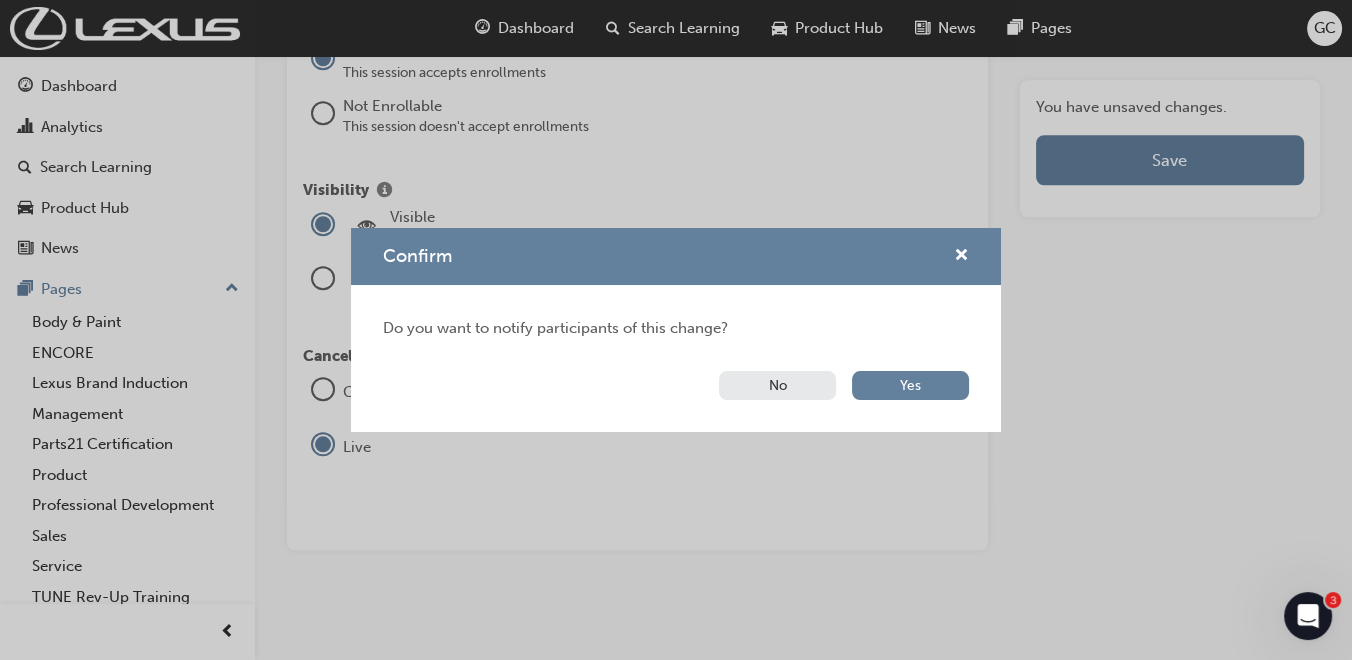 click on "No" at bounding box center [777, 385] 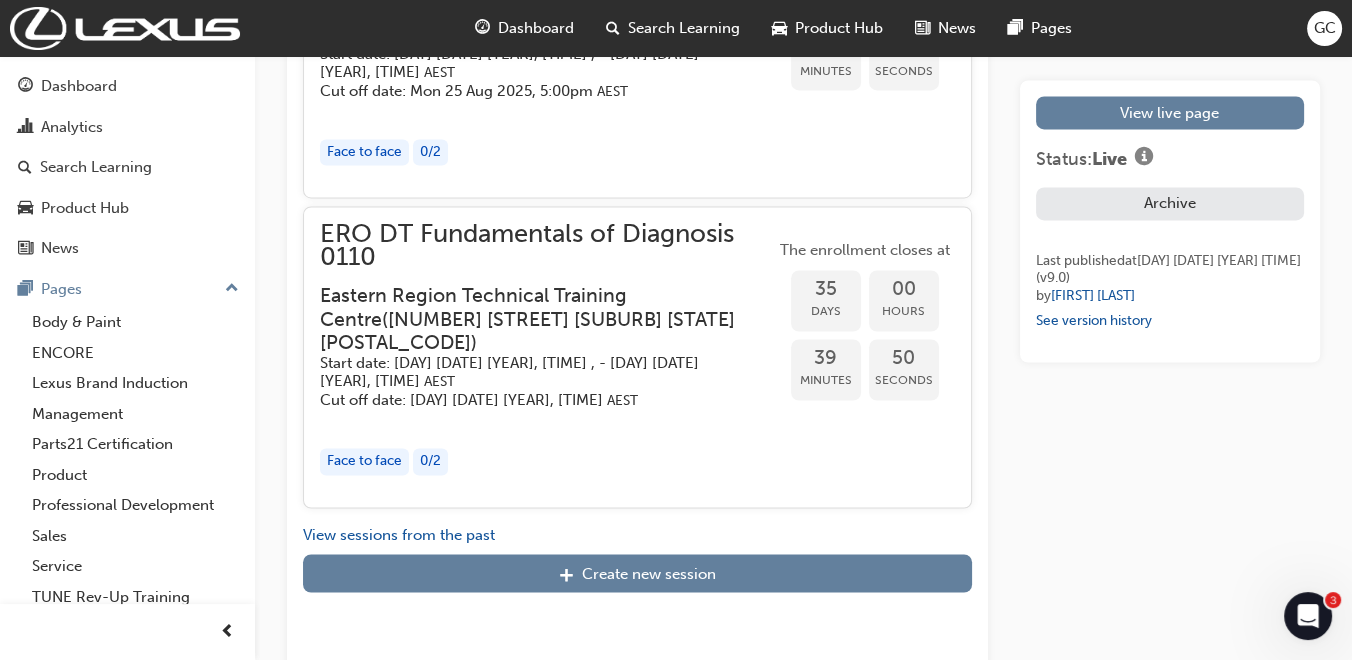 scroll, scrollTop: 3998, scrollLeft: 0, axis: vertical 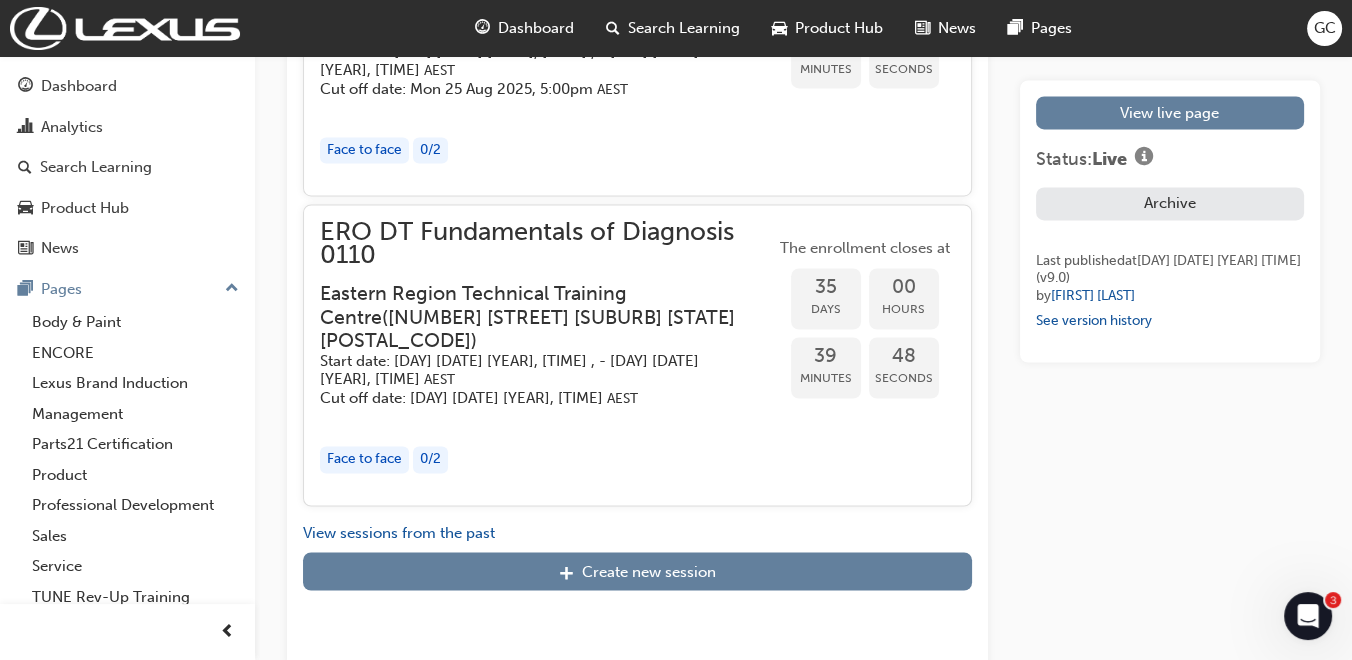 click on "Start date: [DAY] [DATE] [YEAR], [TIME] , - [DAY] [DATE] [YEAR], [TIME] [TIMEZONE]" at bounding box center [531, 370] 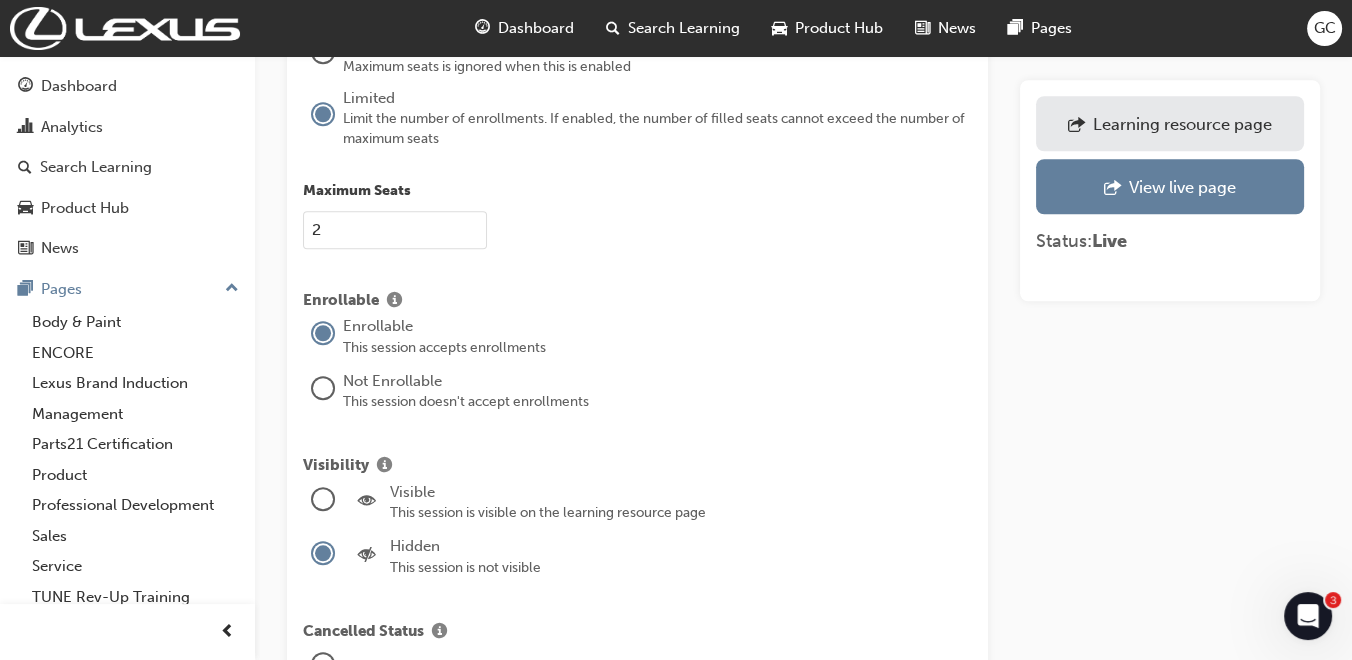 scroll, scrollTop: 2222, scrollLeft: 0, axis: vertical 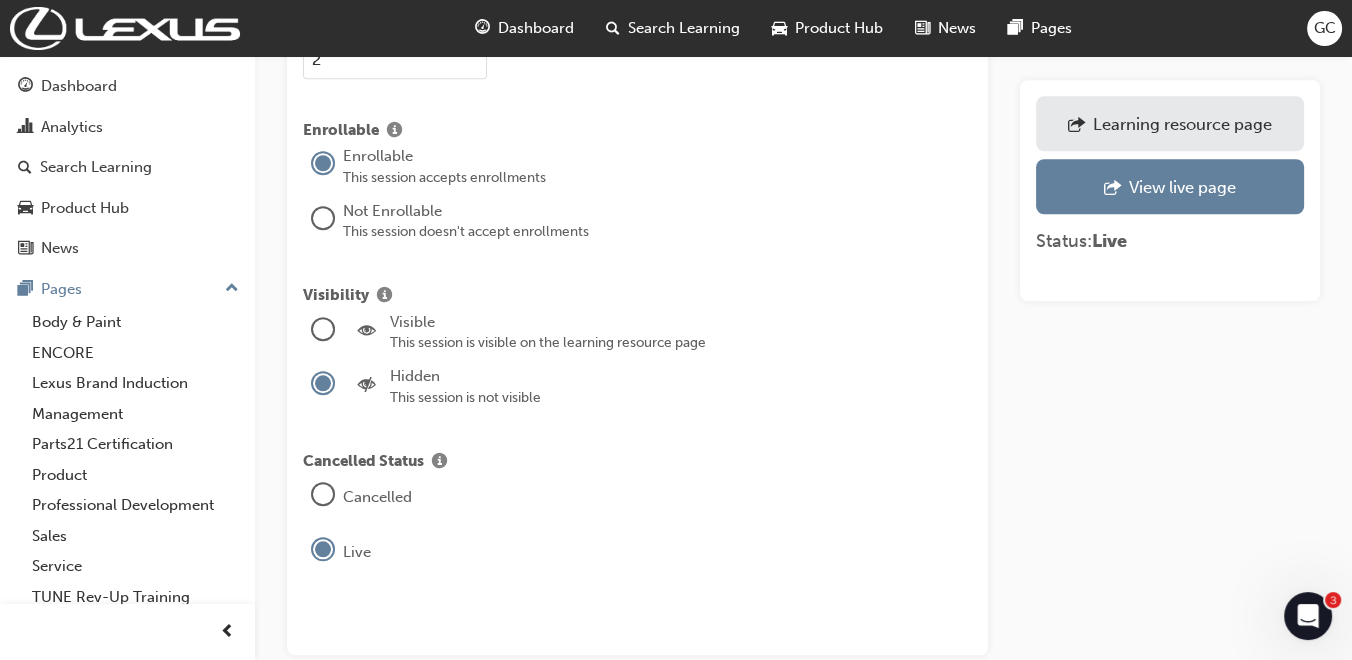 click at bounding box center [323, 329] 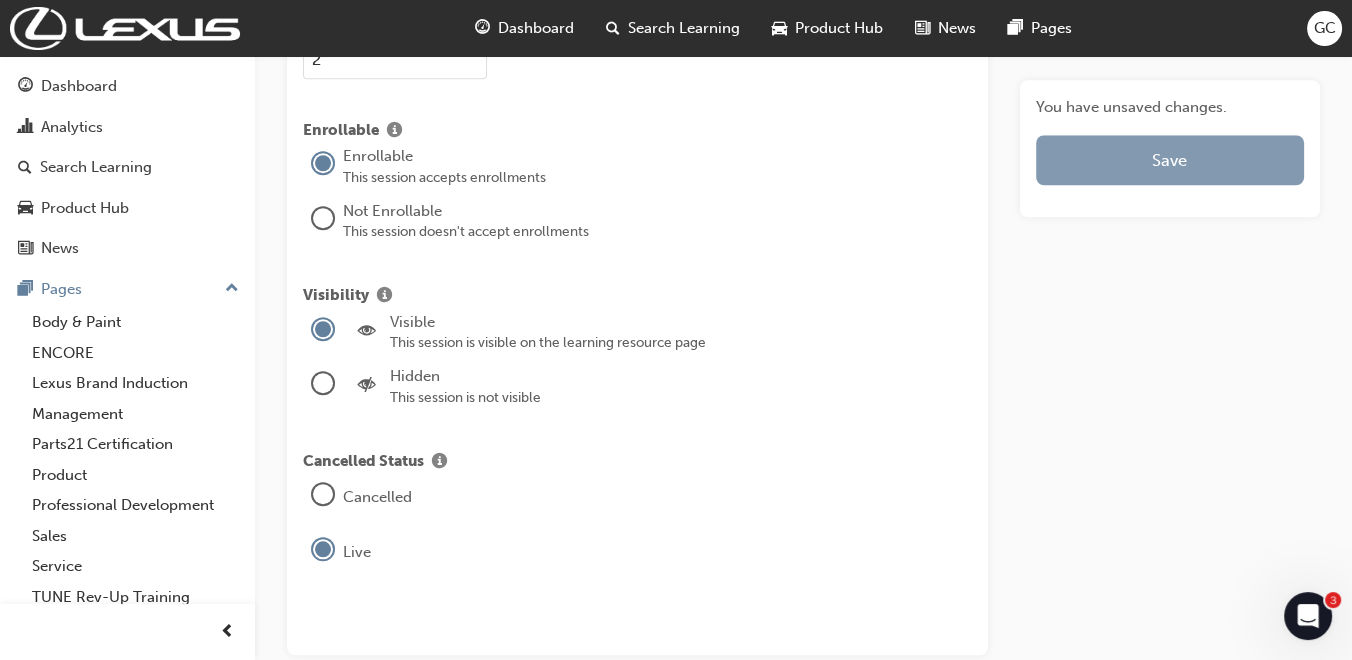 click on "Save" at bounding box center [1170, 160] 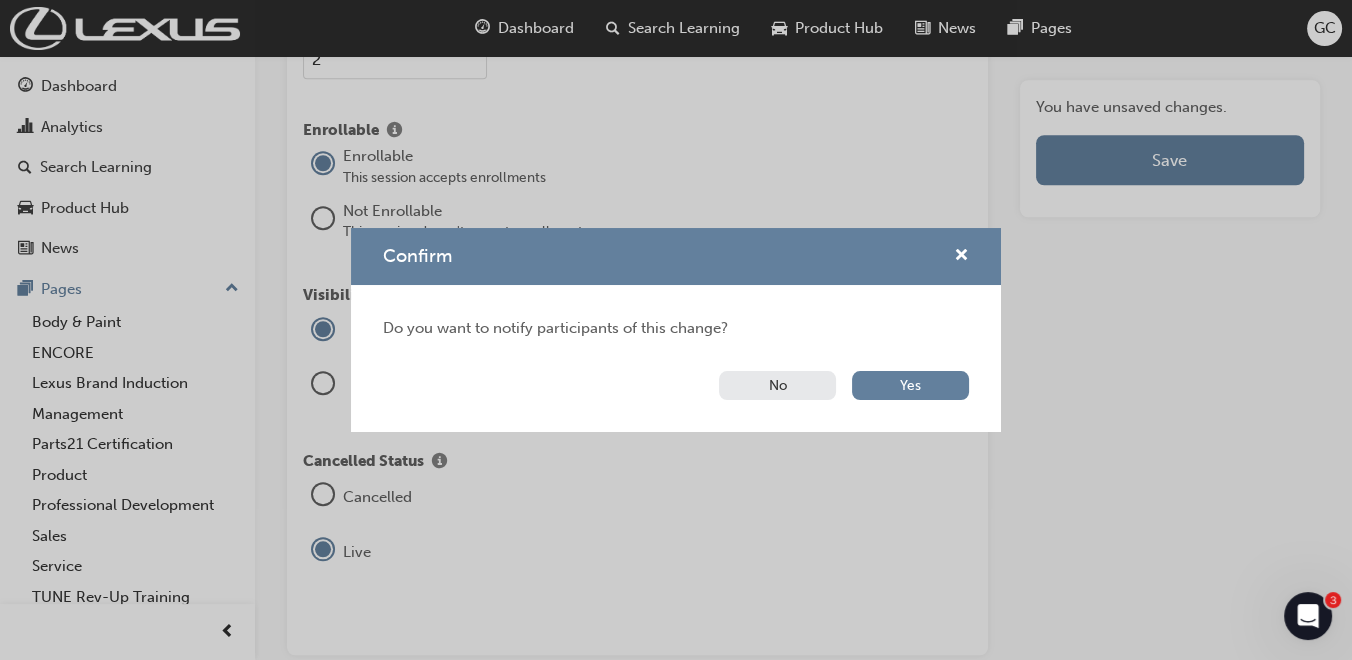 click on "No" at bounding box center (777, 385) 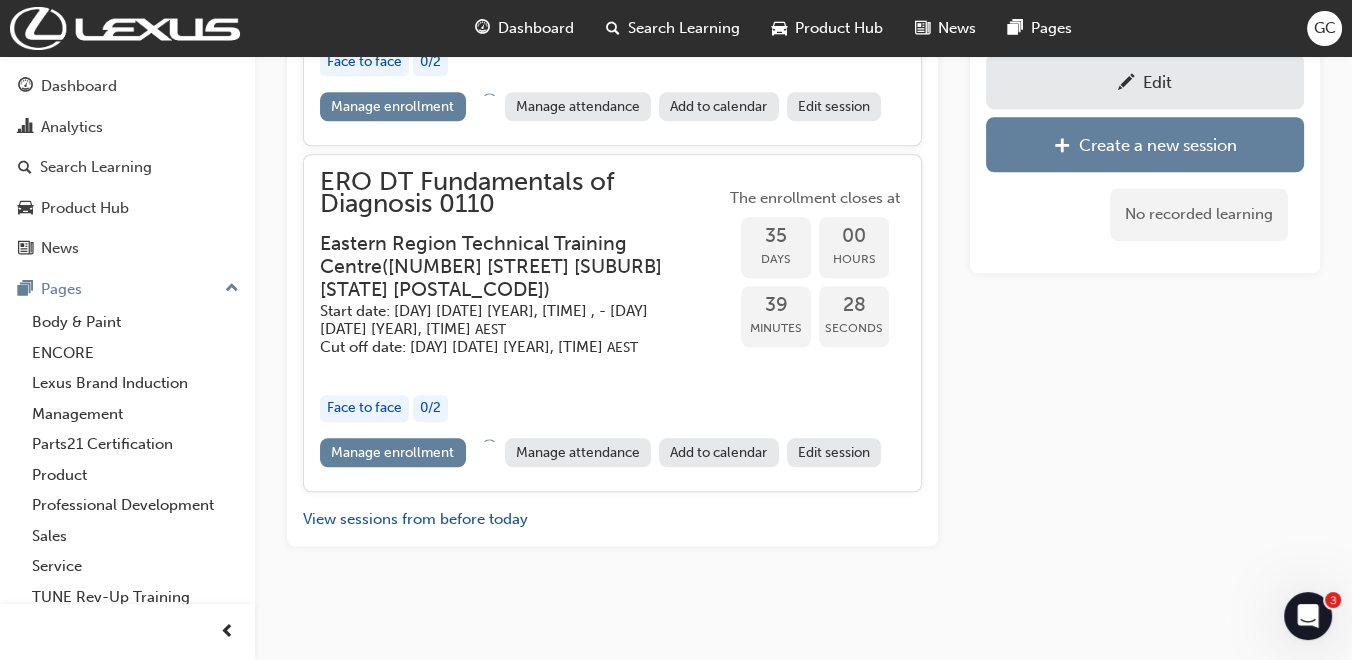 scroll, scrollTop: 700, scrollLeft: 0, axis: vertical 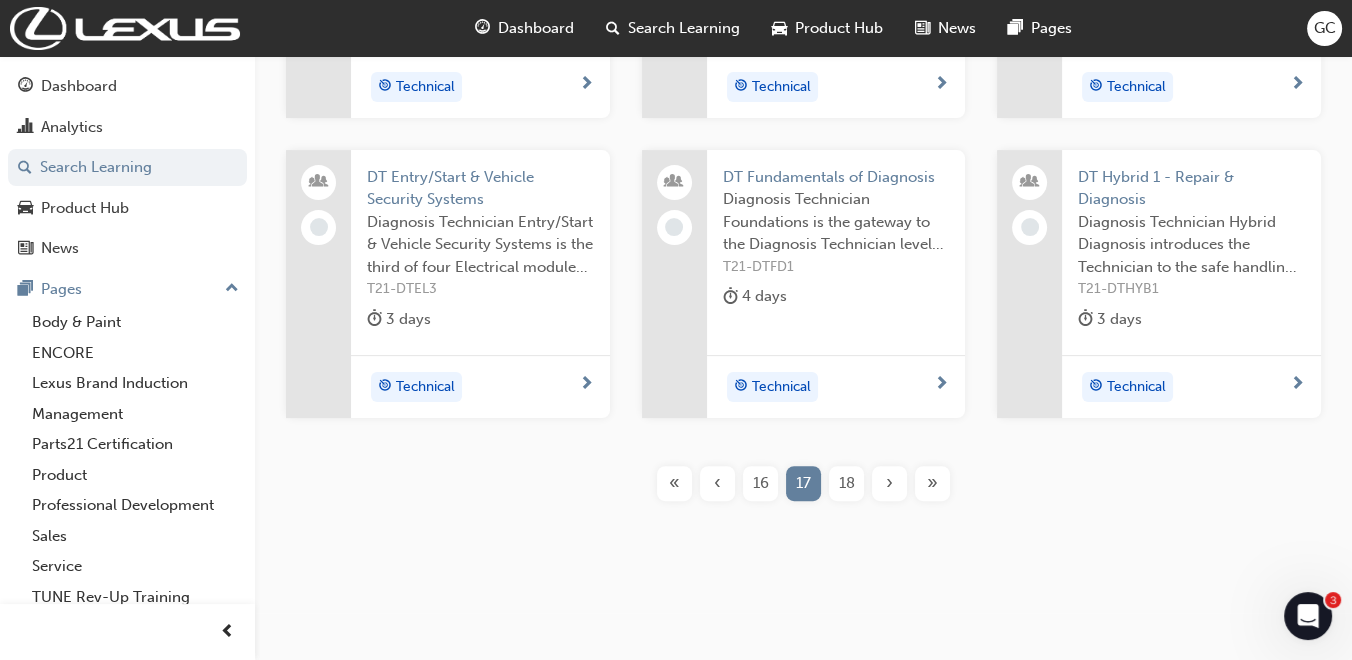 click on "DT Hybrid 1 - Repair & Diagnosis" at bounding box center (1191, 188) 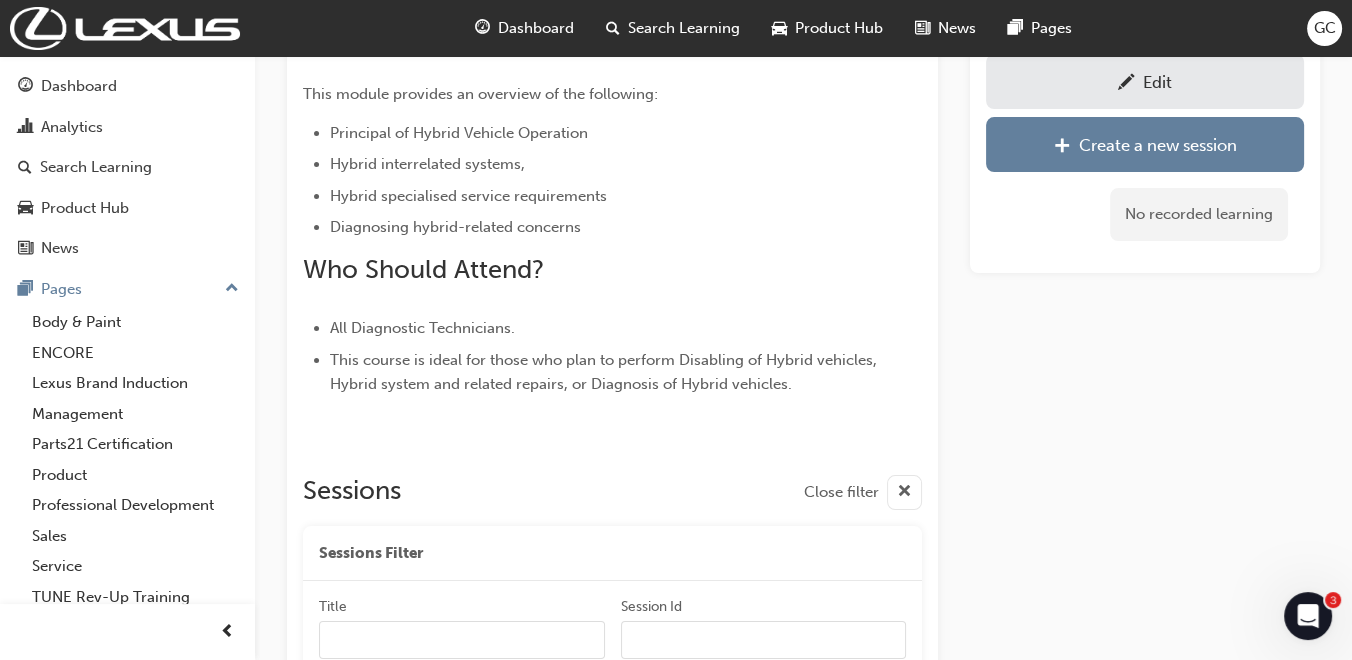 scroll, scrollTop: 444, scrollLeft: 0, axis: vertical 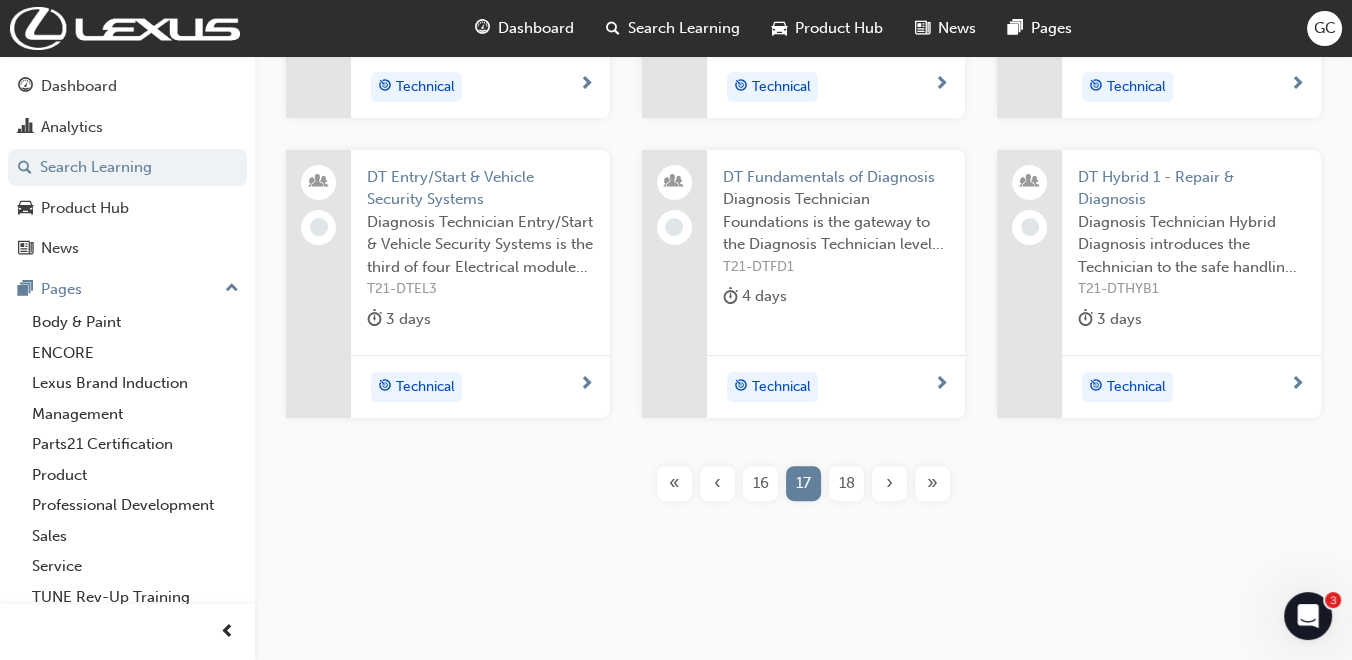 click on "18" at bounding box center (846, 483) 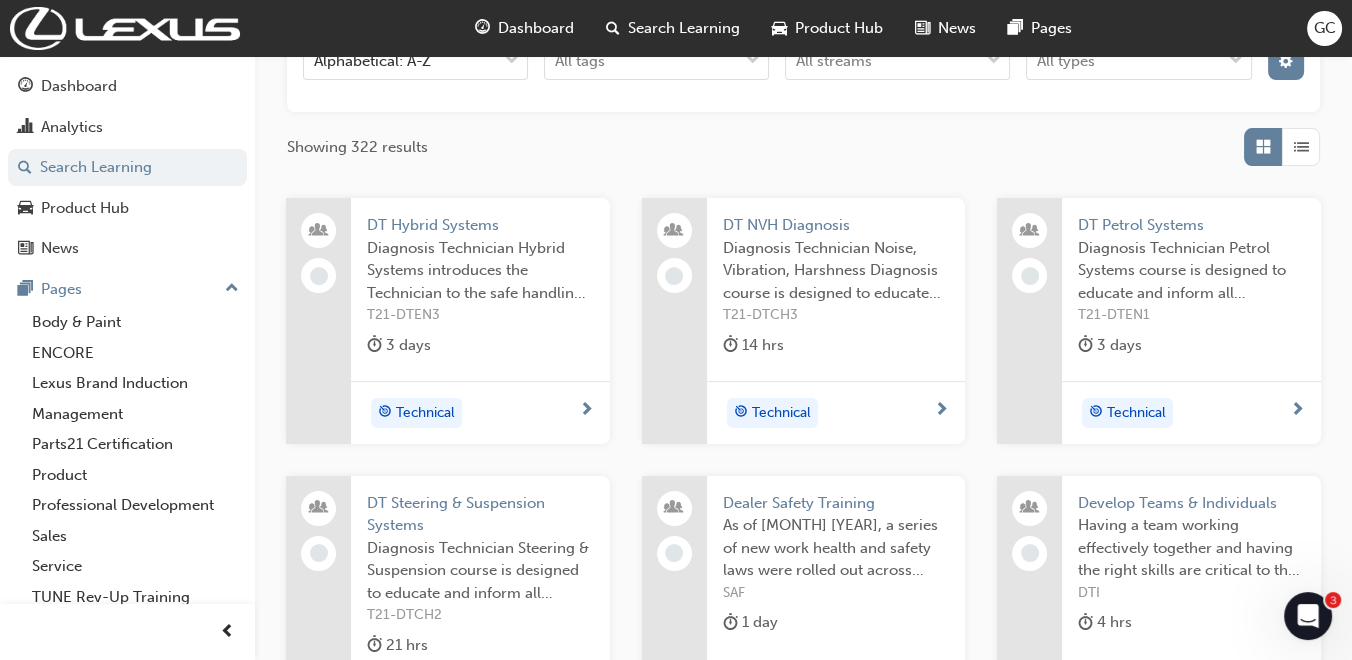 scroll, scrollTop: 367, scrollLeft: 0, axis: vertical 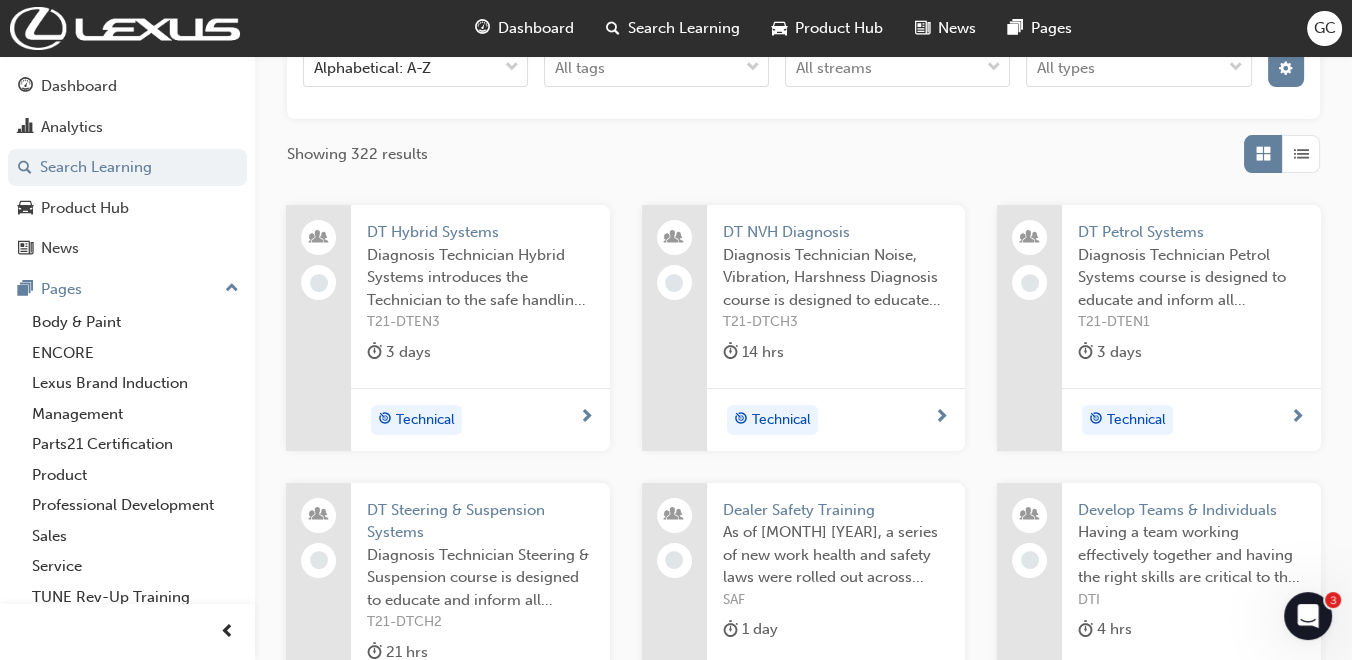 click on "DT Hybrid Systems" at bounding box center [480, 232] 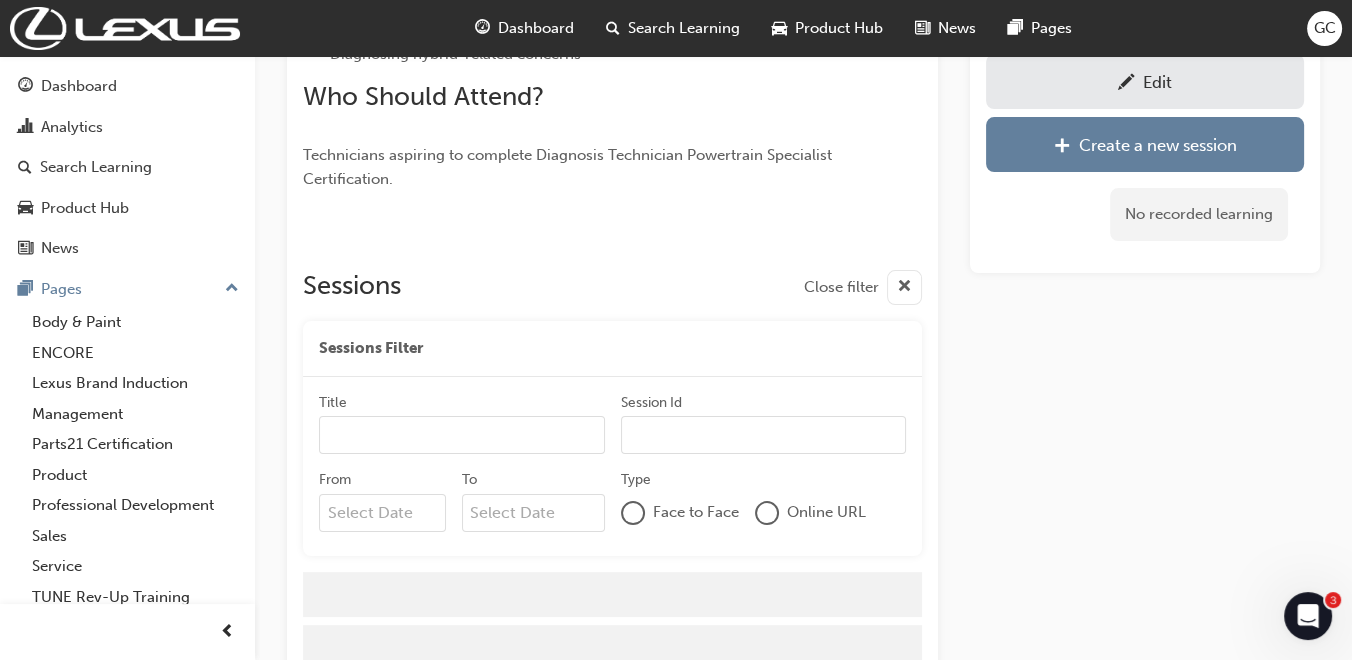 scroll, scrollTop: 585, scrollLeft: 0, axis: vertical 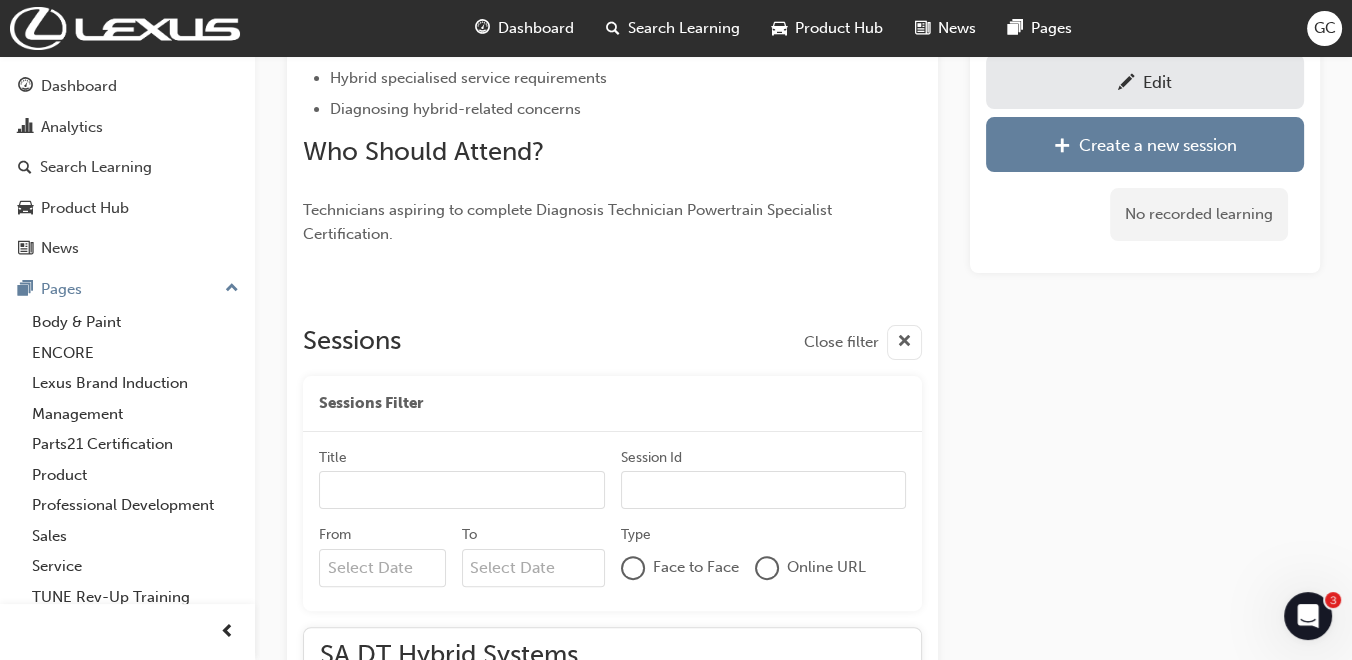 click on "Edit" at bounding box center [1145, 81] 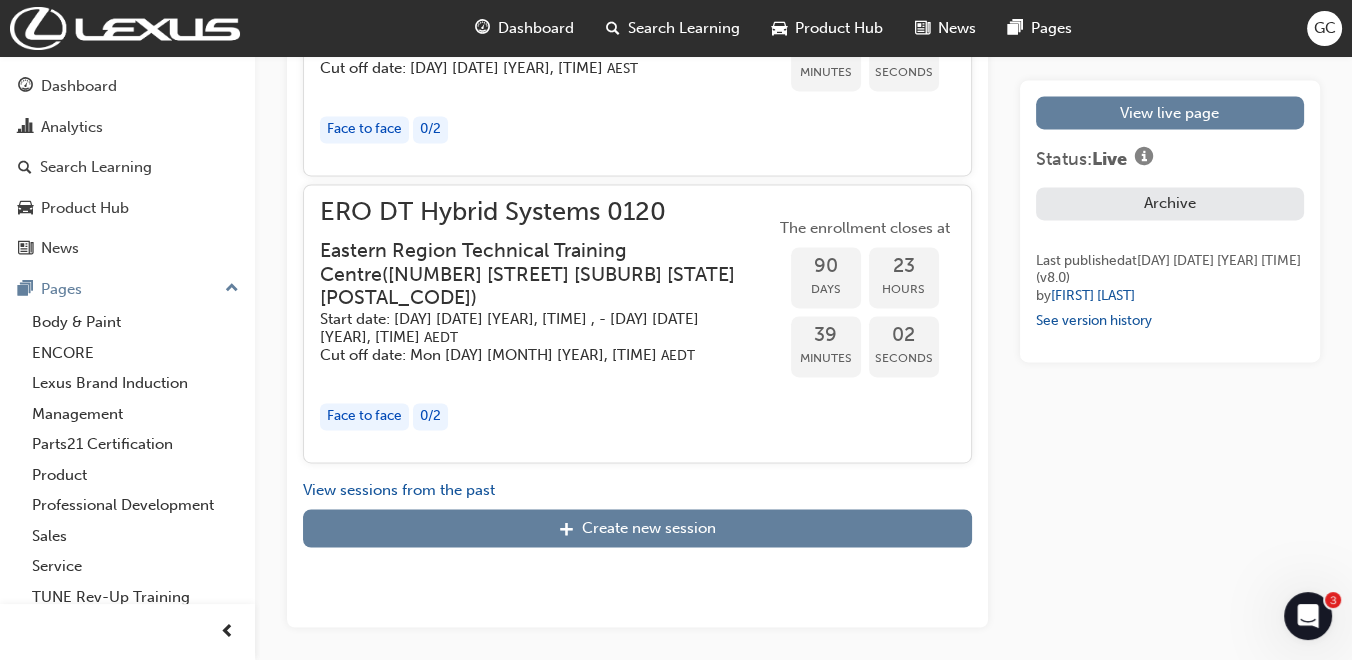scroll, scrollTop: 3857, scrollLeft: 0, axis: vertical 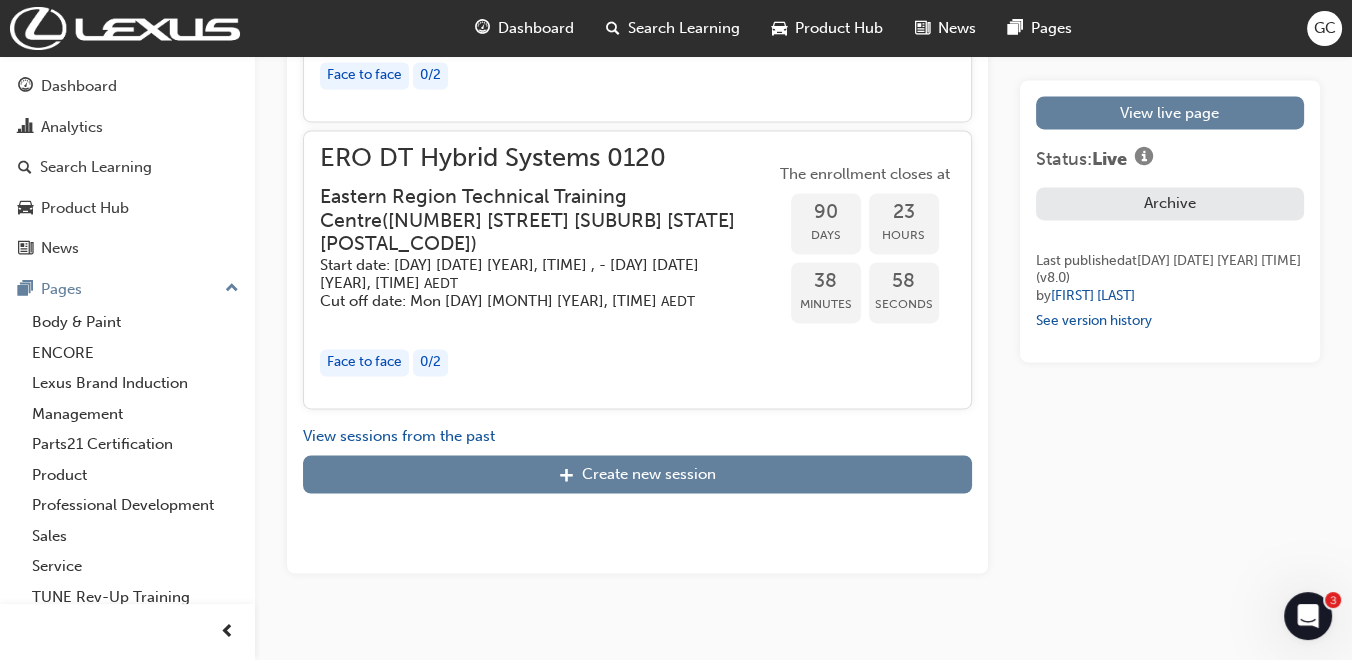 click on "[ADDRESS]" at bounding box center [531, 220] 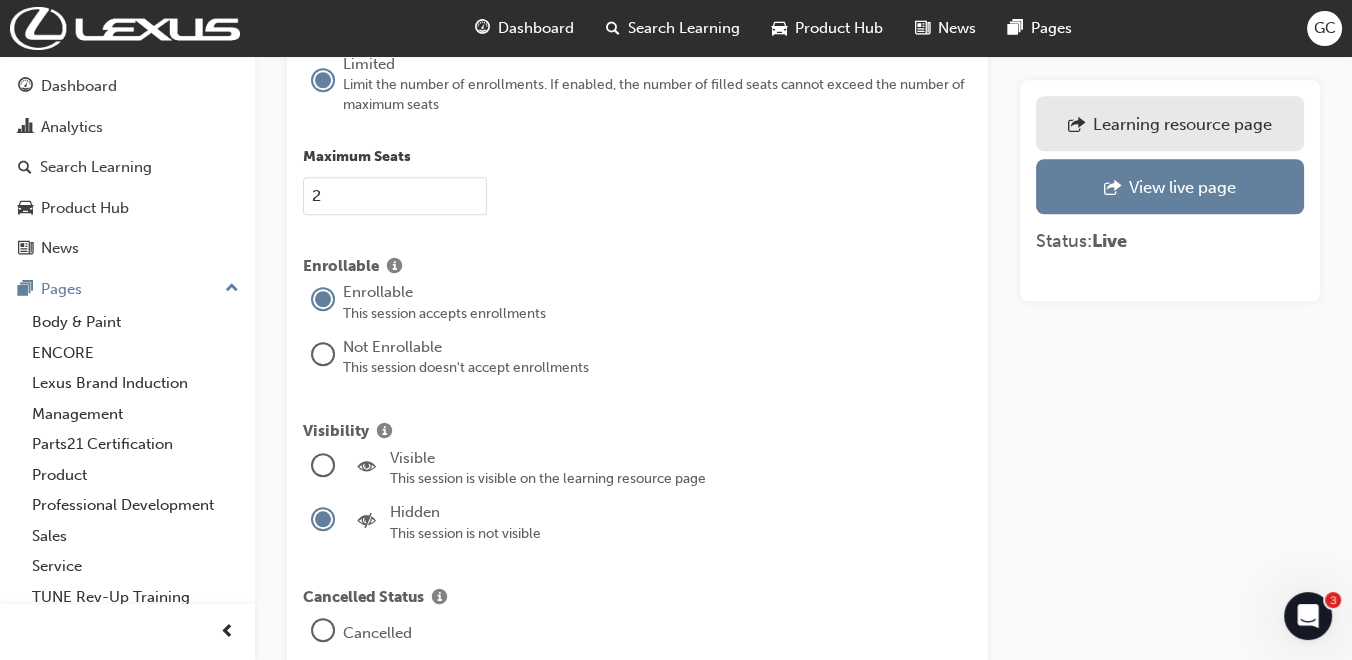 scroll, scrollTop: 2327, scrollLeft: 0, axis: vertical 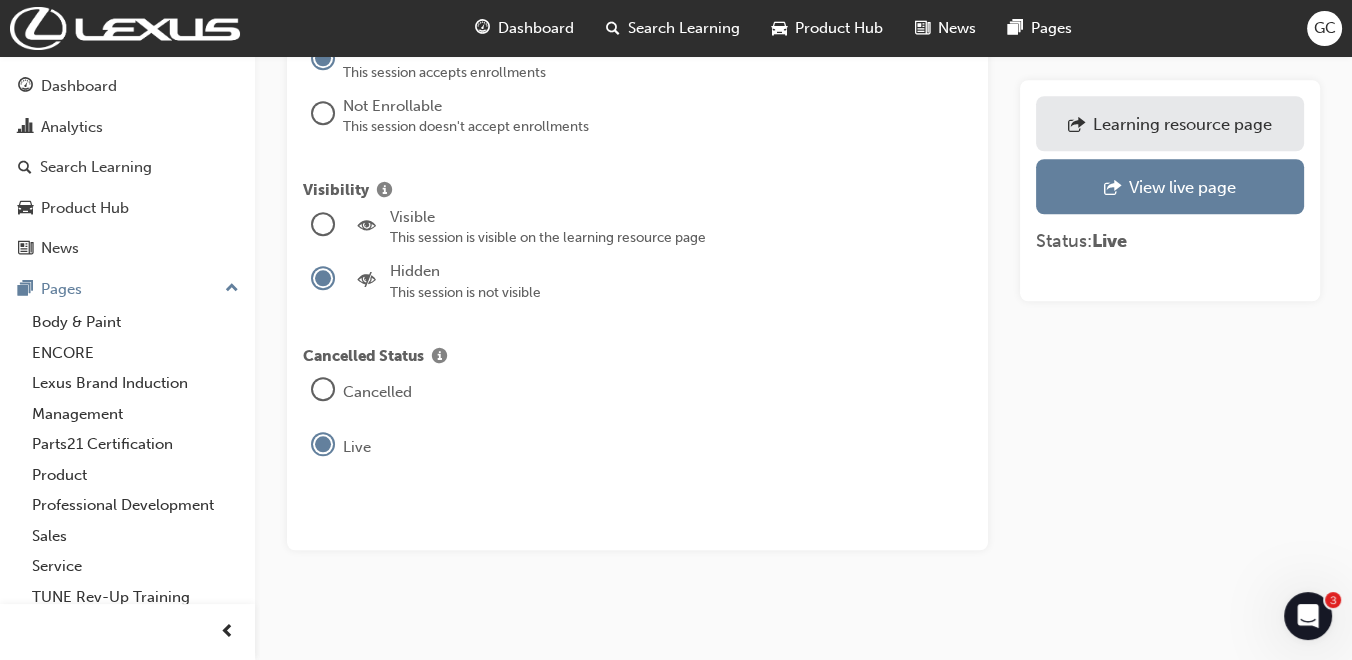 click at bounding box center [323, 224] 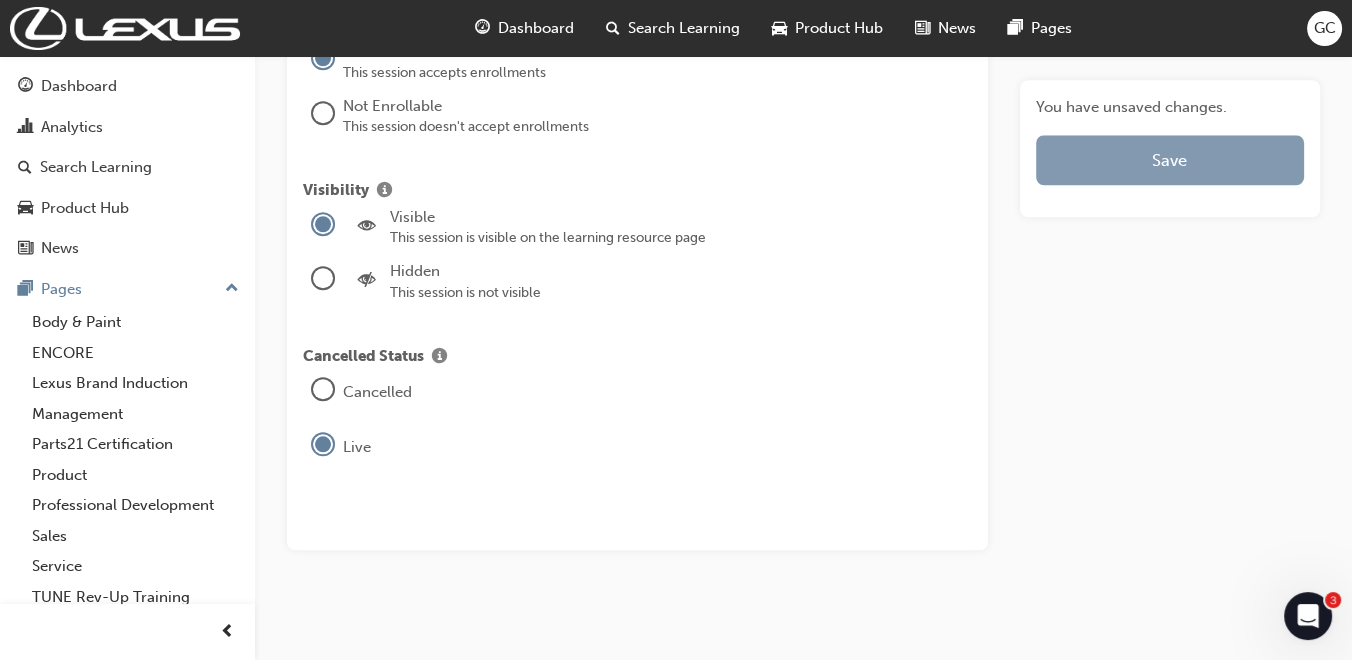click on "Save" at bounding box center [1170, 160] 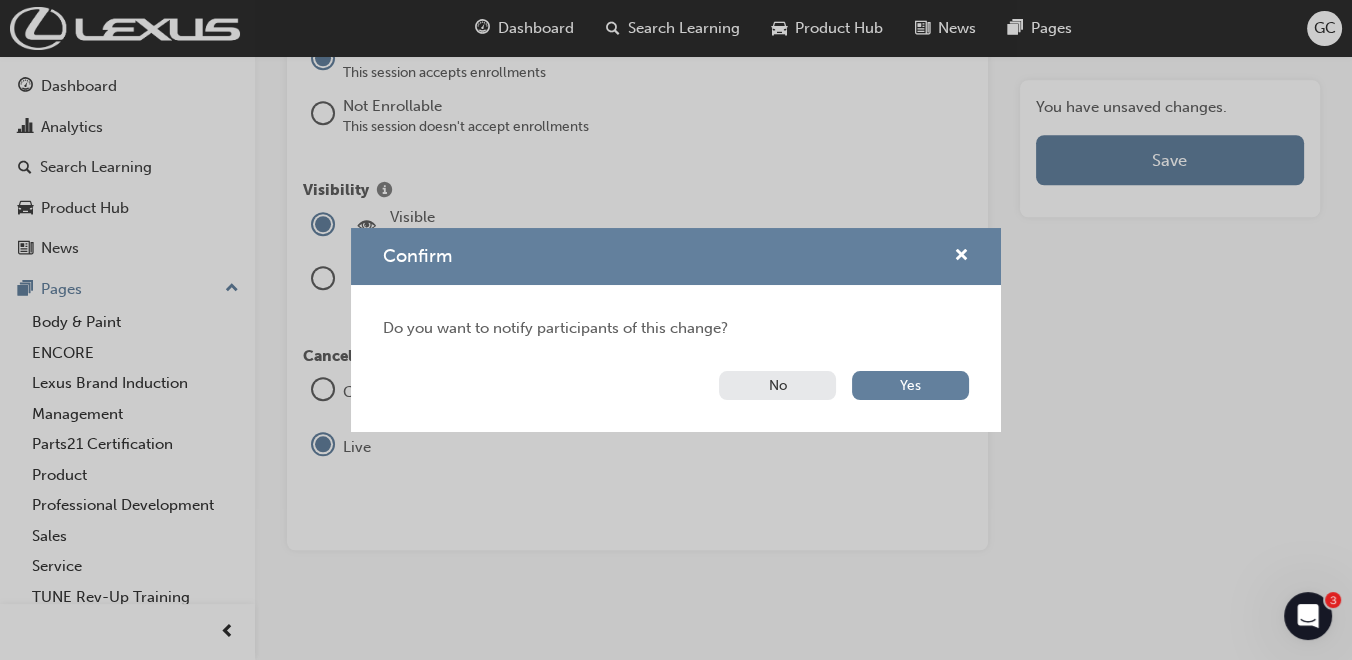 click on "No" at bounding box center [777, 385] 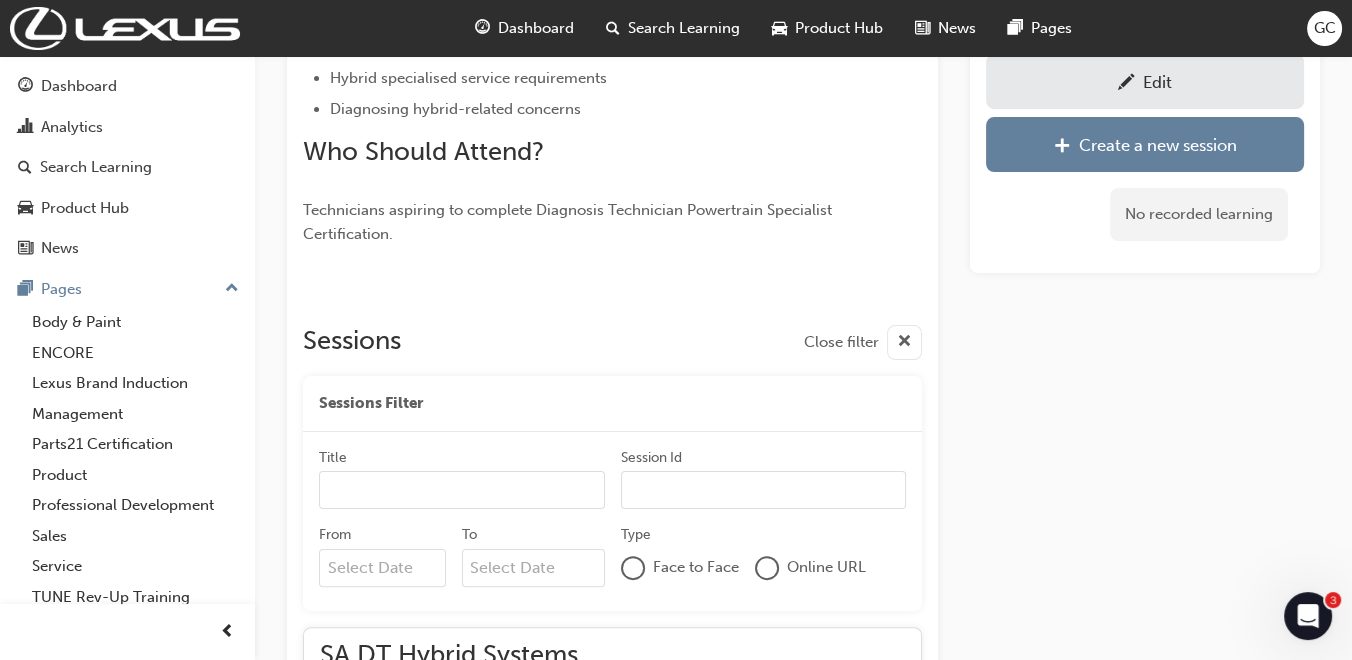 scroll, scrollTop: 367, scrollLeft: 0, axis: vertical 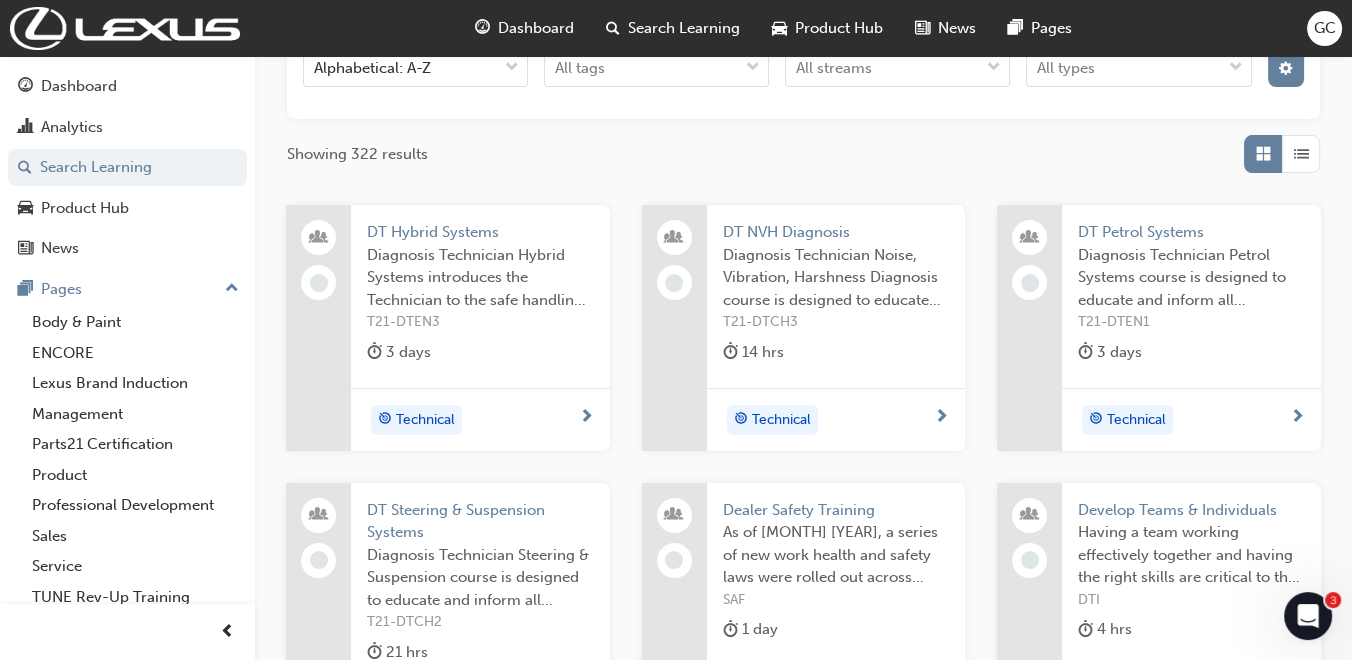 click on "DT NVH Diagnosis" at bounding box center (836, 232) 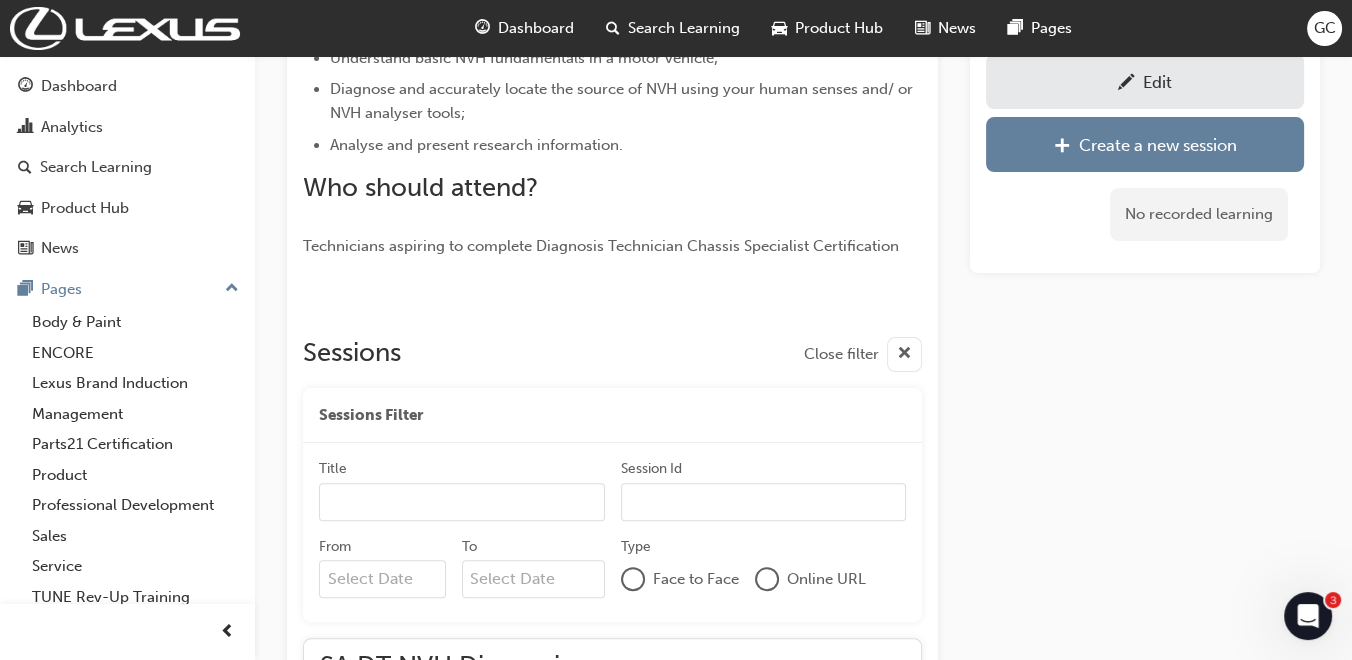 scroll, scrollTop: 833, scrollLeft: 0, axis: vertical 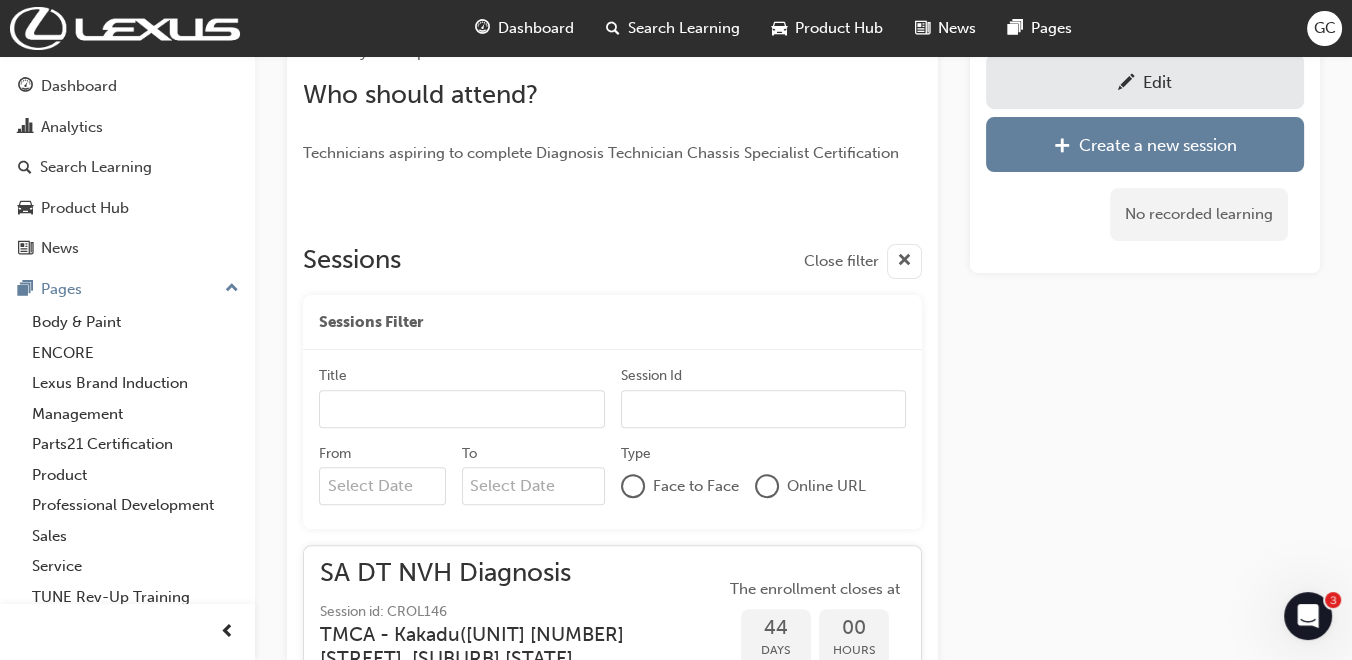 click at bounding box center [1126, 84] 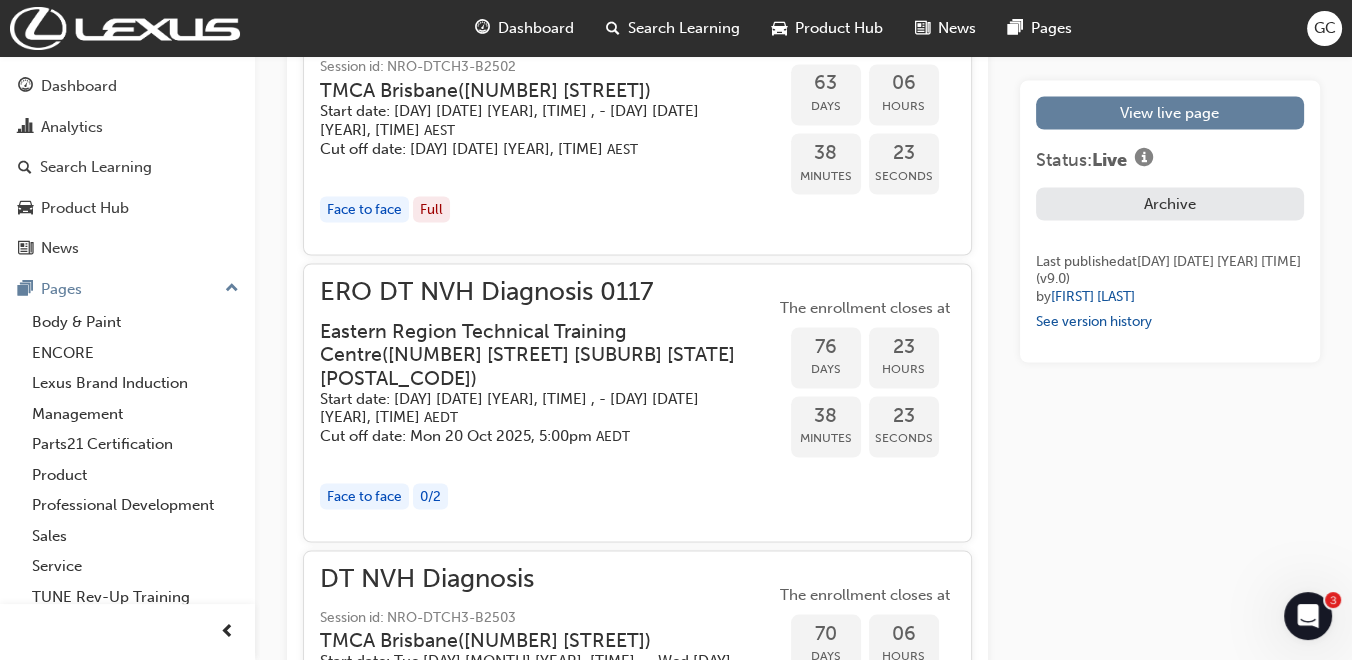 scroll, scrollTop: 4444, scrollLeft: 0, axis: vertical 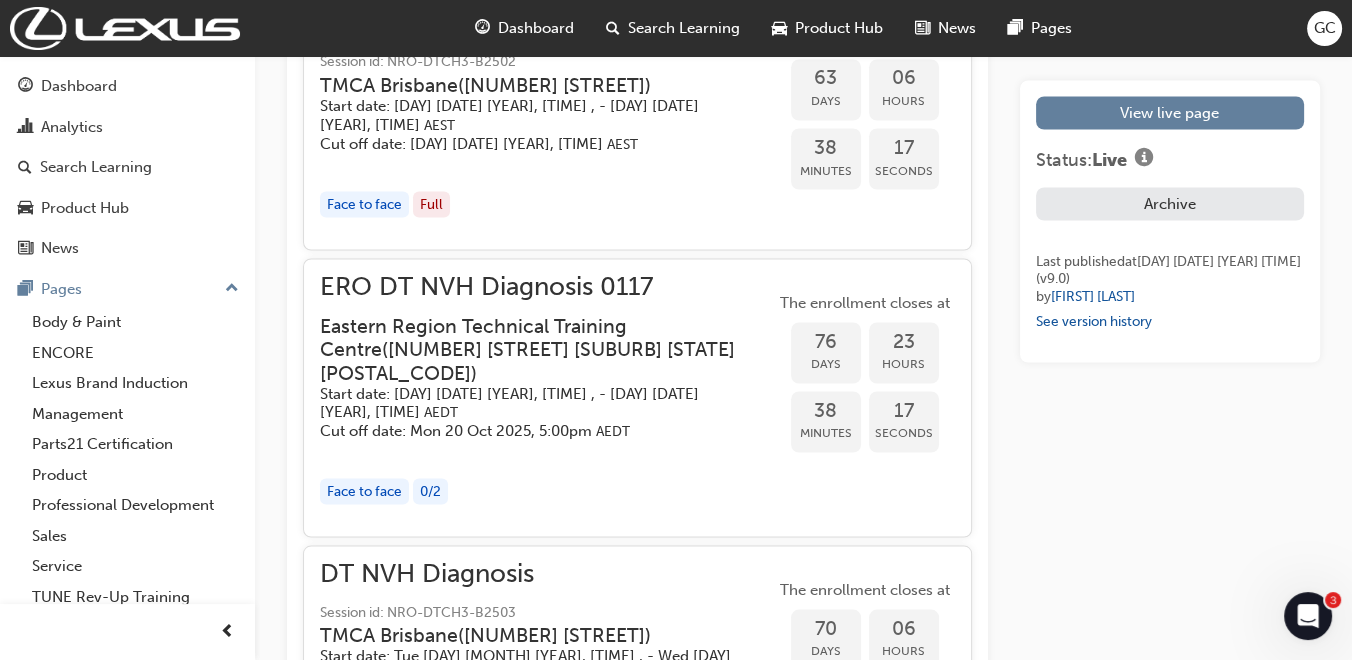 click on "Start date: [DAY] [DATE] [YEAR], [TIME] , - [DAY] [DATE] [YEAR], [TIME] [TIMEZONE]" at bounding box center [531, 402] 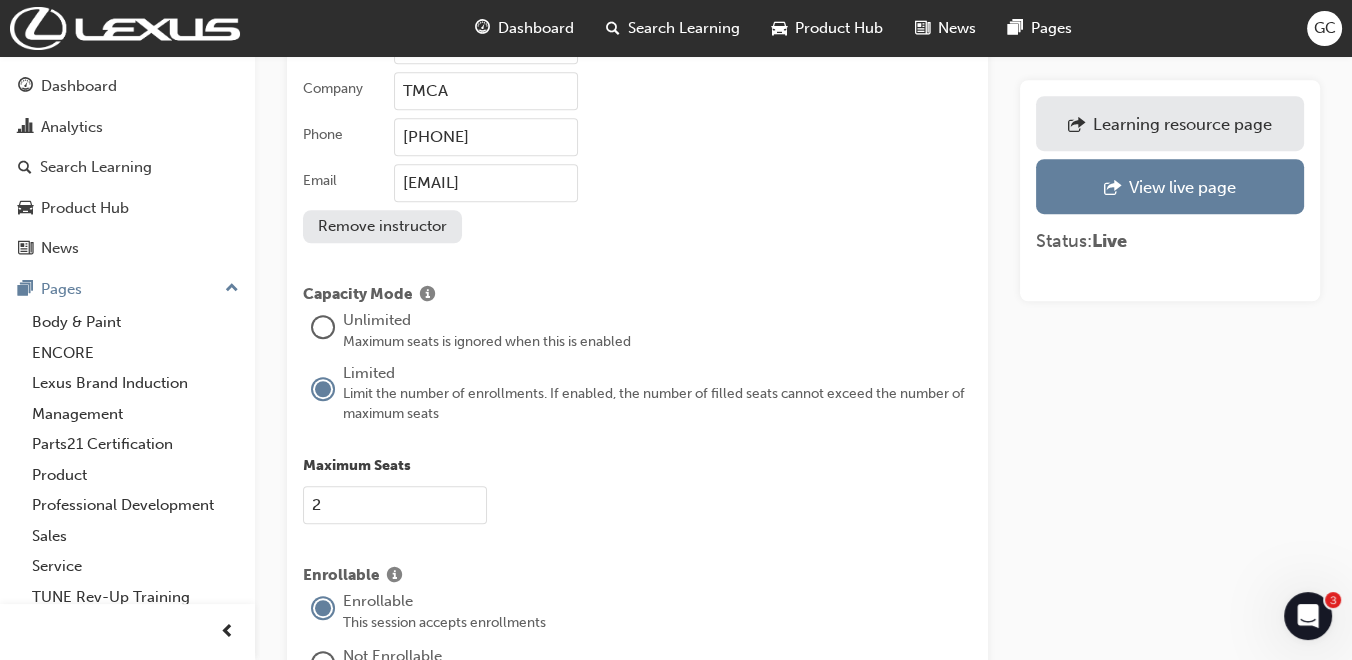 scroll, scrollTop: 2111, scrollLeft: 0, axis: vertical 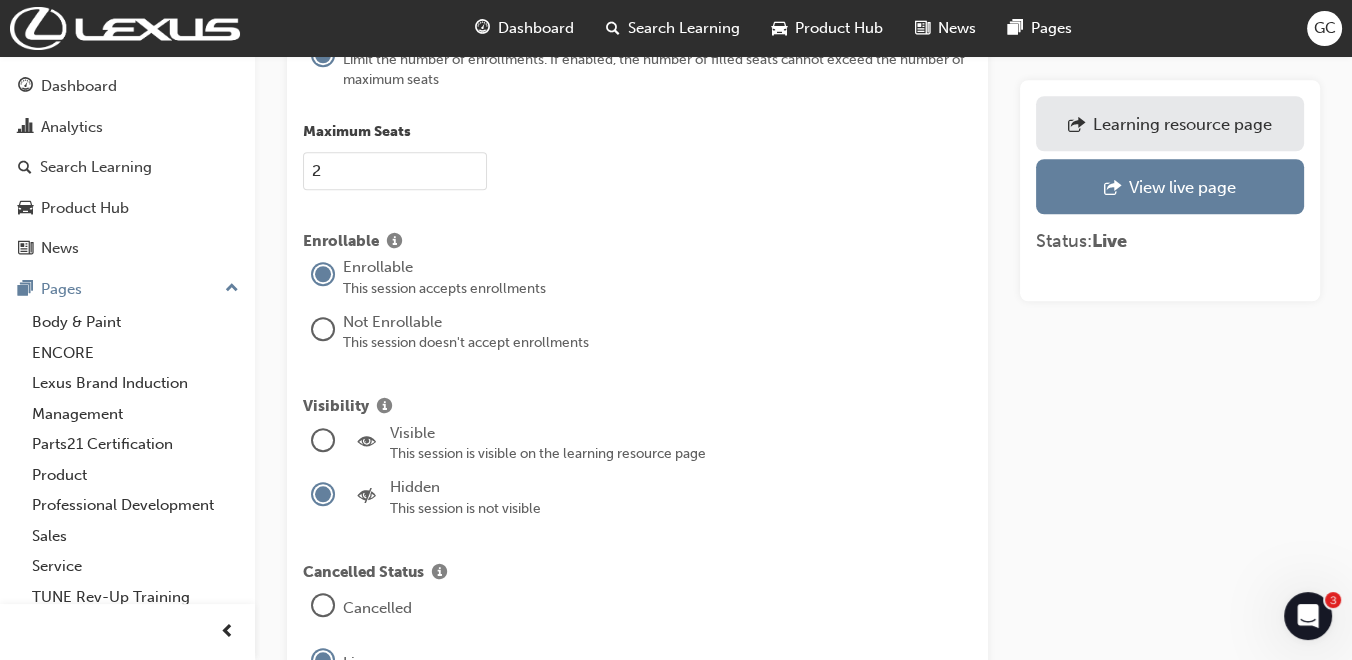 click at bounding box center [323, 440] 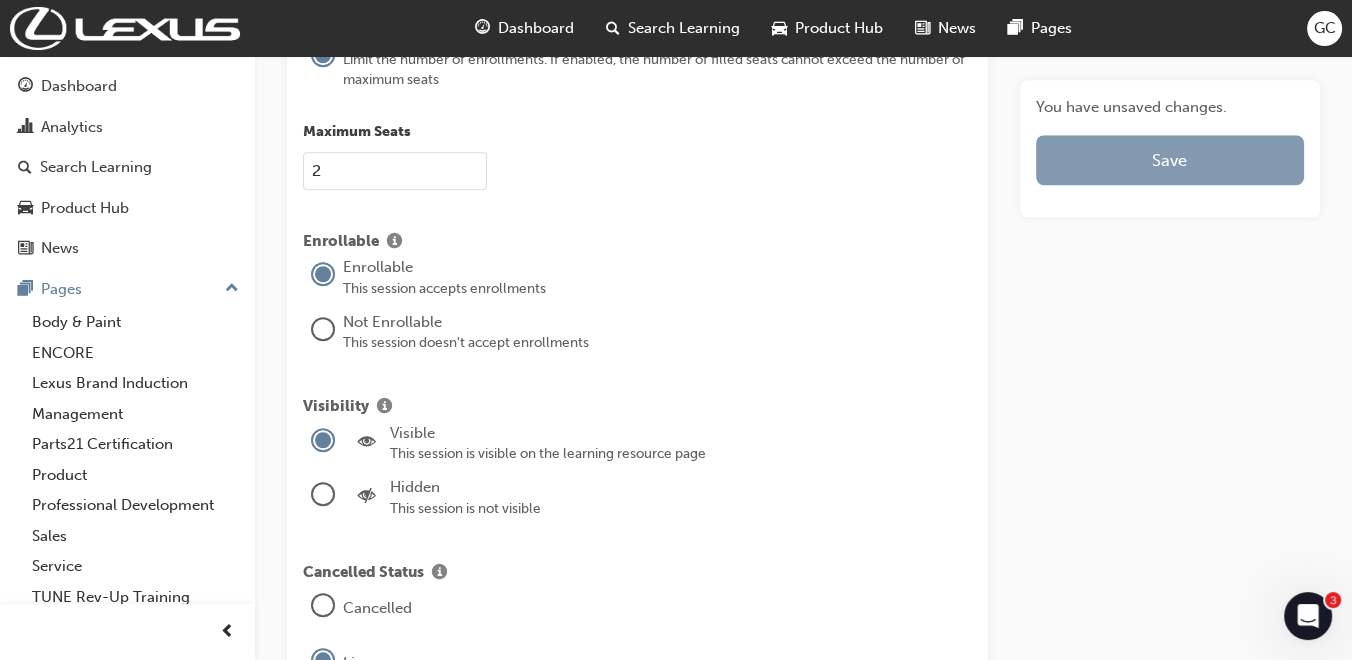 click on "Save" at bounding box center [1170, 160] 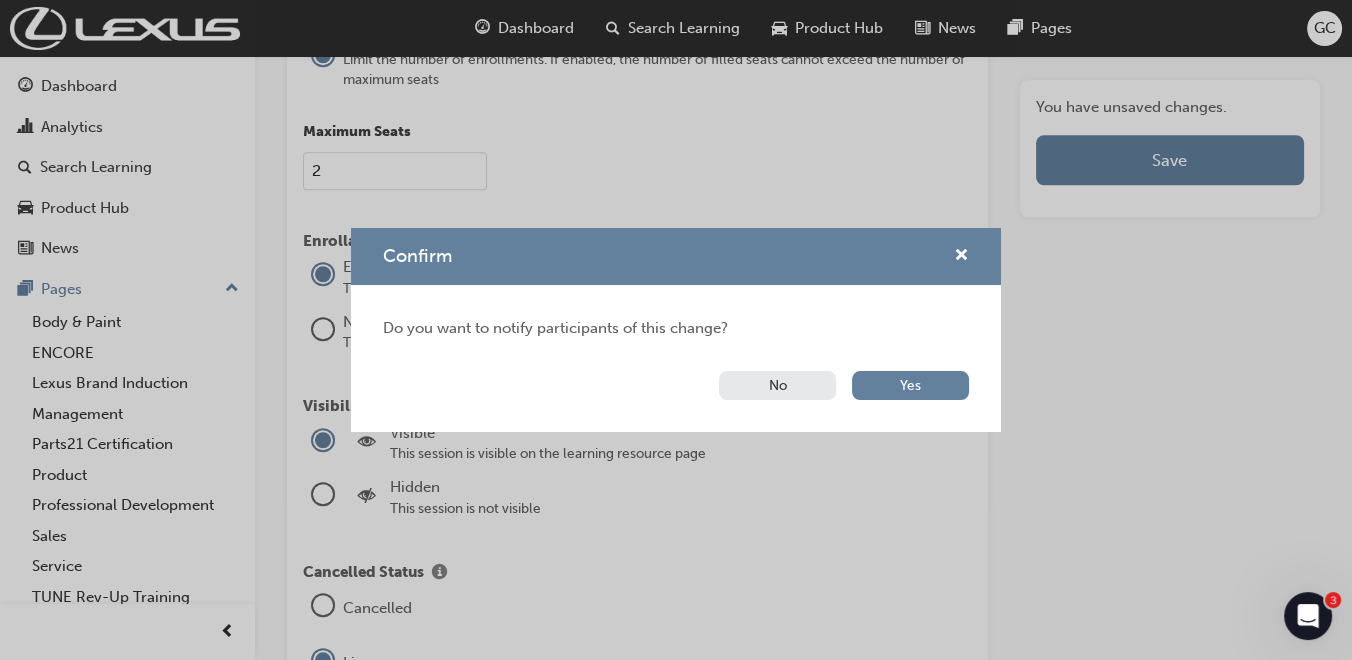 click on "No" at bounding box center [777, 385] 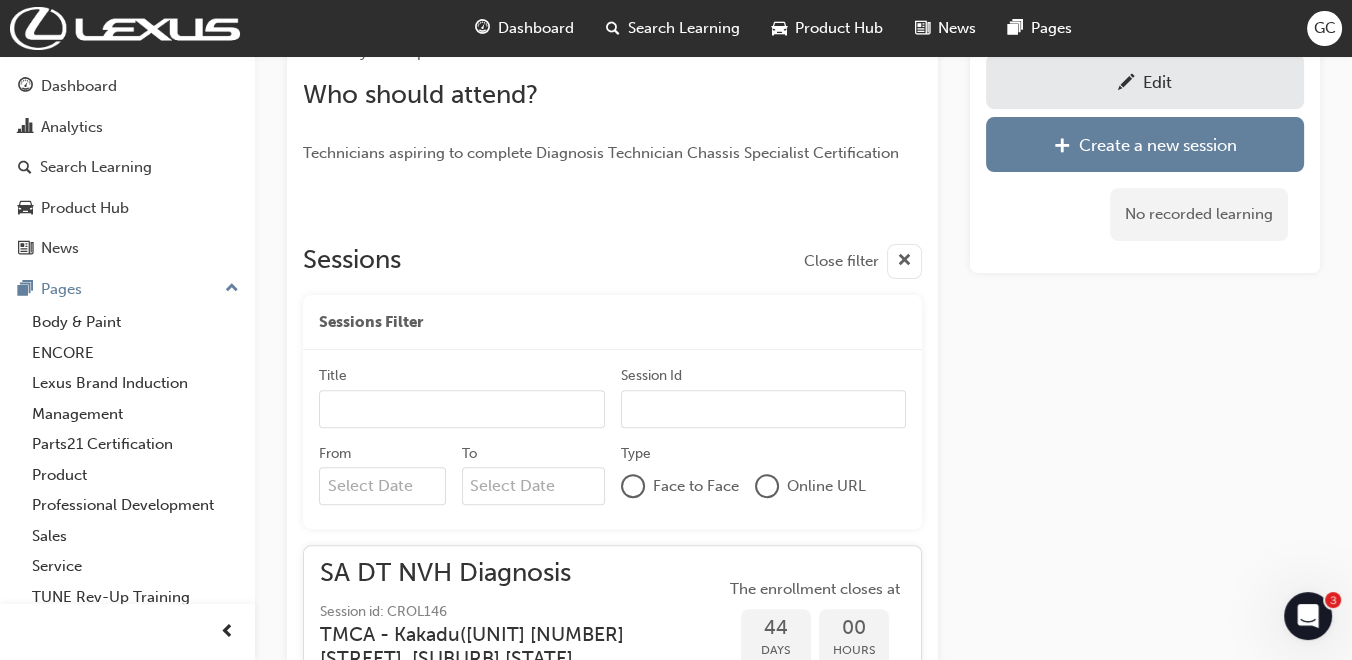 scroll, scrollTop: 367, scrollLeft: 0, axis: vertical 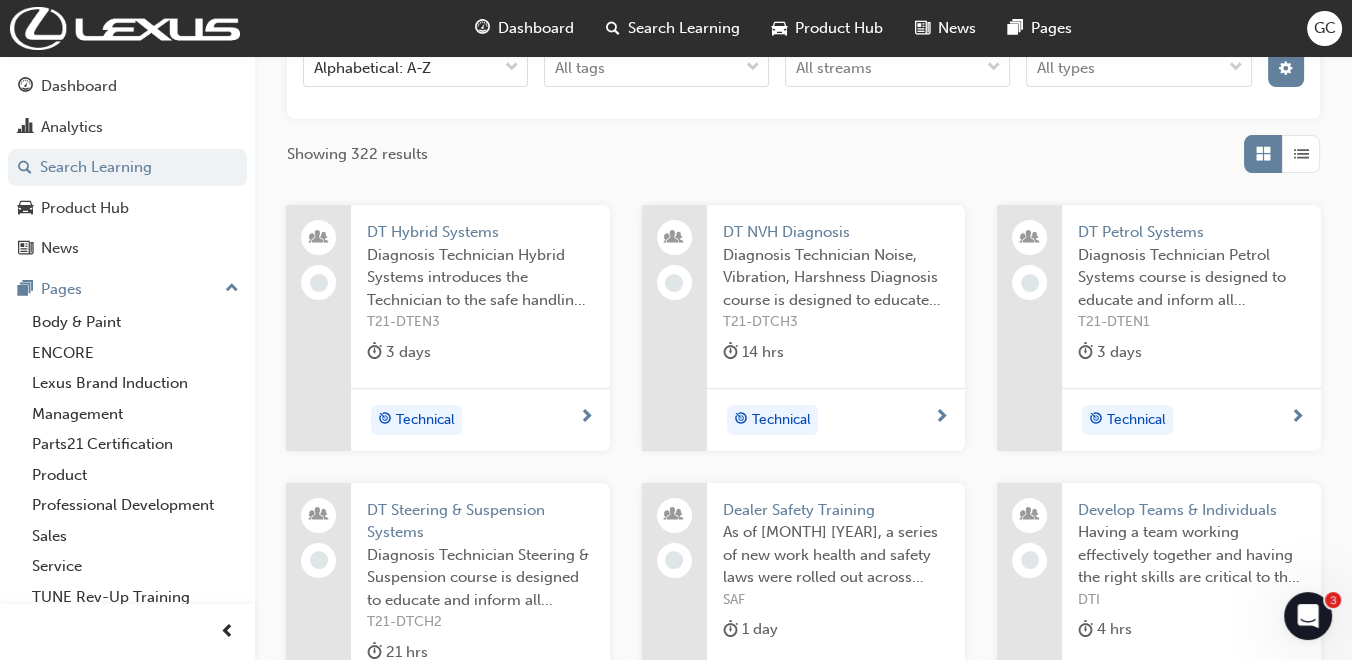 click on "DT Petrol Systems" at bounding box center [1191, 232] 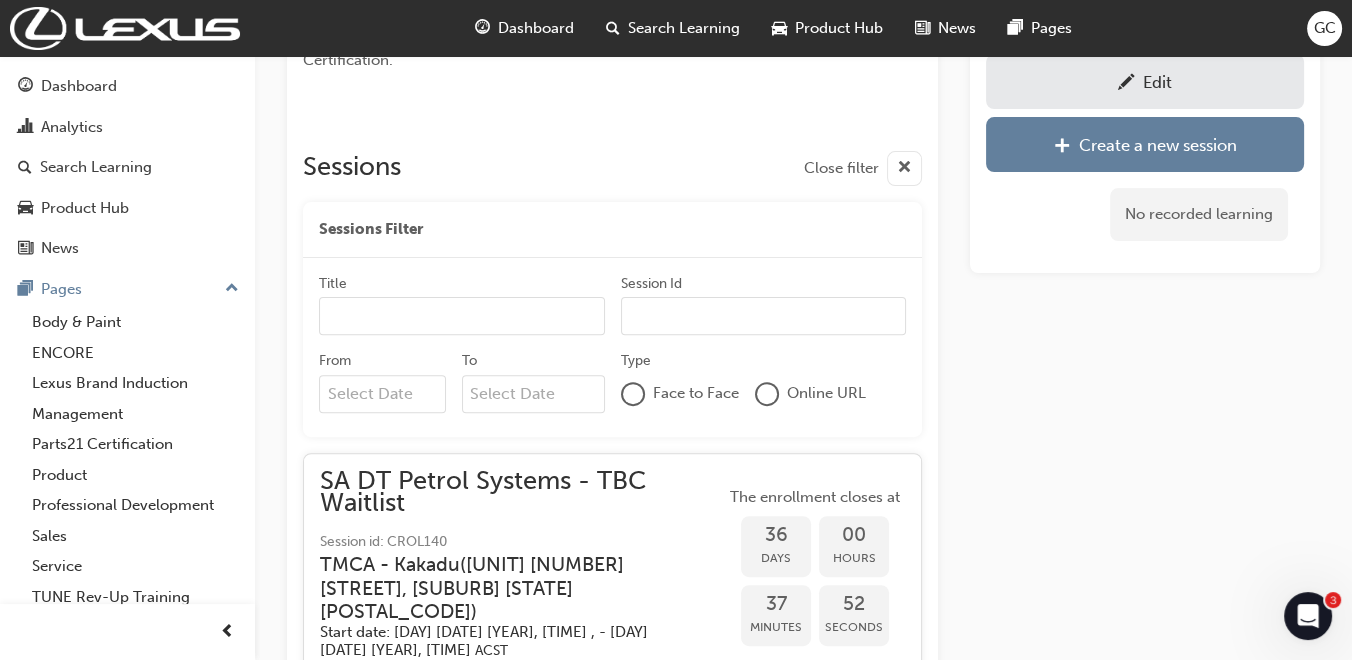 scroll, scrollTop: 991, scrollLeft: 0, axis: vertical 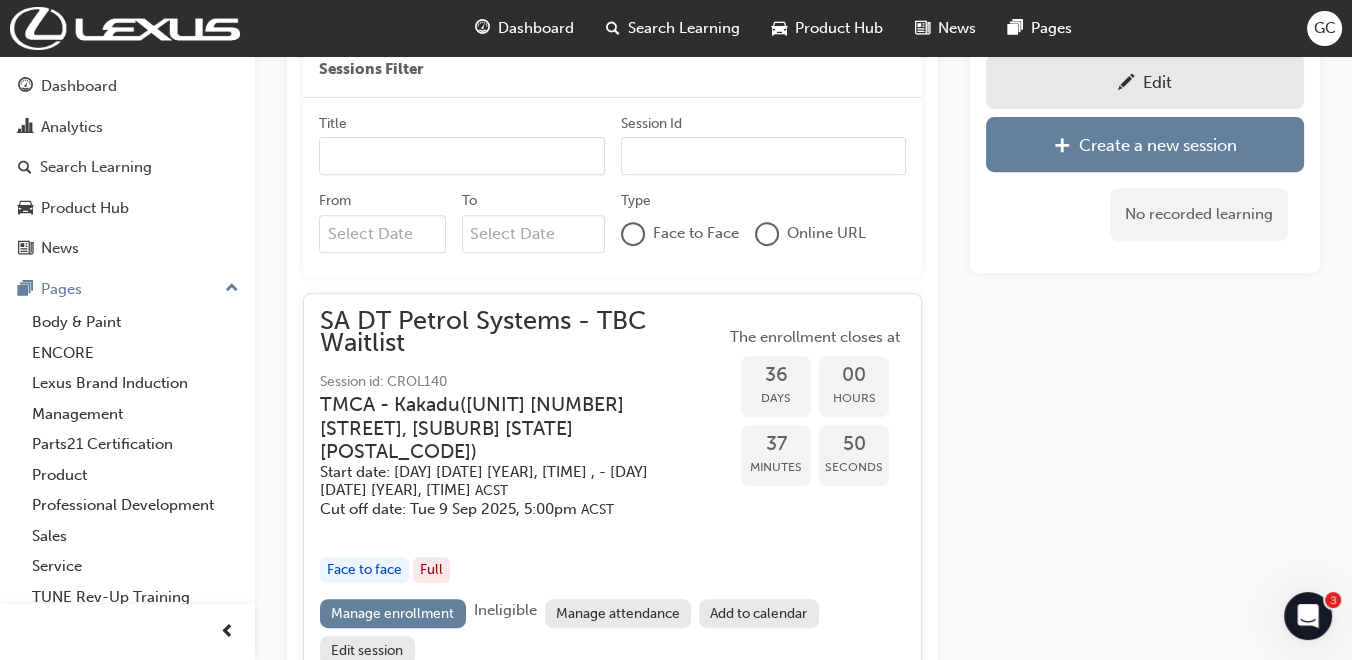 click on "Edit" at bounding box center (1157, 82) 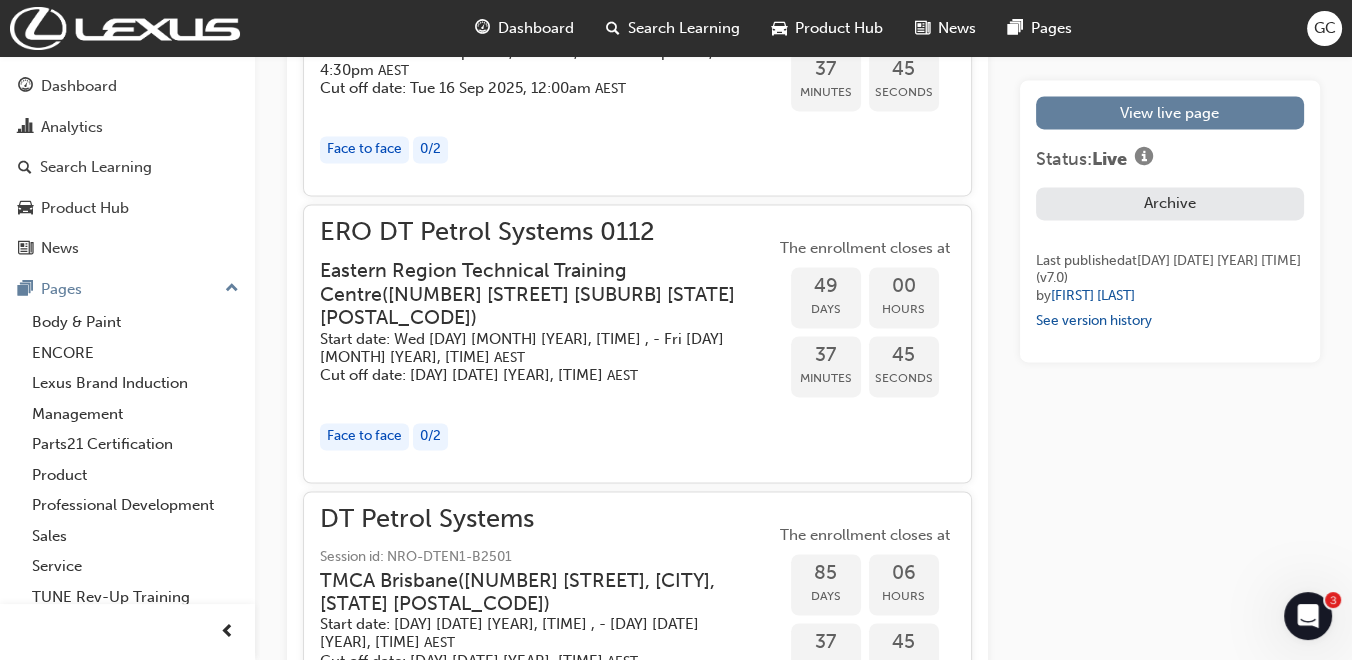 scroll, scrollTop: 3888, scrollLeft: 0, axis: vertical 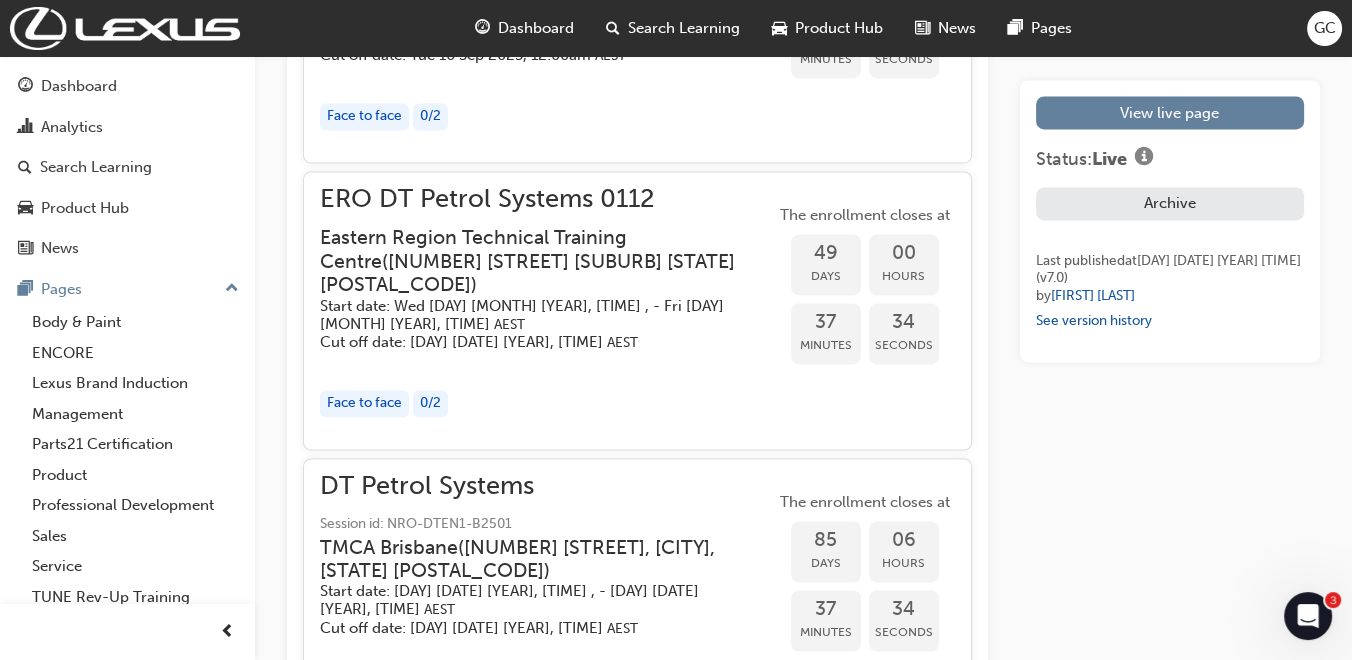 click on "Start date: [DAY] [DATE] [YEAR], [TIME] , - [DAY] [DATE] [YEAR], [TIME] [TIMEZONE]" at bounding box center [531, 315] 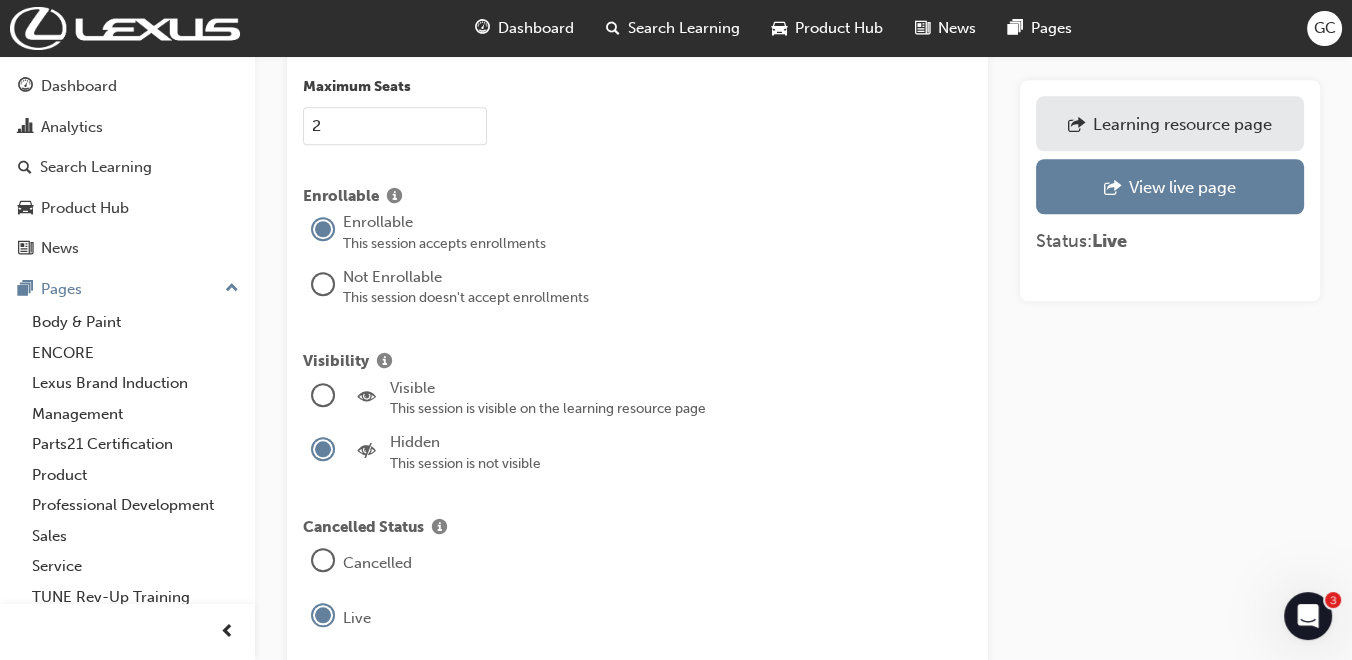 scroll, scrollTop: 2327, scrollLeft: 0, axis: vertical 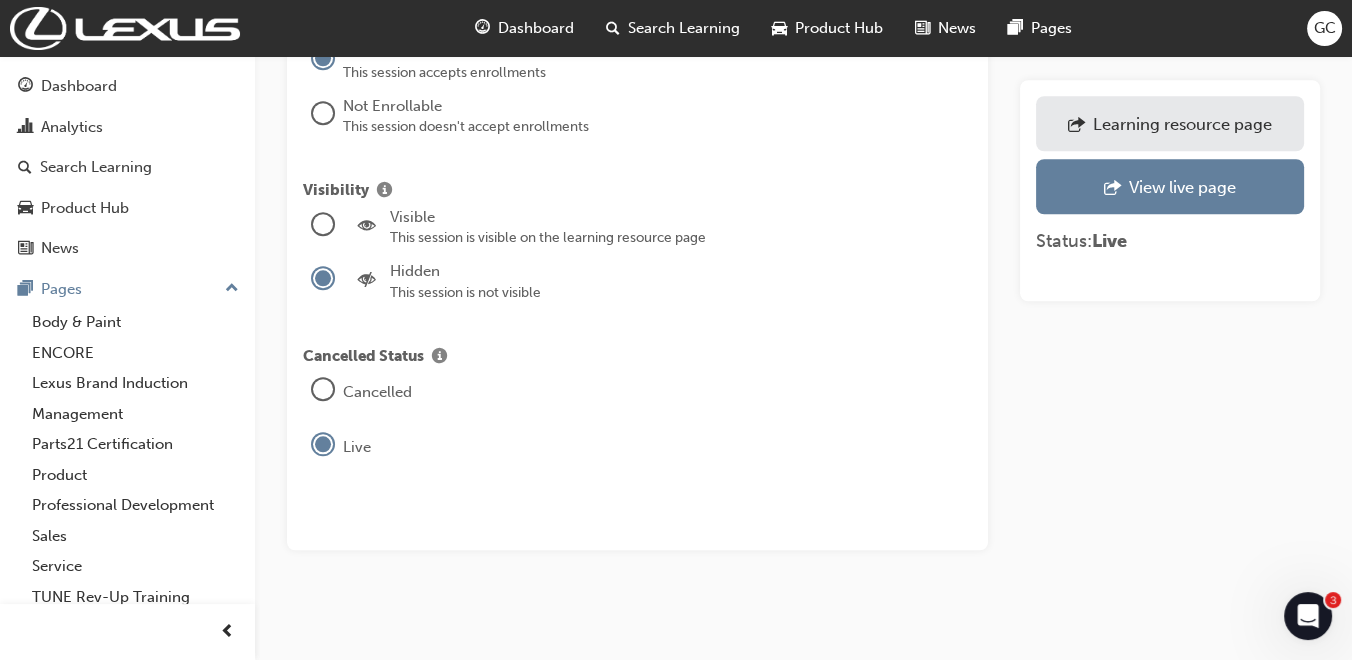 click at bounding box center (323, 224) 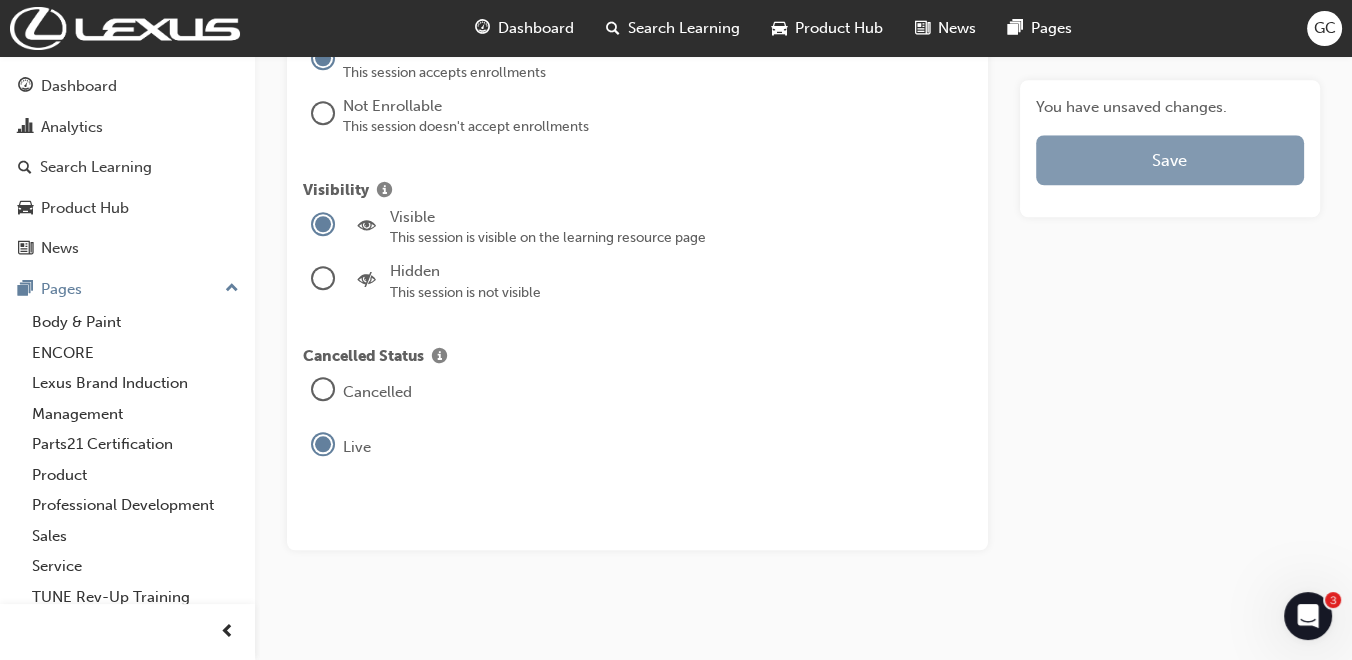 click on "Save" at bounding box center [1170, 160] 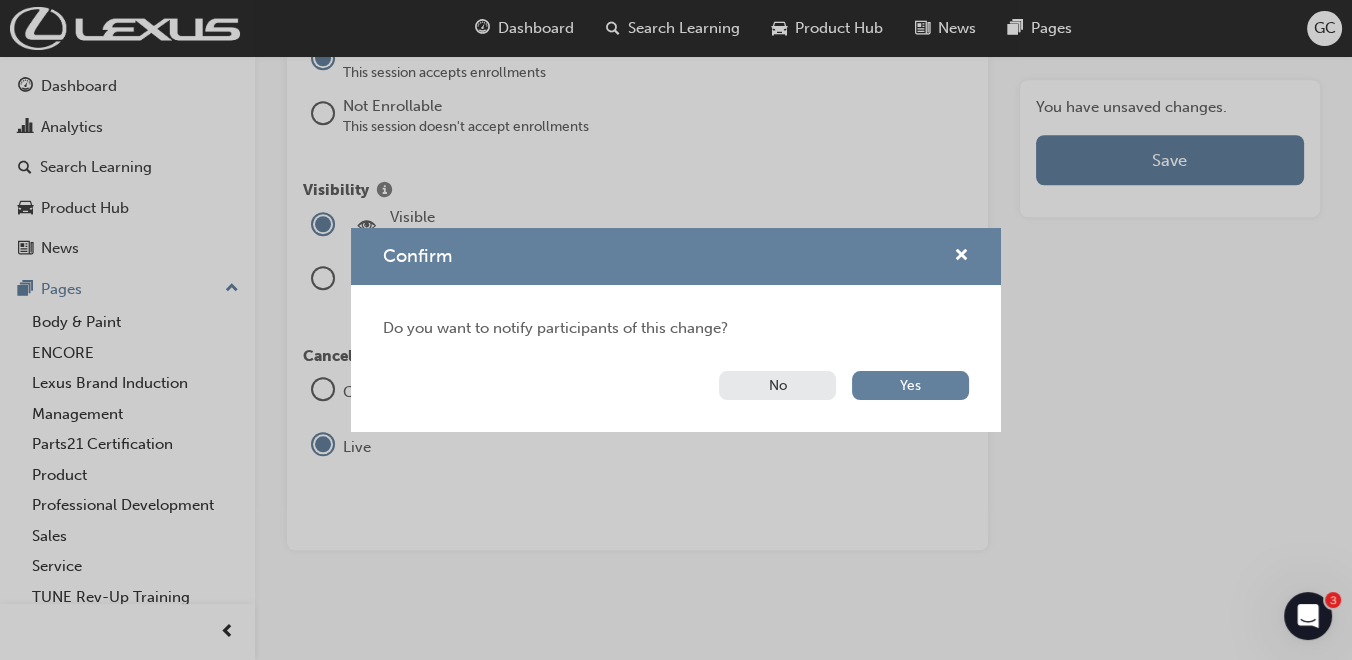 click on "No" at bounding box center [777, 385] 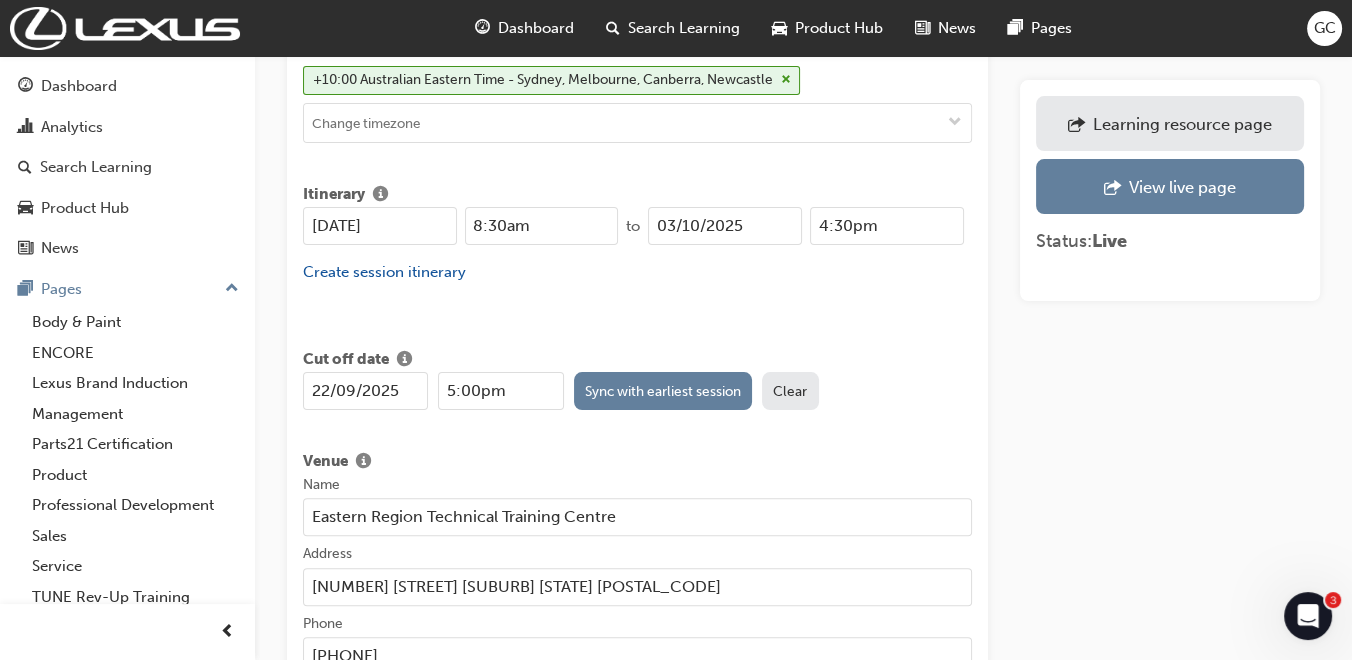 scroll, scrollTop: 660, scrollLeft: 0, axis: vertical 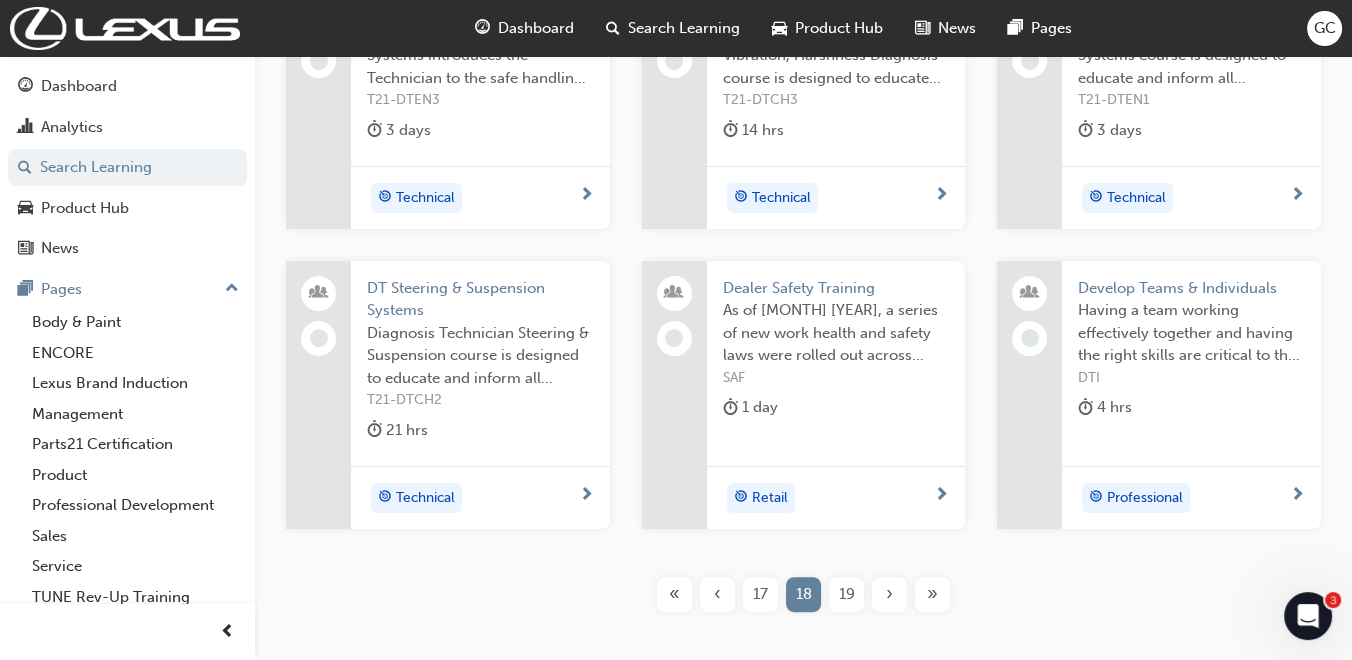 click on "DT Steering & Suspension Systems" at bounding box center (480, 299) 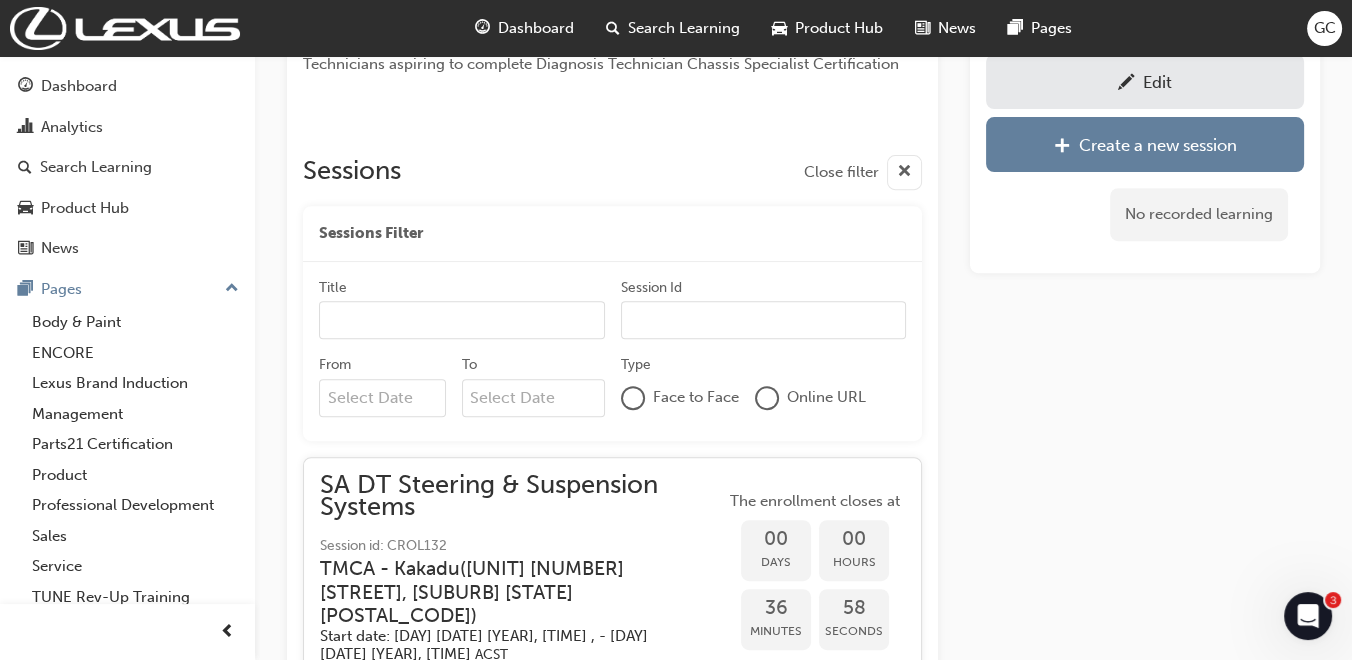 scroll, scrollTop: 1131, scrollLeft: 0, axis: vertical 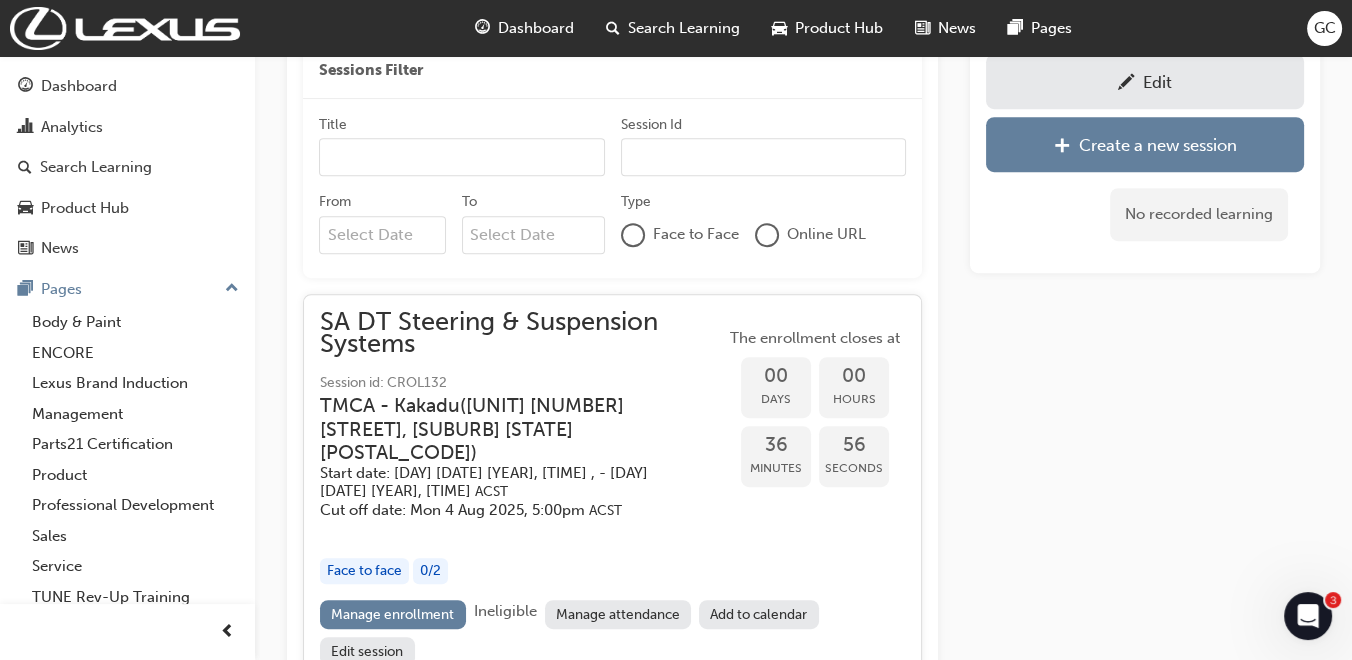 click at bounding box center [1126, 84] 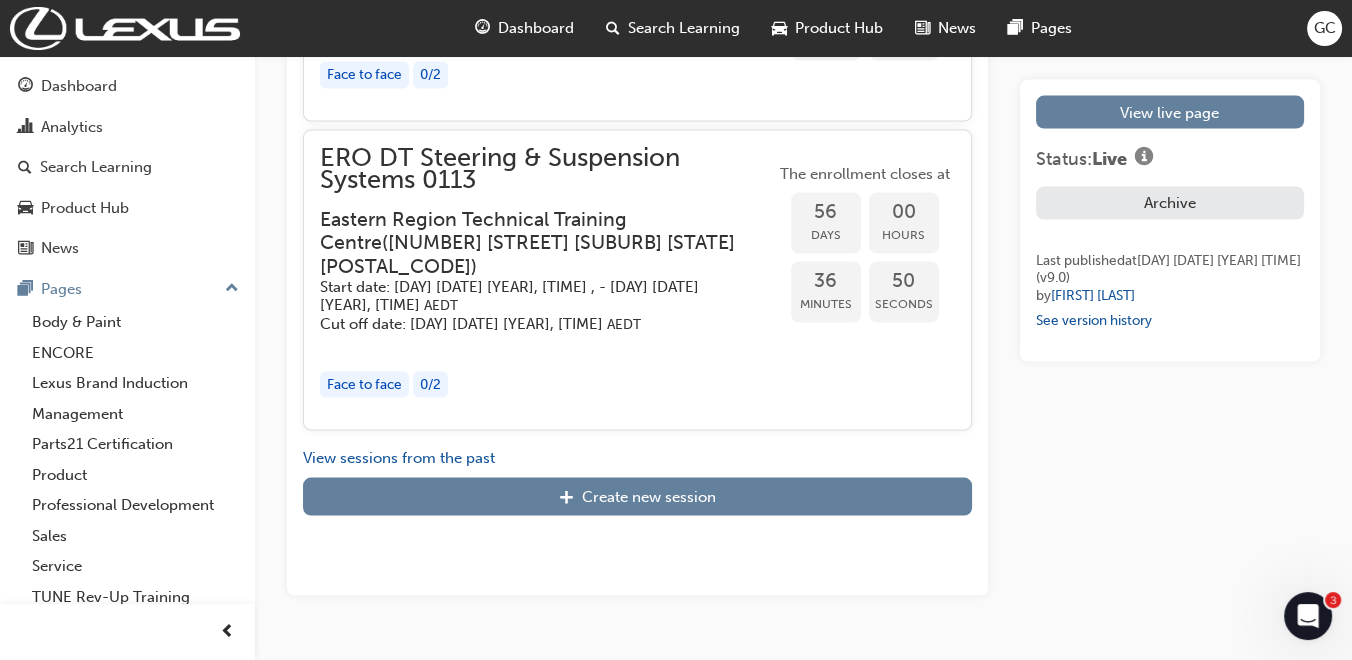 scroll, scrollTop: 4888, scrollLeft: 0, axis: vertical 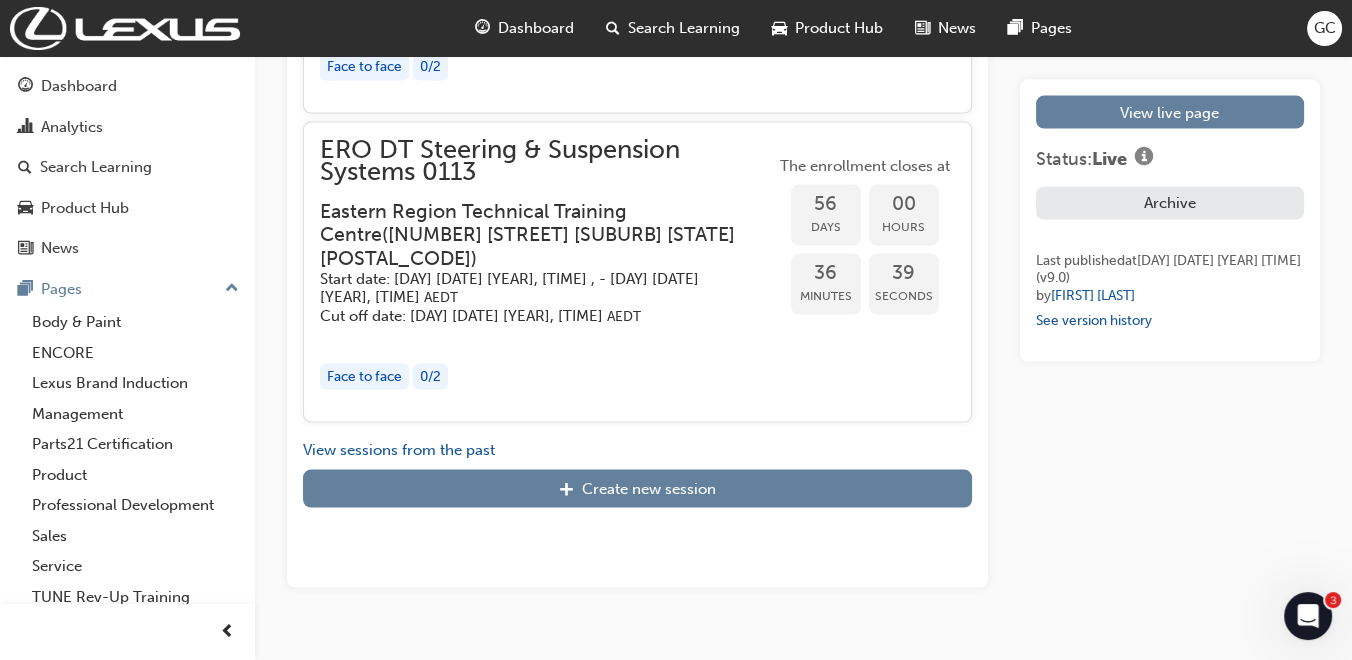 click on "Start date:   [DAY] [DATE] [YEAR], [TIME] , - [DAY] [DATE] [YEAR], [TIME]   [TIMEZONE]" at bounding box center (531, 288) 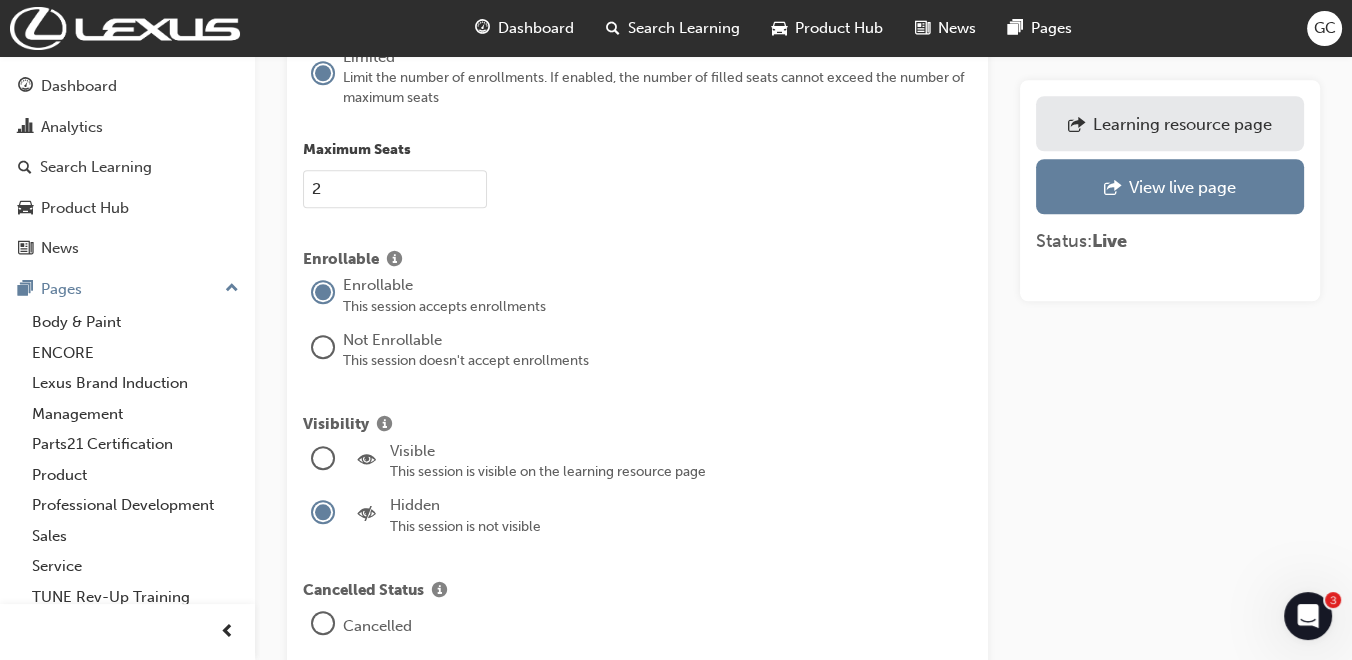 scroll, scrollTop: 2222, scrollLeft: 0, axis: vertical 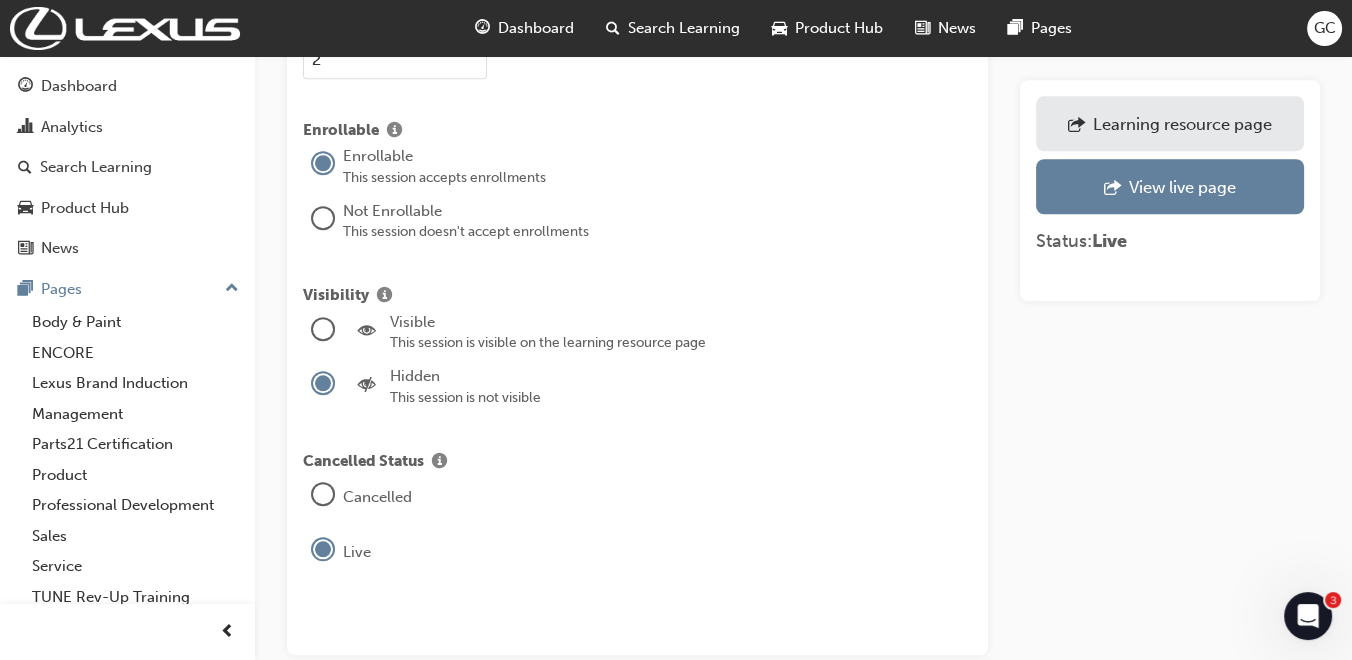 click at bounding box center [323, 329] 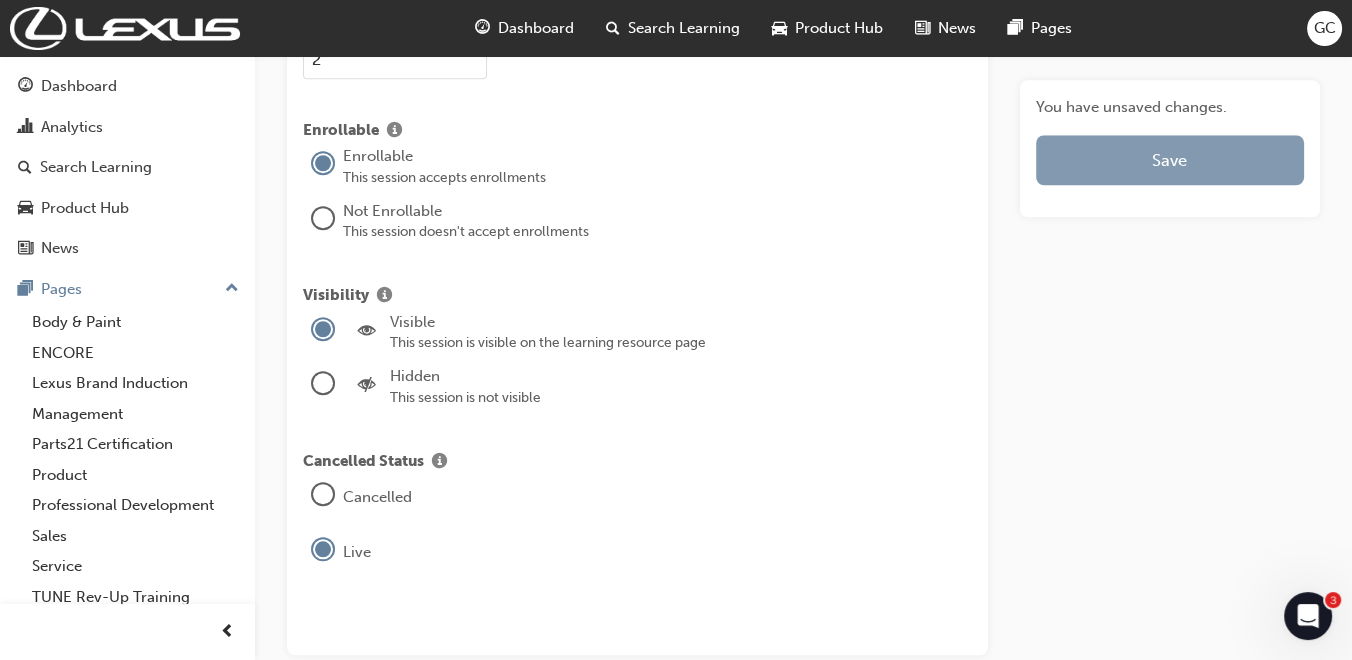 click on "Save" at bounding box center (1170, 160) 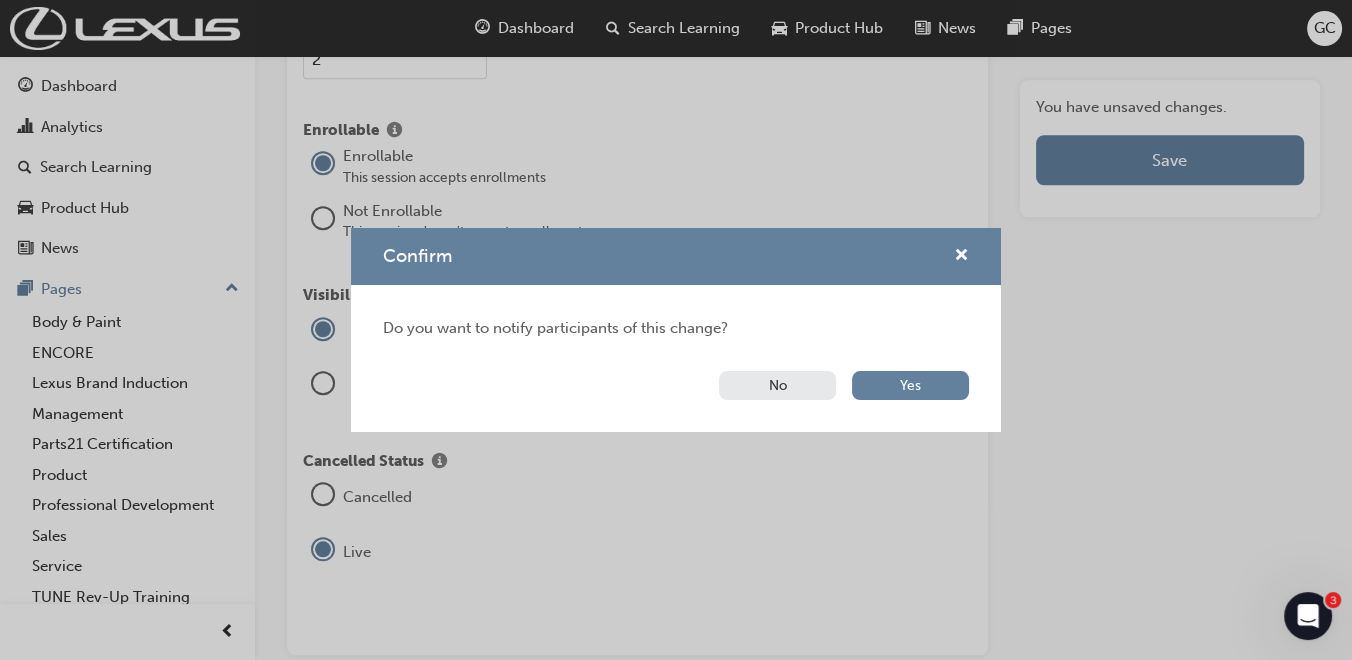 click on "No" at bounding box center (777, 385) 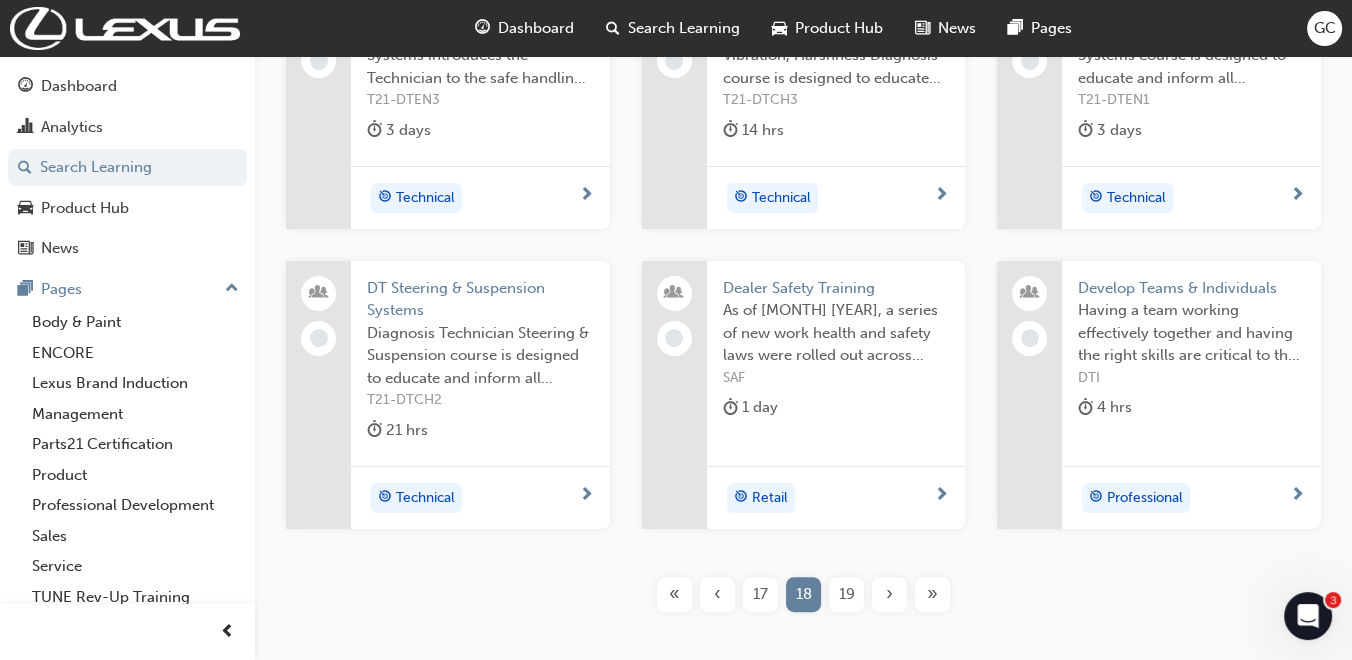 scroll, scrollTop: 700, scrollLeft: 0, axis: vertical 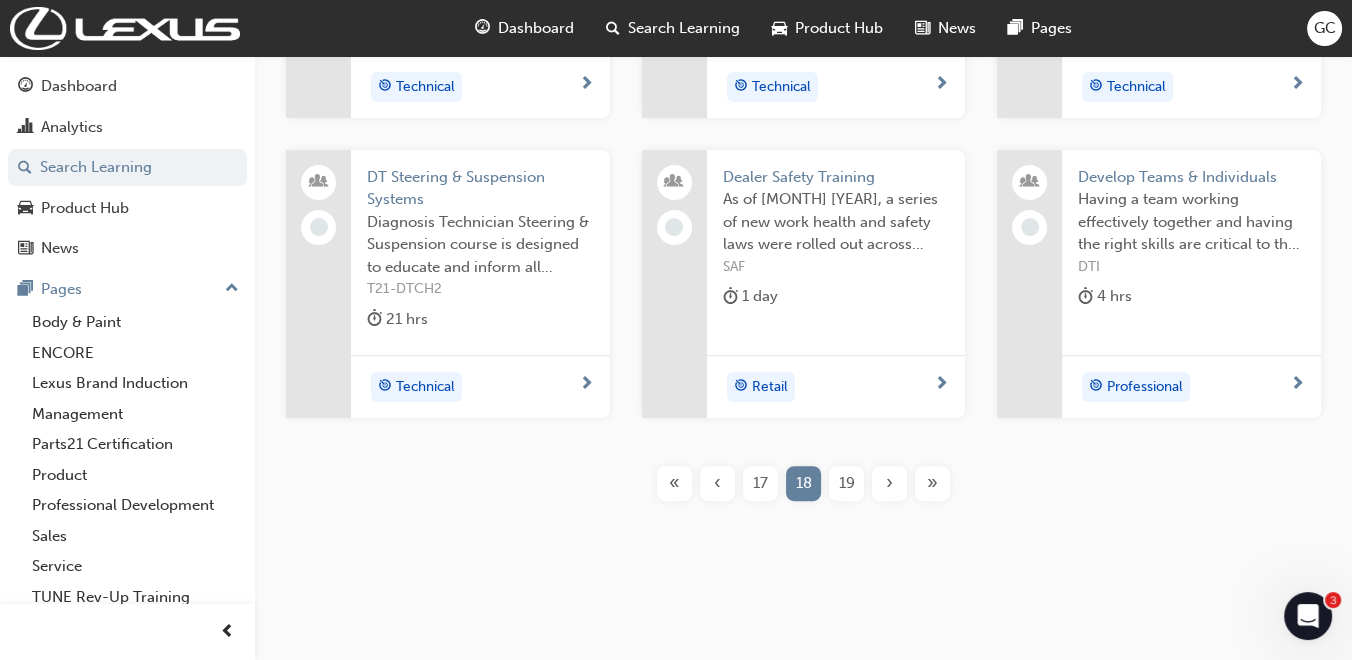 click on "19" at bounding box center [847, 483] 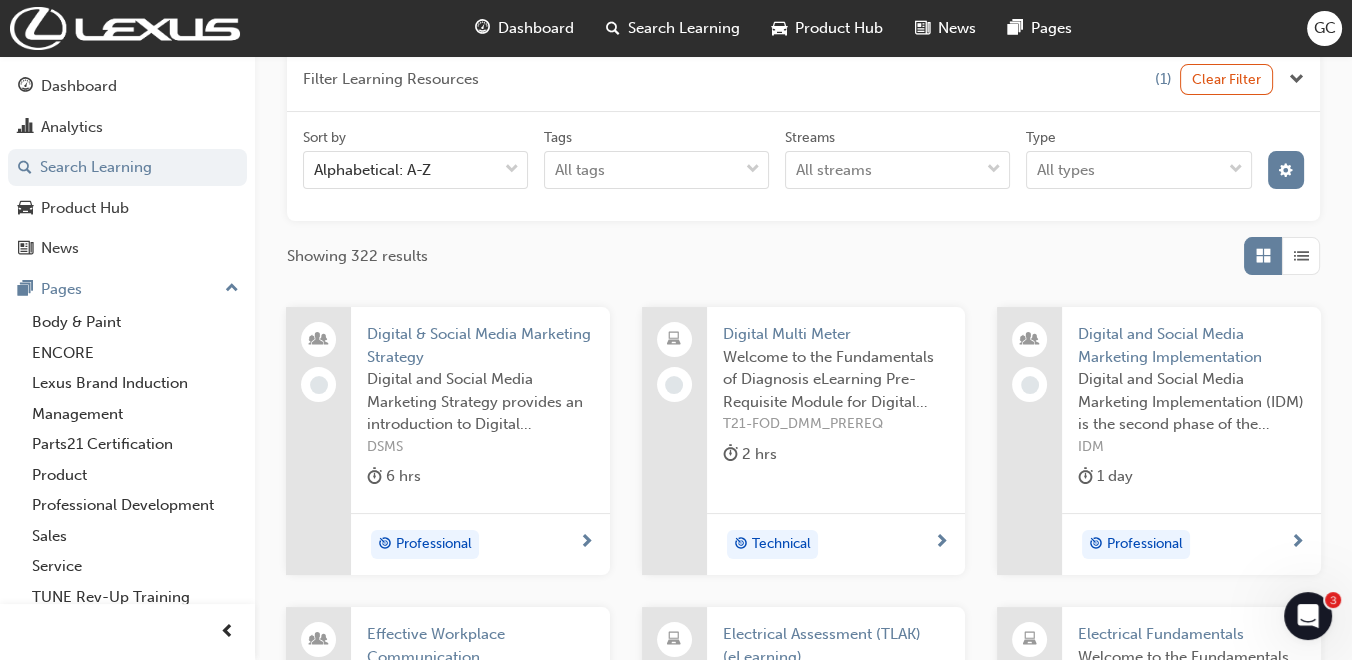scroll, scrollTop: 256, scrollLeft: 0, axis: vertical 